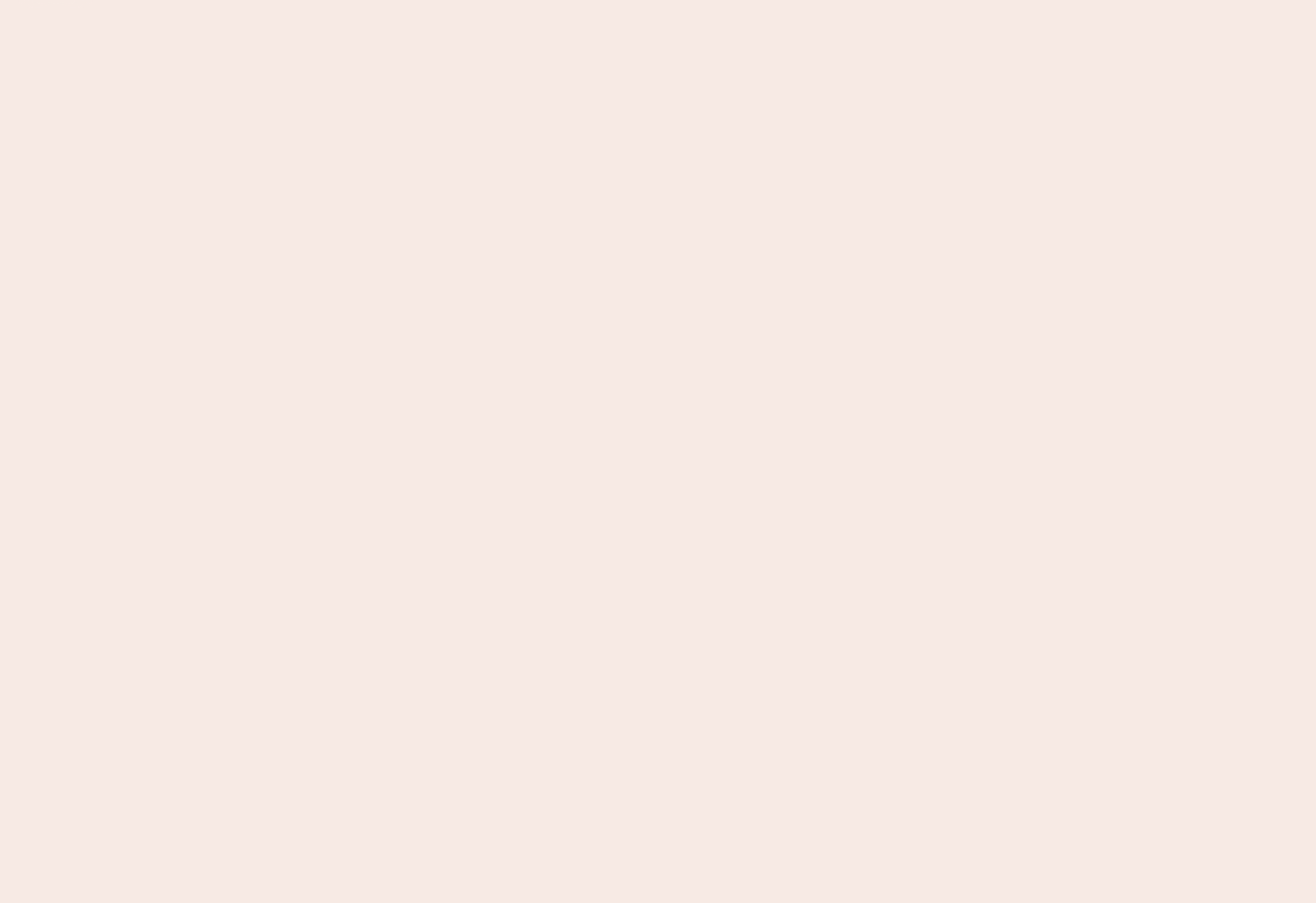 scroll, scrollTop: 0, scrollLeft: 0, axis: both 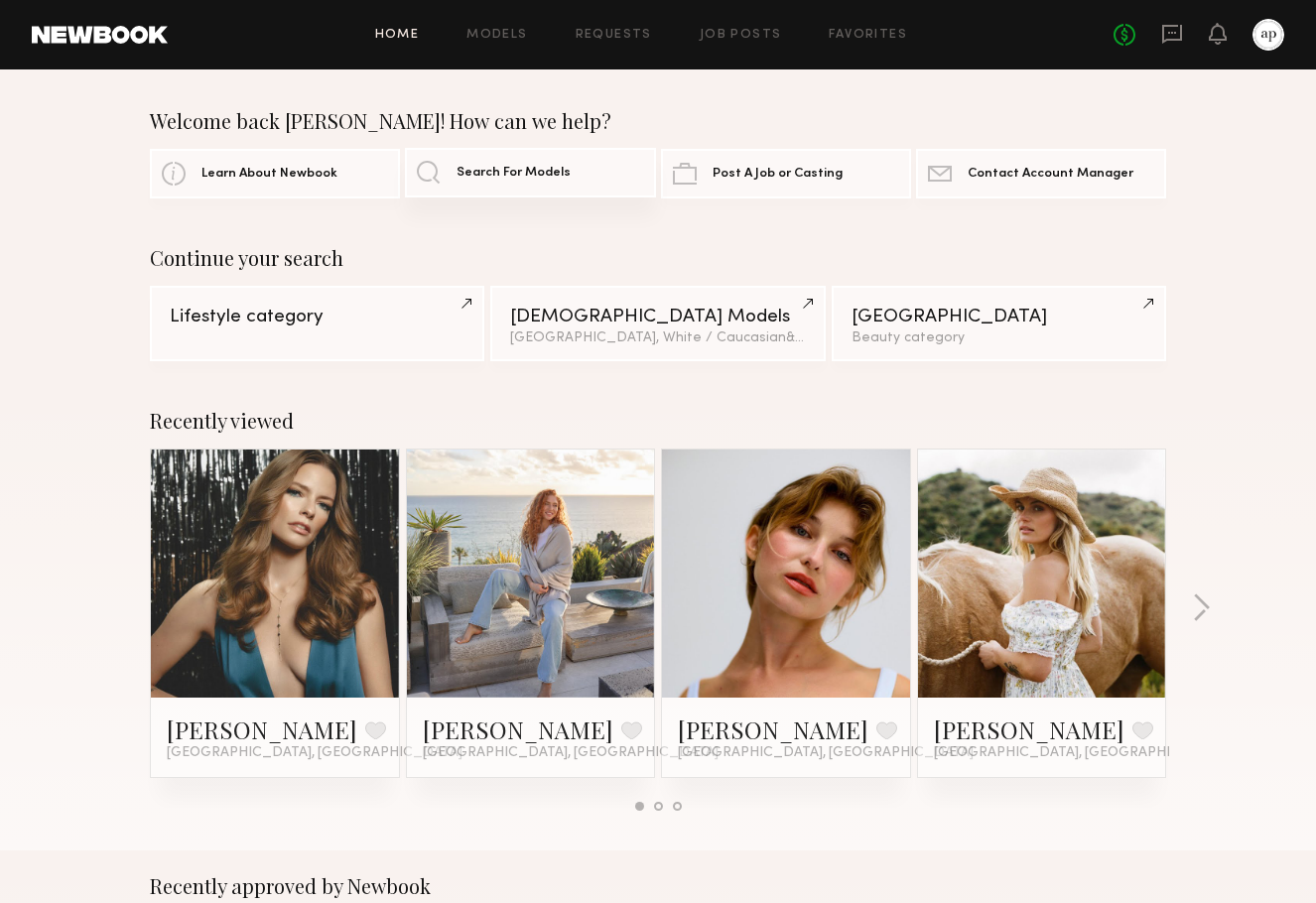 click on "Search For Models" 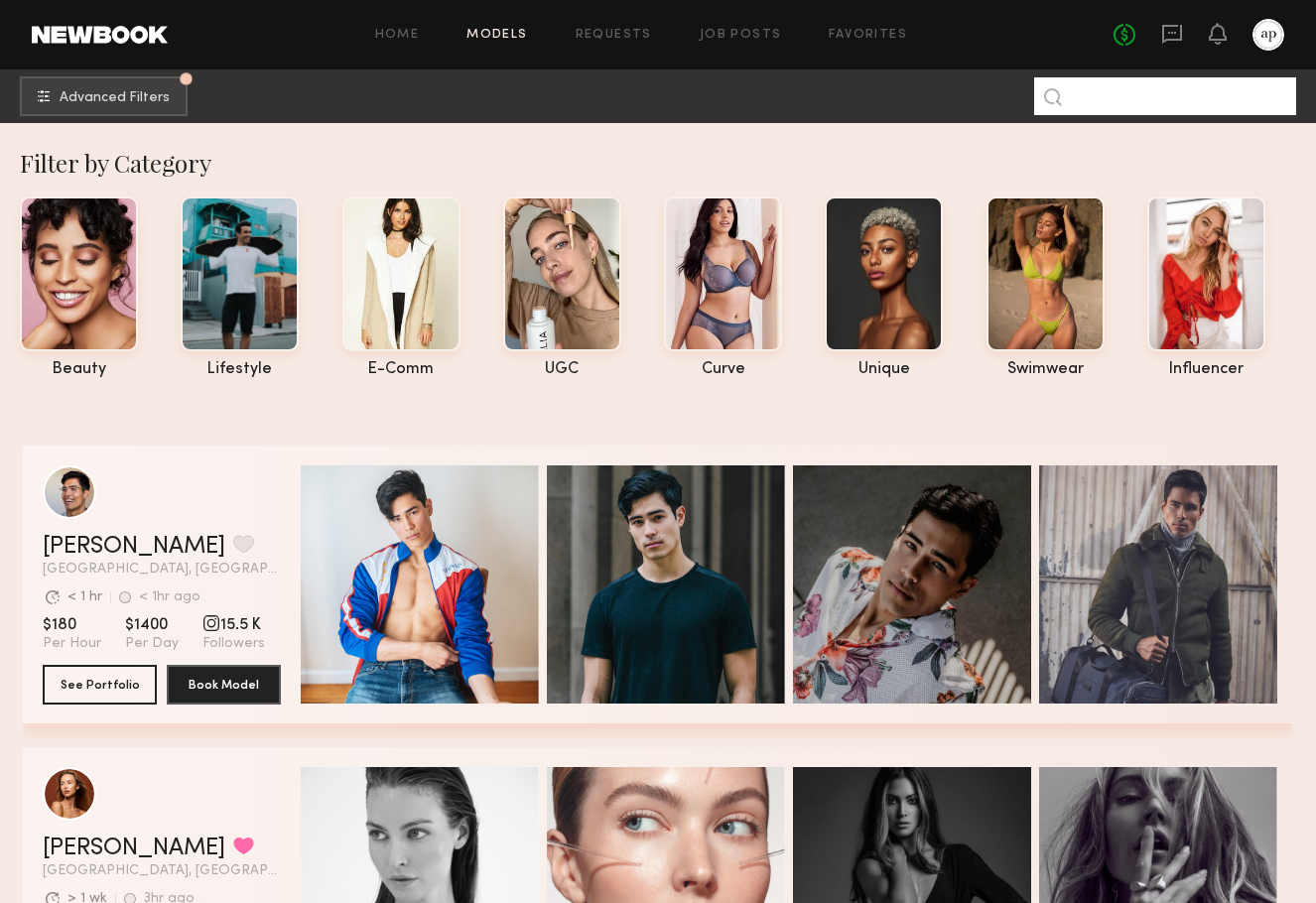 click 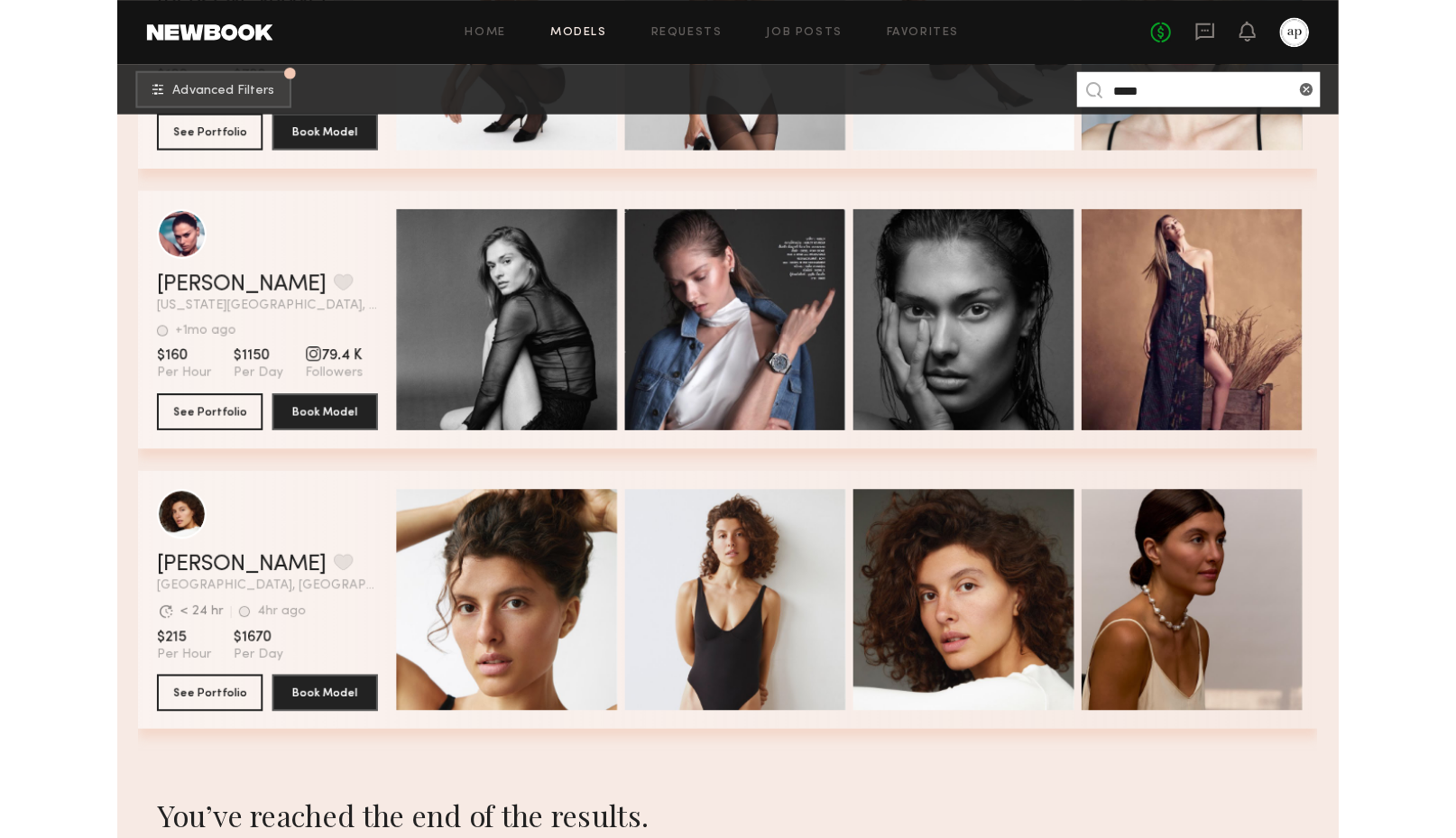 scroll, scrollTop: 751, scrollLeft: 0, axis: vertical 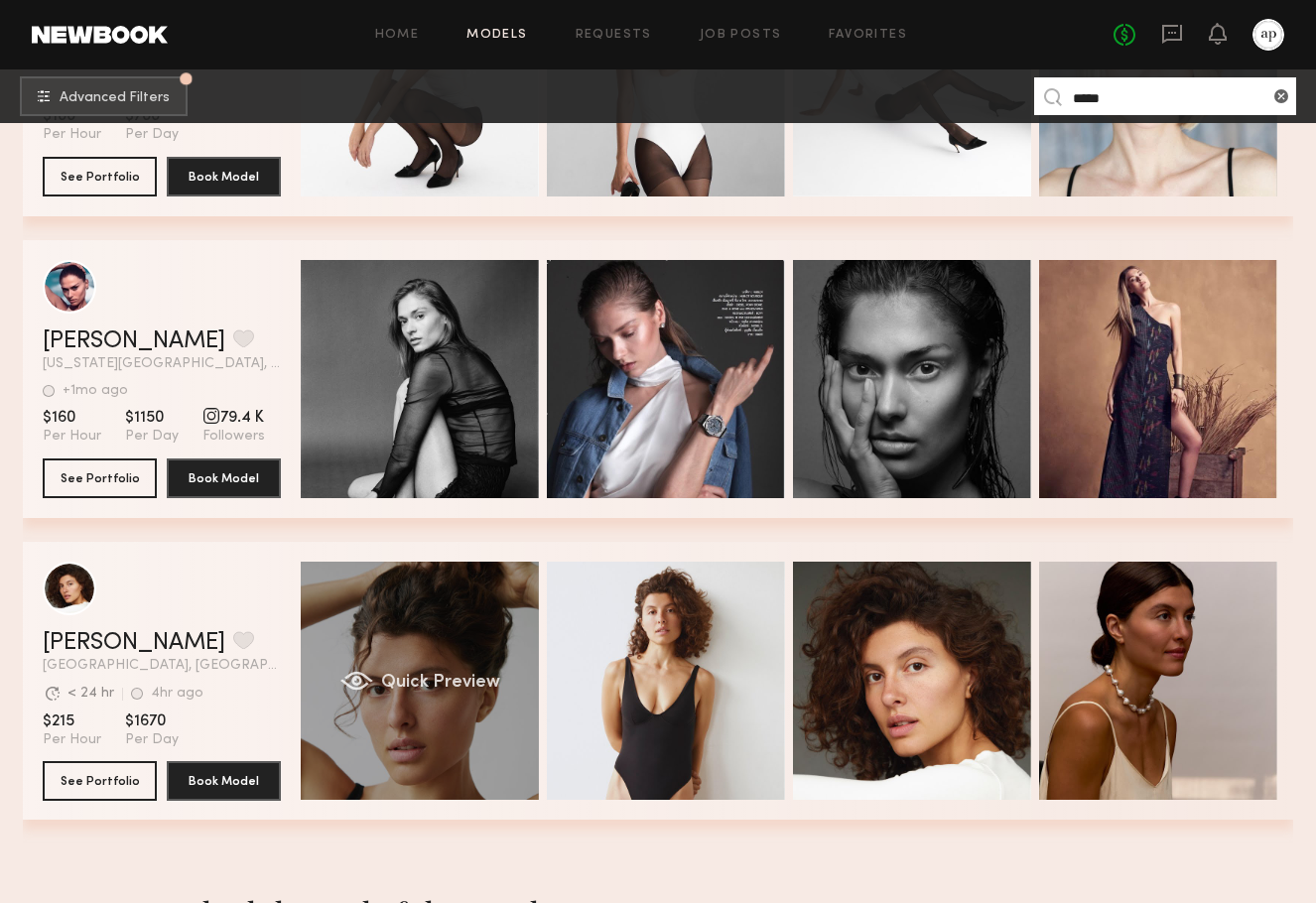 type on "*****" 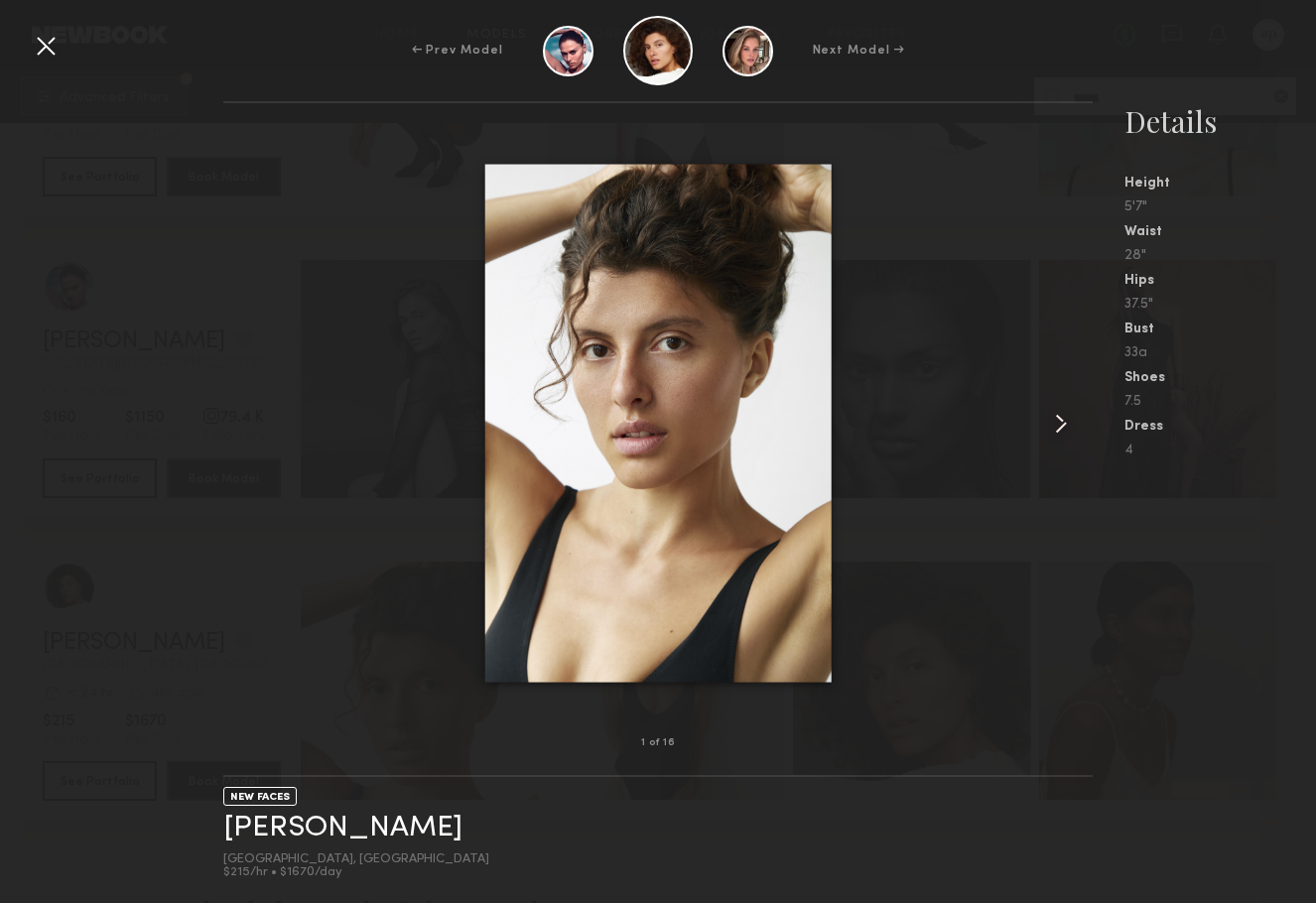click at bounding box center [1061, 424] 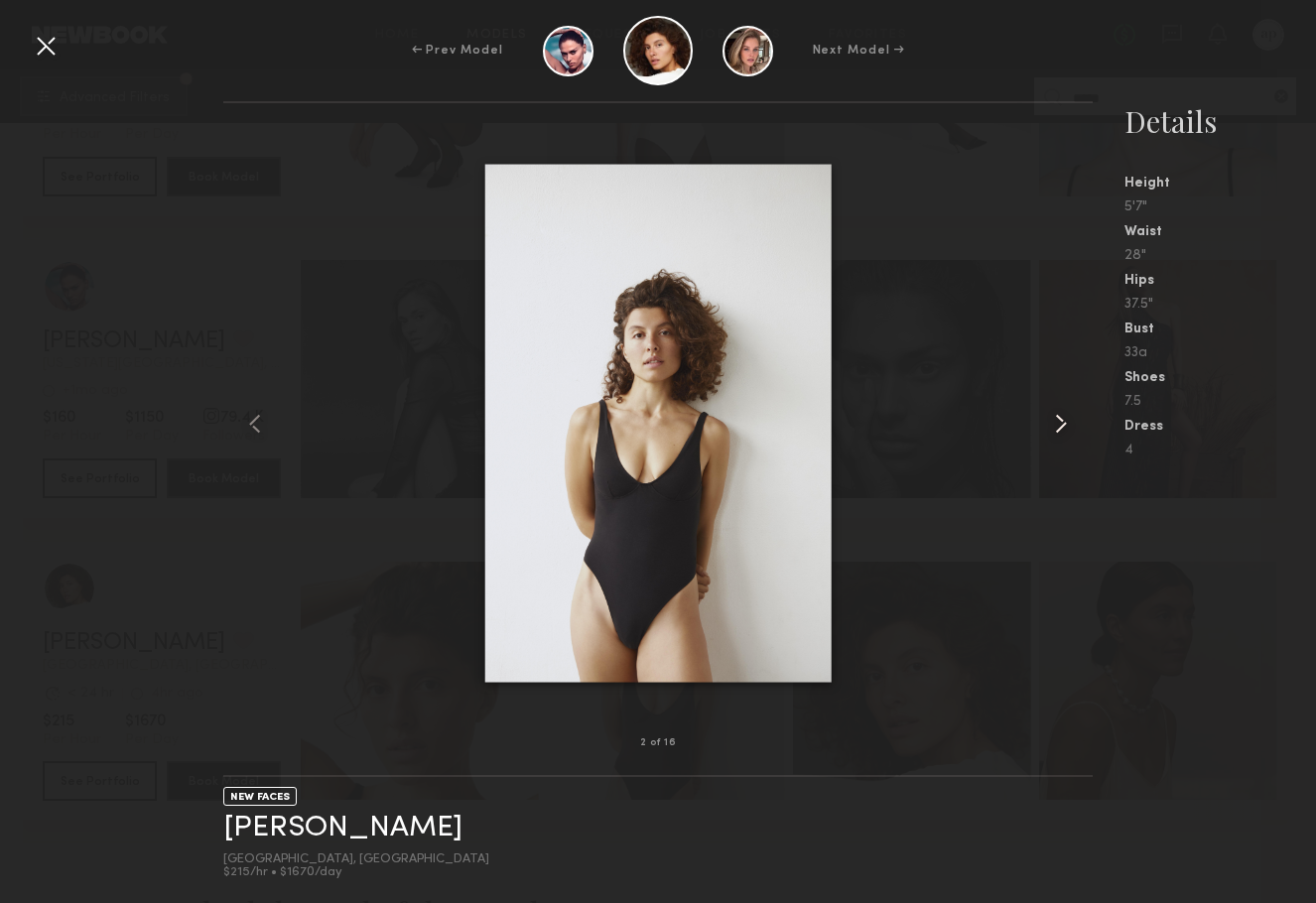 click at bounding box center (1061, 424) 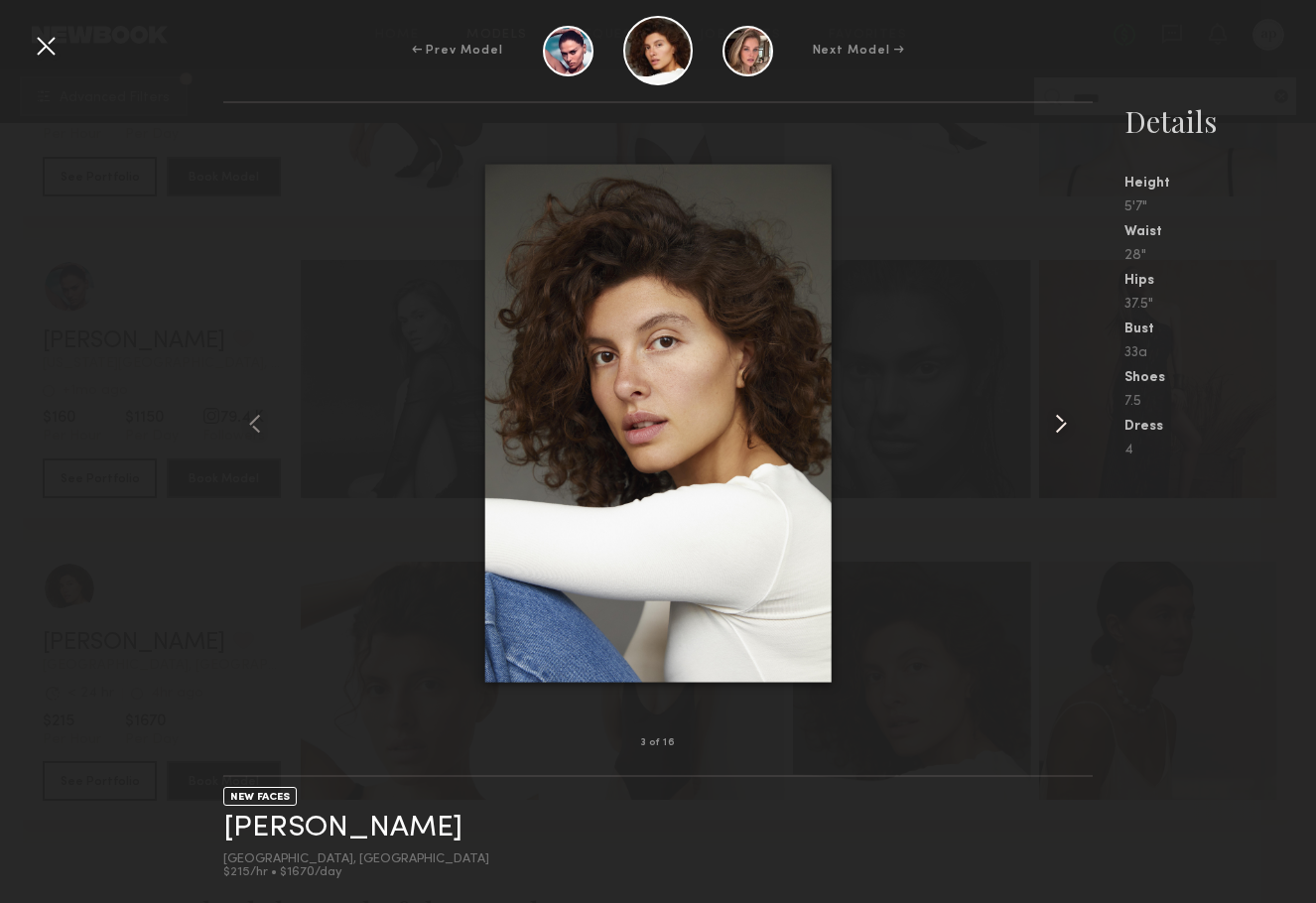click at bounding box center (1061, 424) 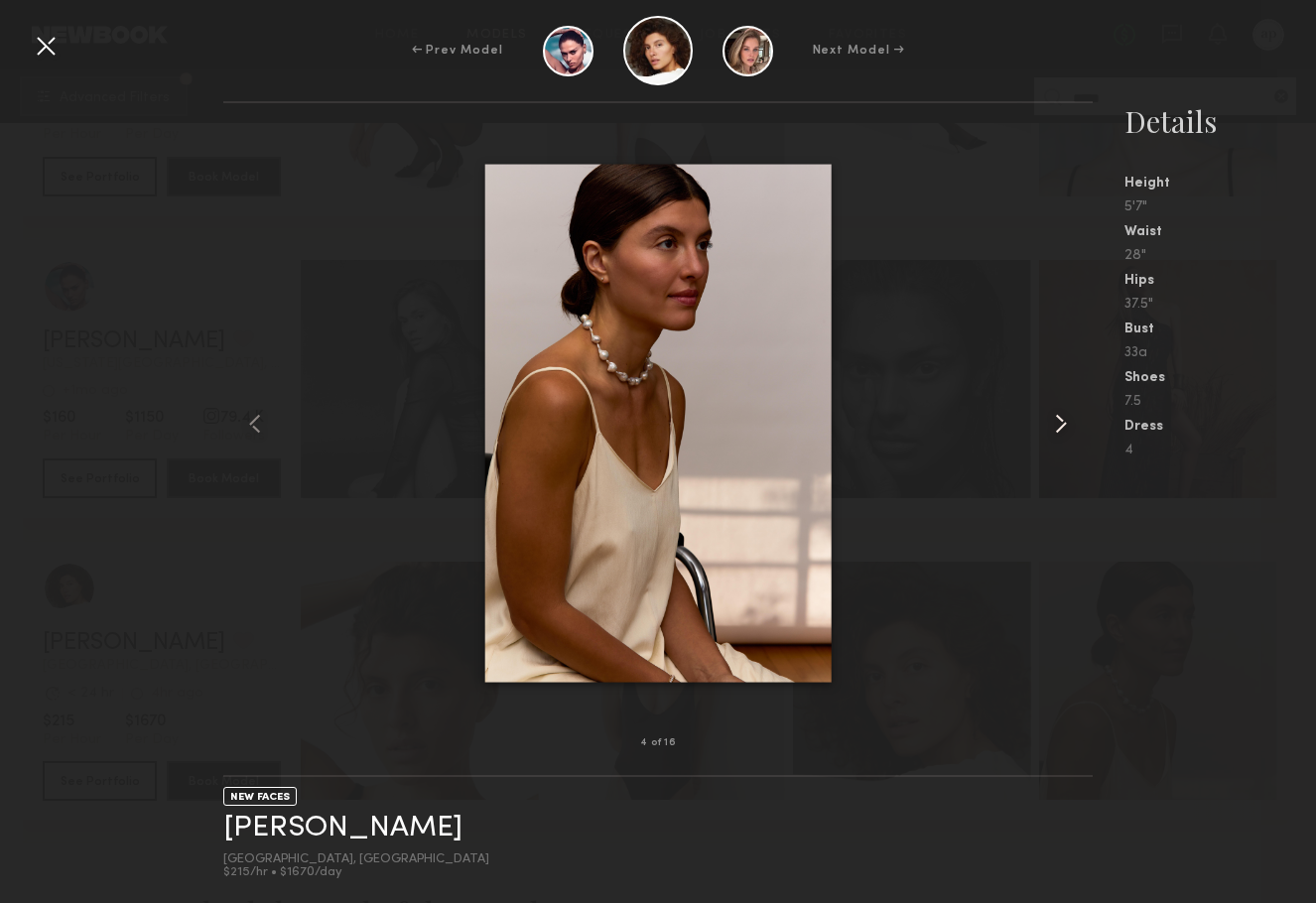 click at bounding box center (1061, 424) 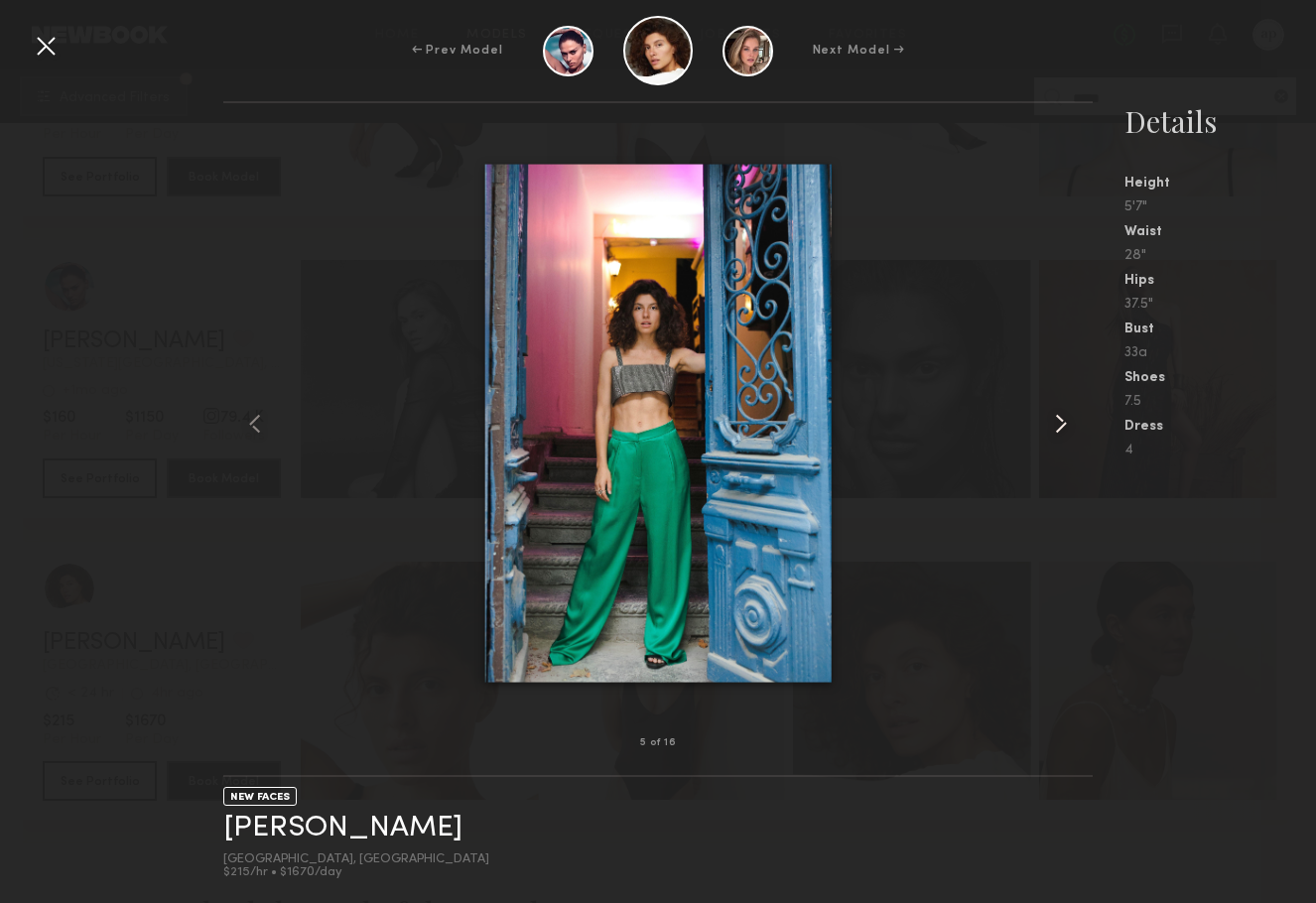 click at bounding box center (1061, 424) 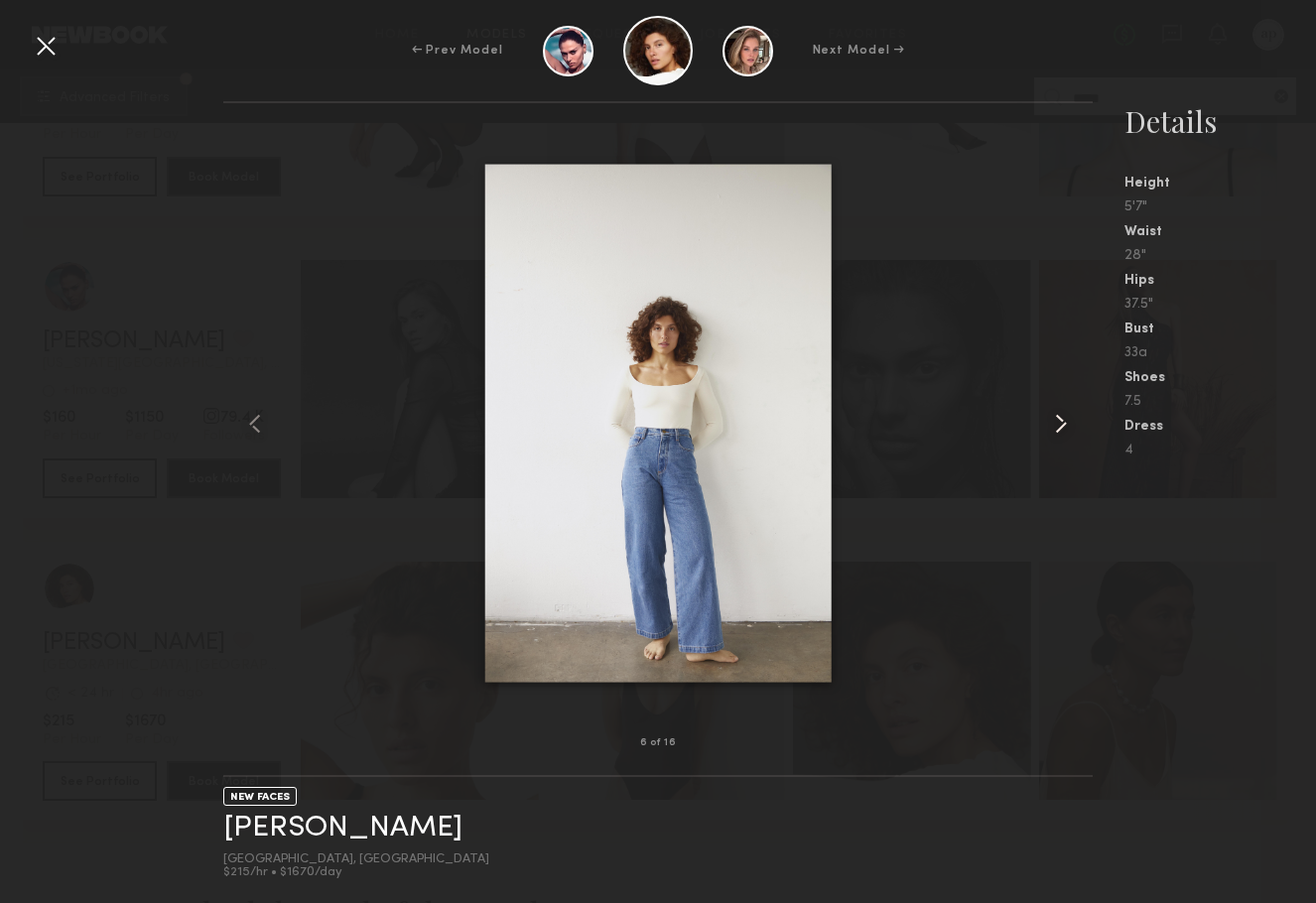 click at bounding box center [1061, 424] 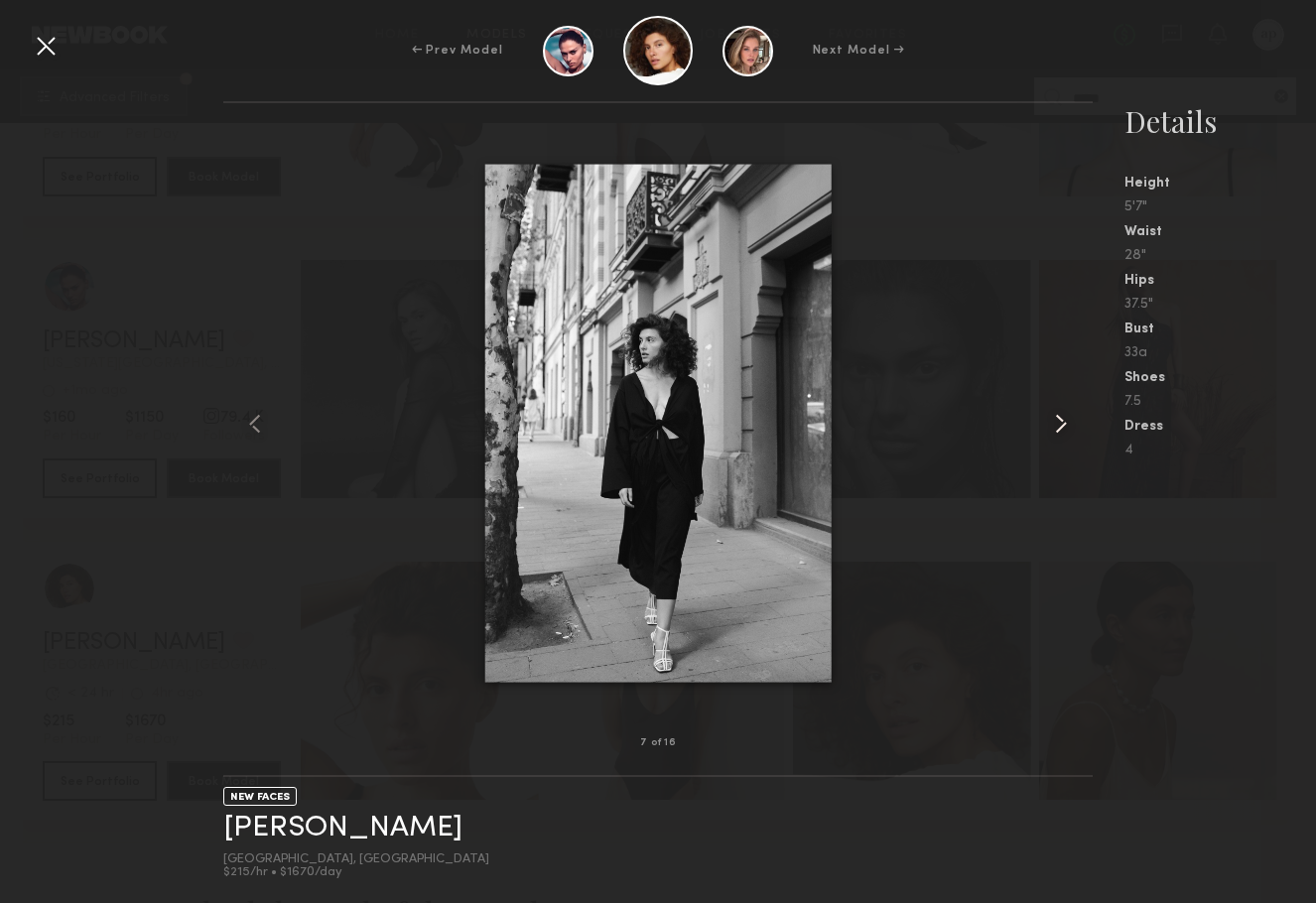 click at bounding box center (1061, 424) 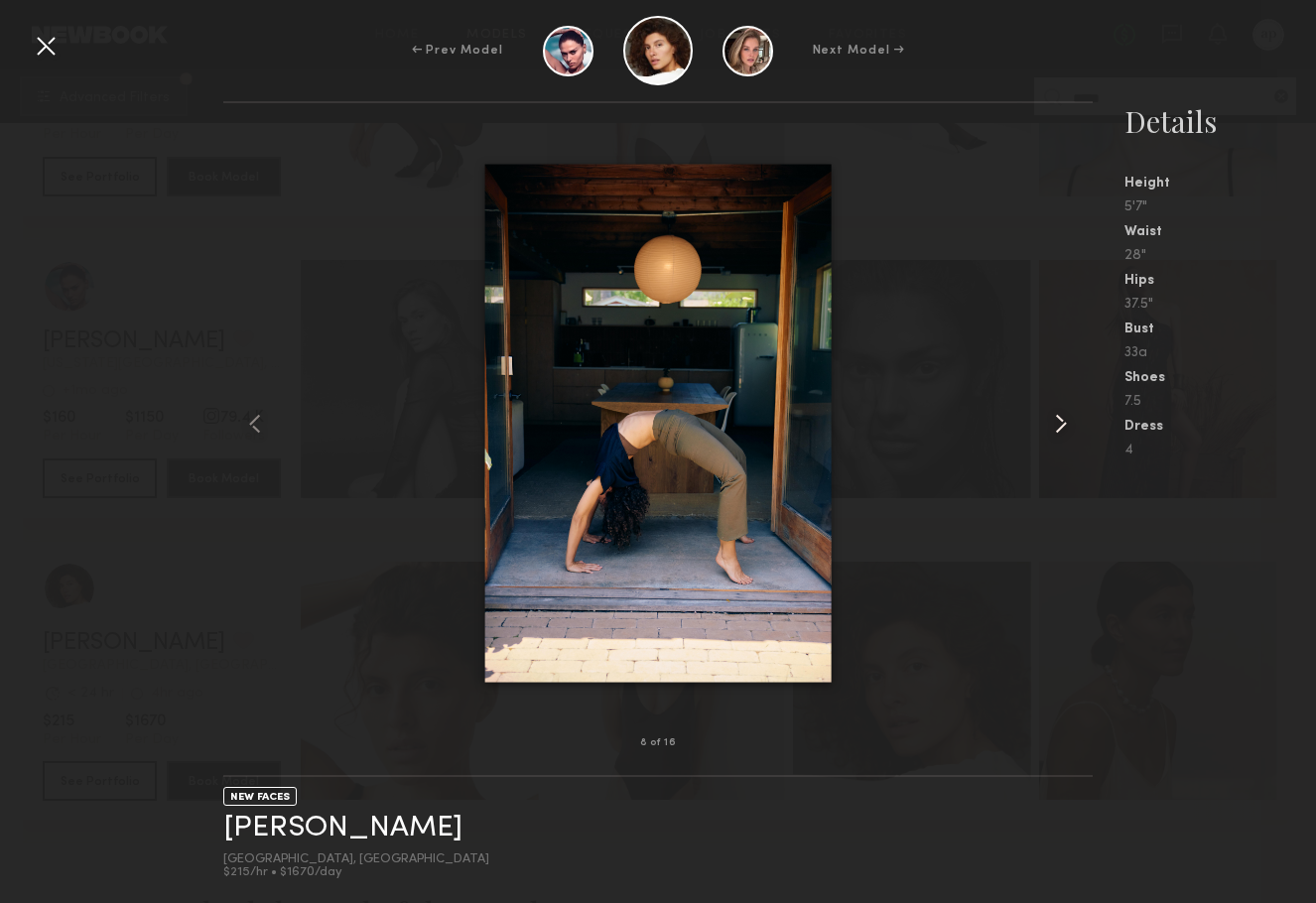 click at bounding box center (1061, 424) 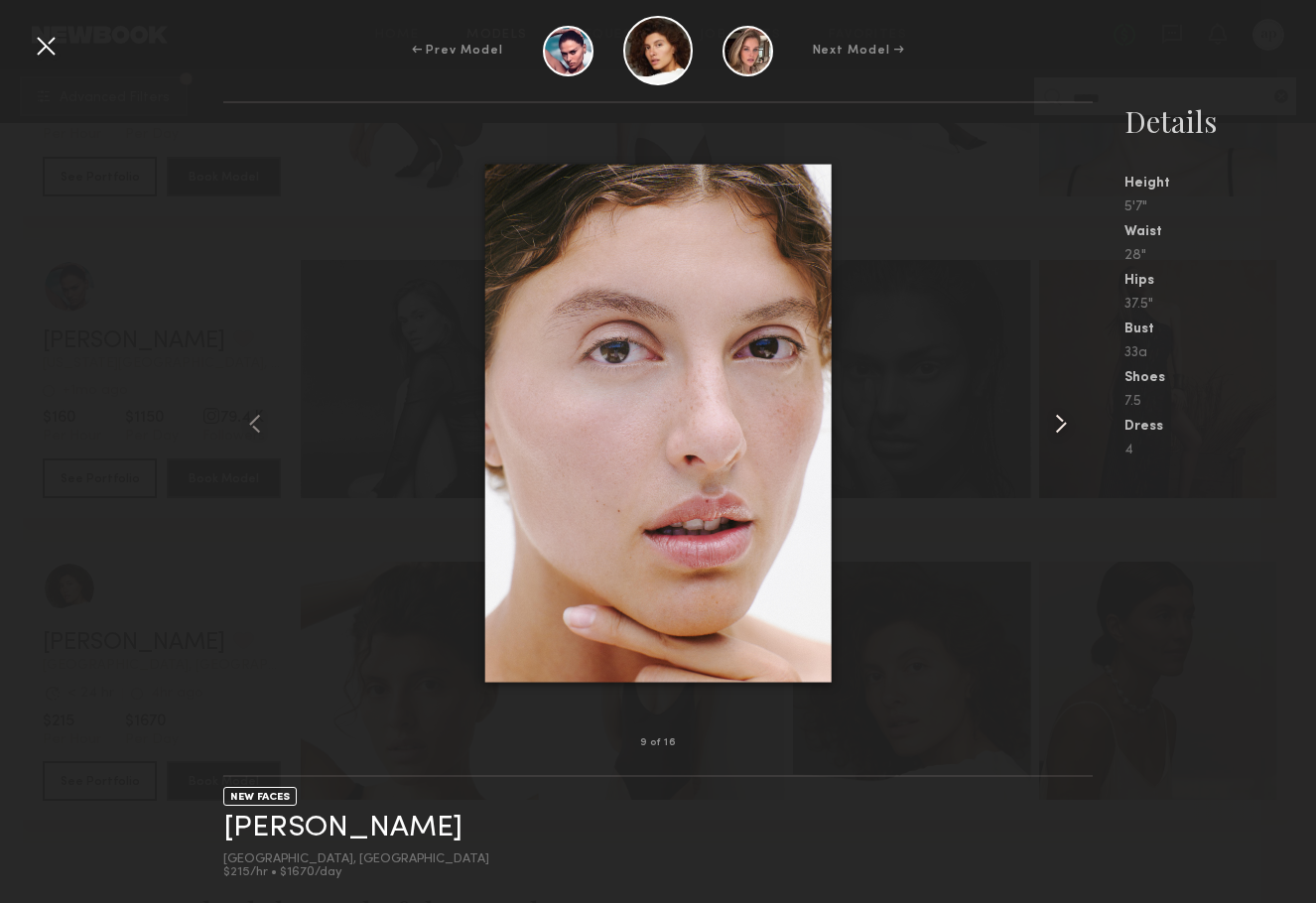 click at bounding box center (1061, 424) 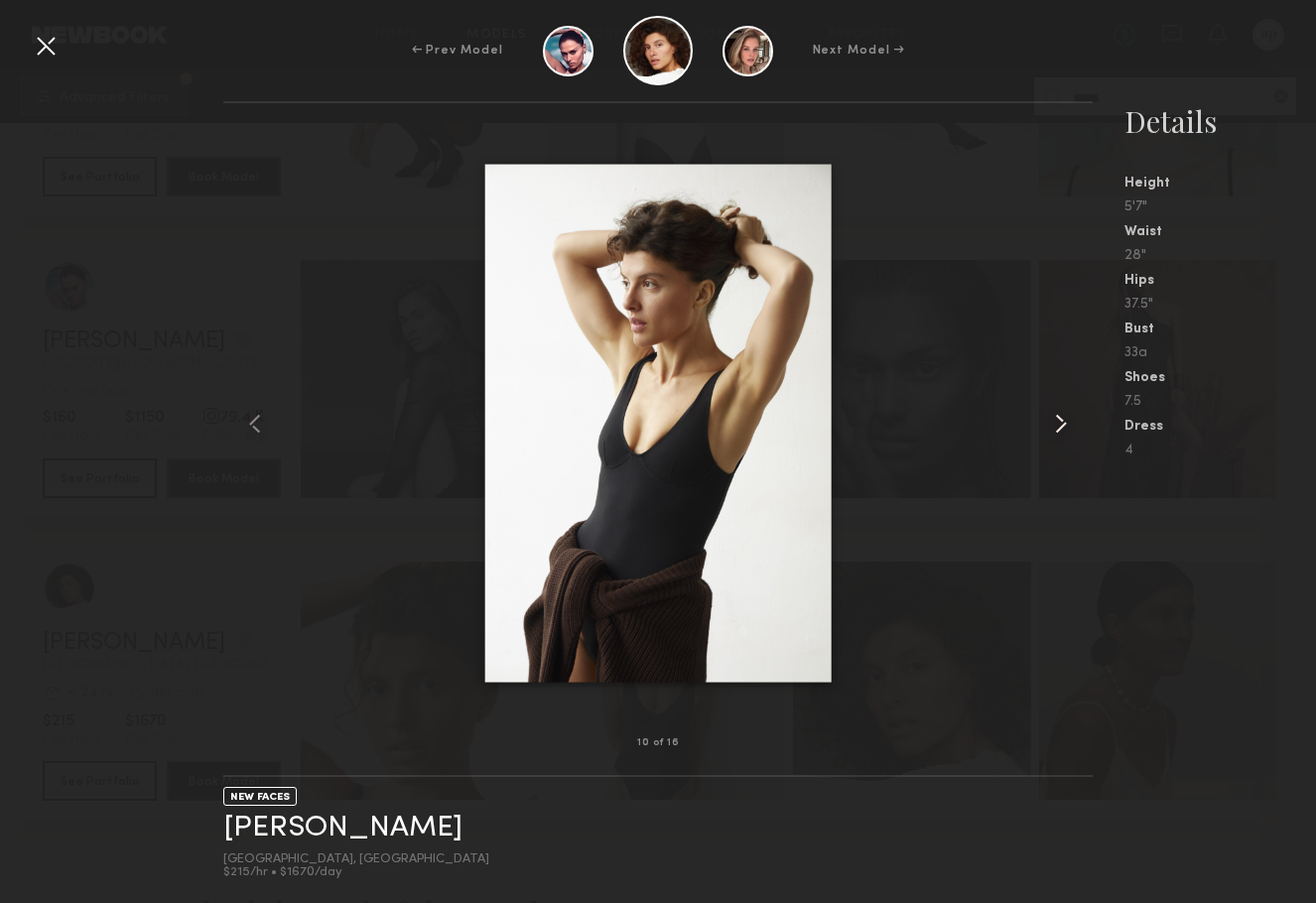 click at bounding box center [1061, 424] 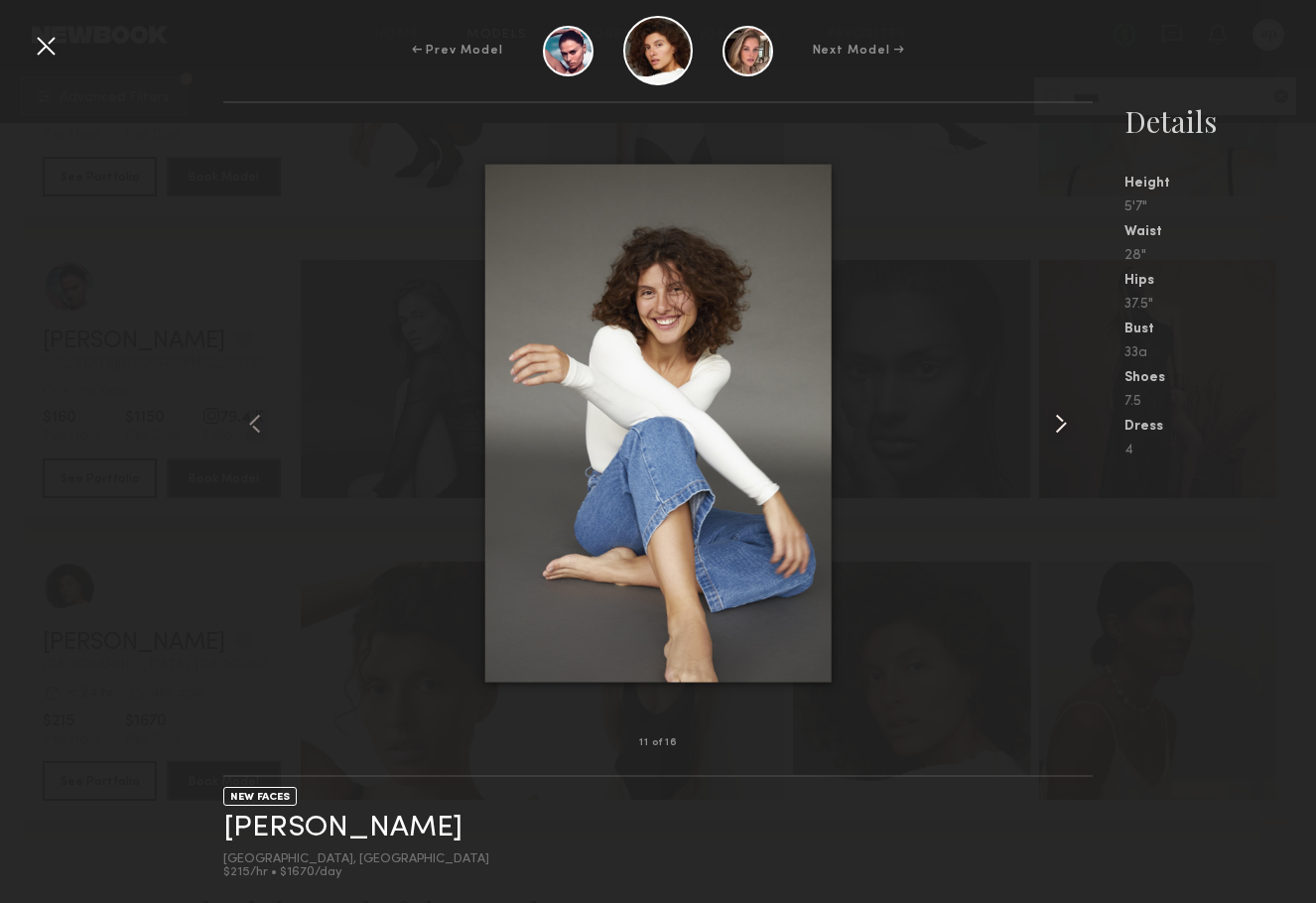 click at bounding box center [1061, 424] 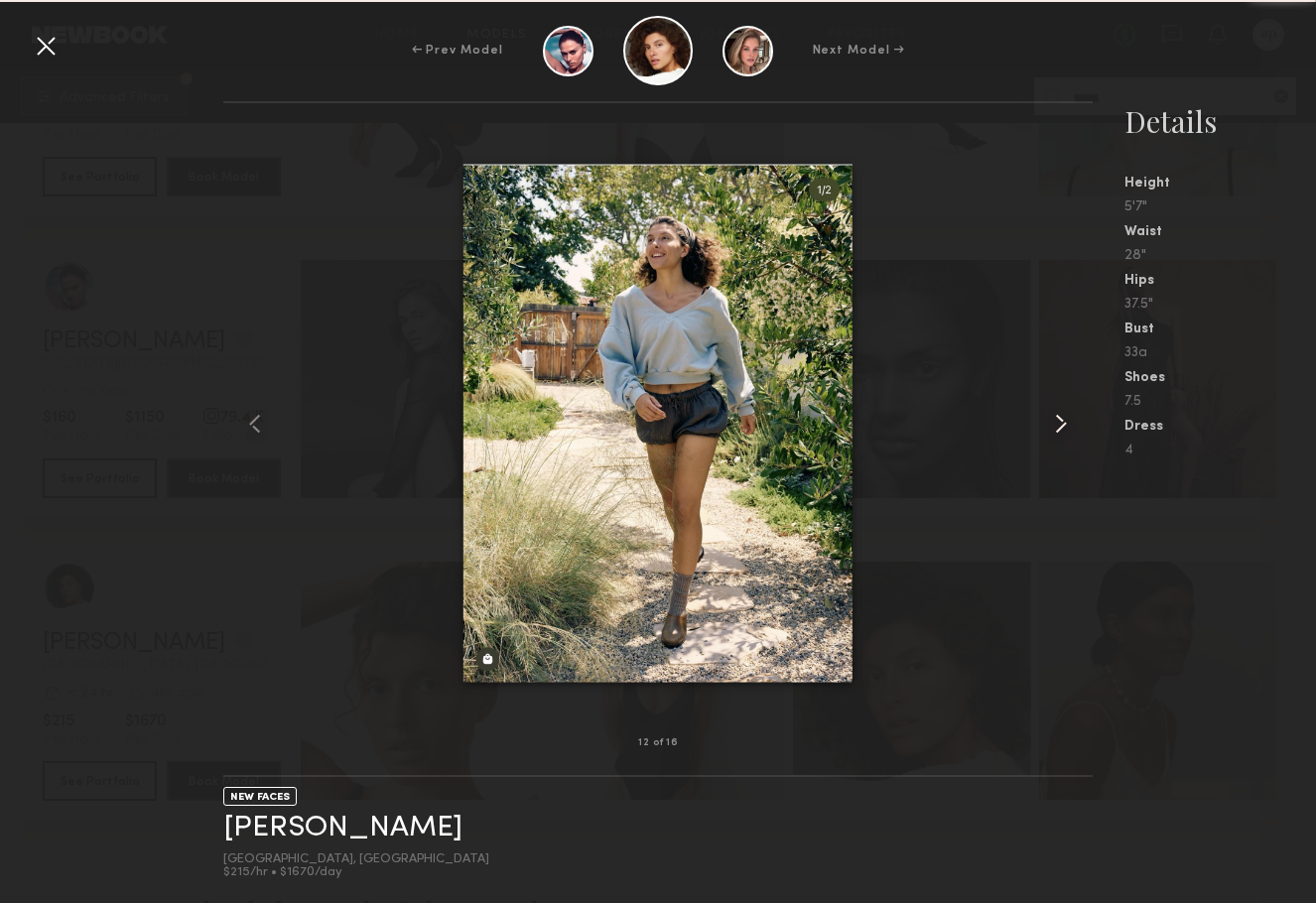 click at bounding box center (1061, 424) 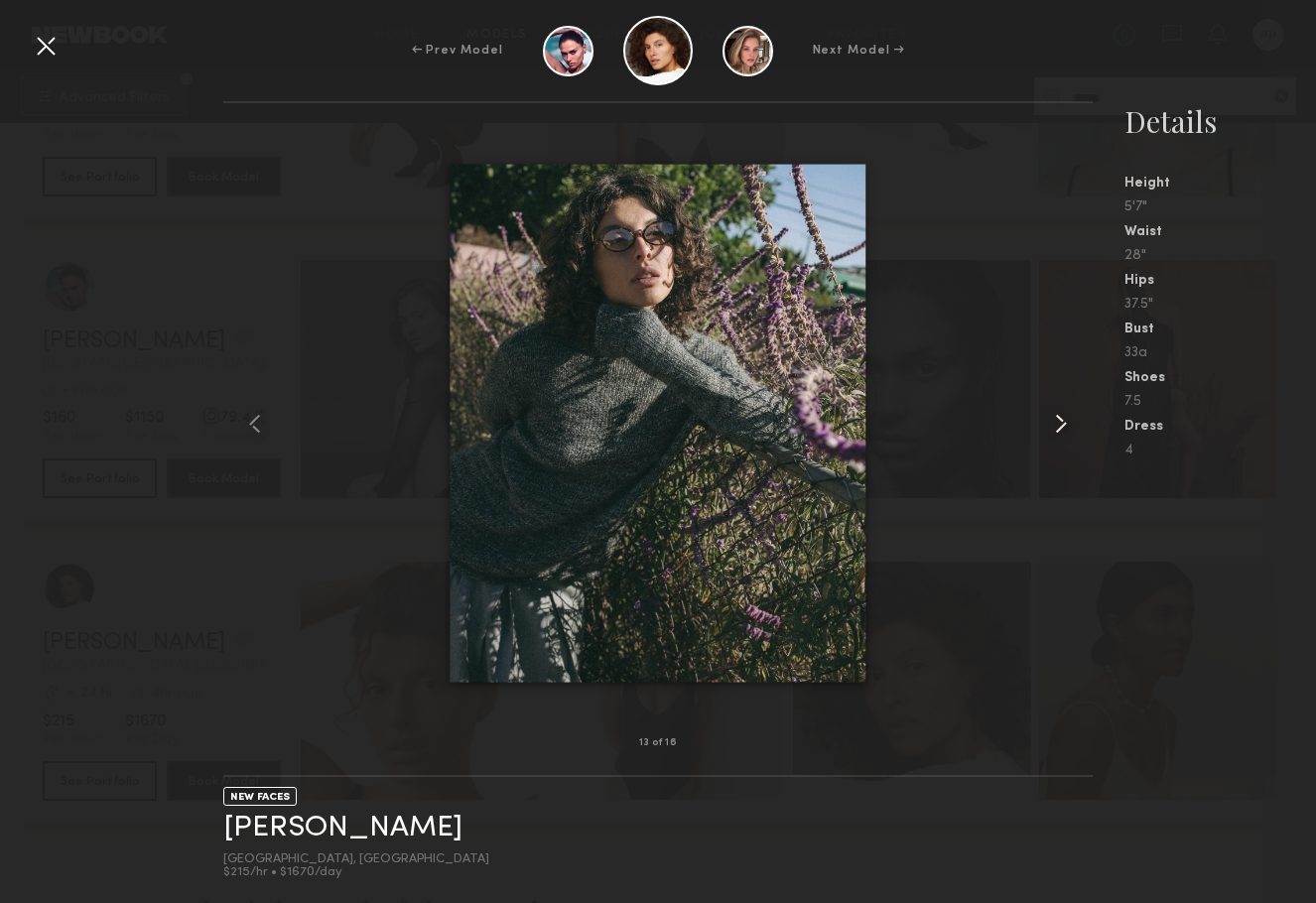 click at bounding box center (1061, 424) 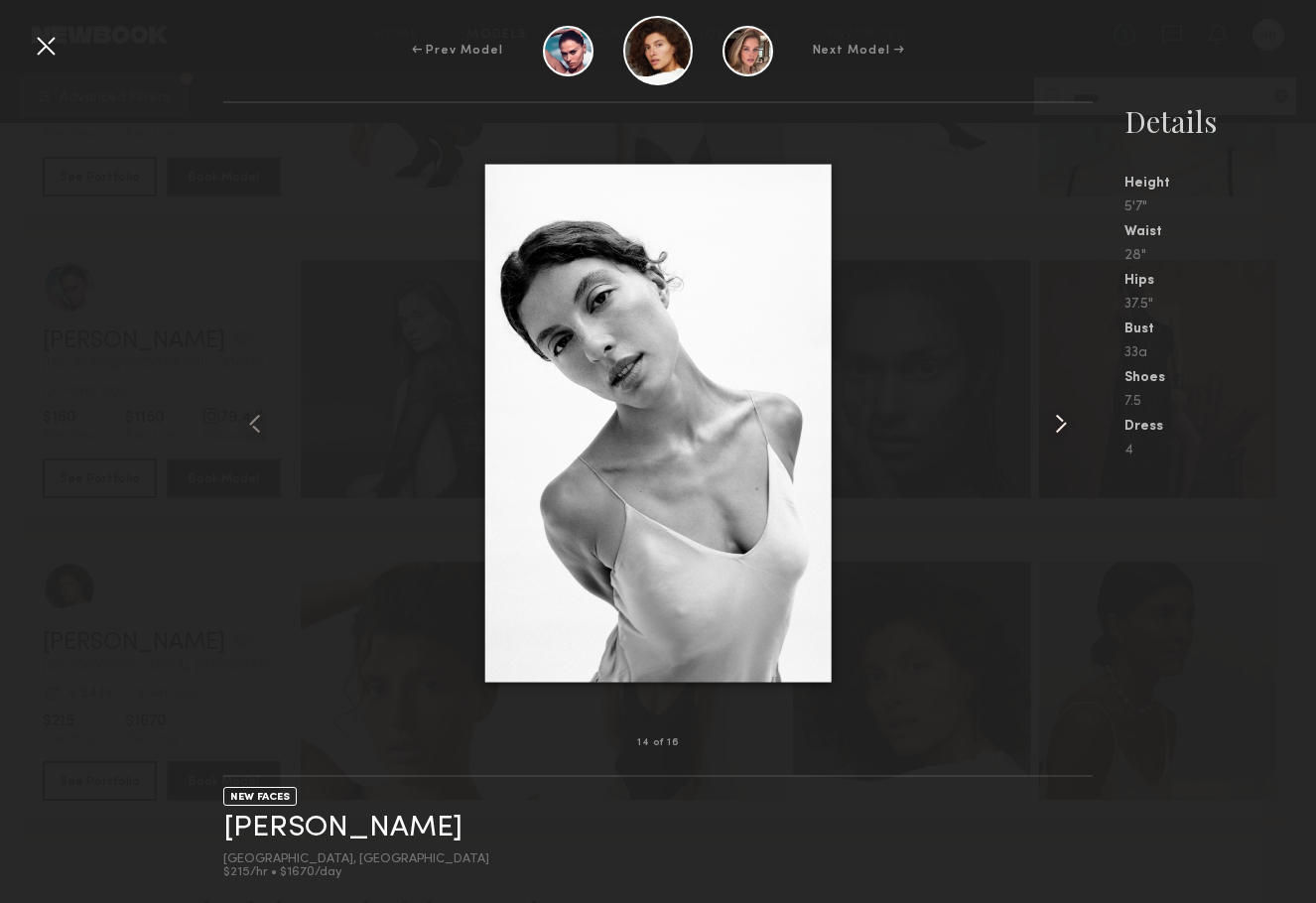 click at bounding box center [1061, 424] 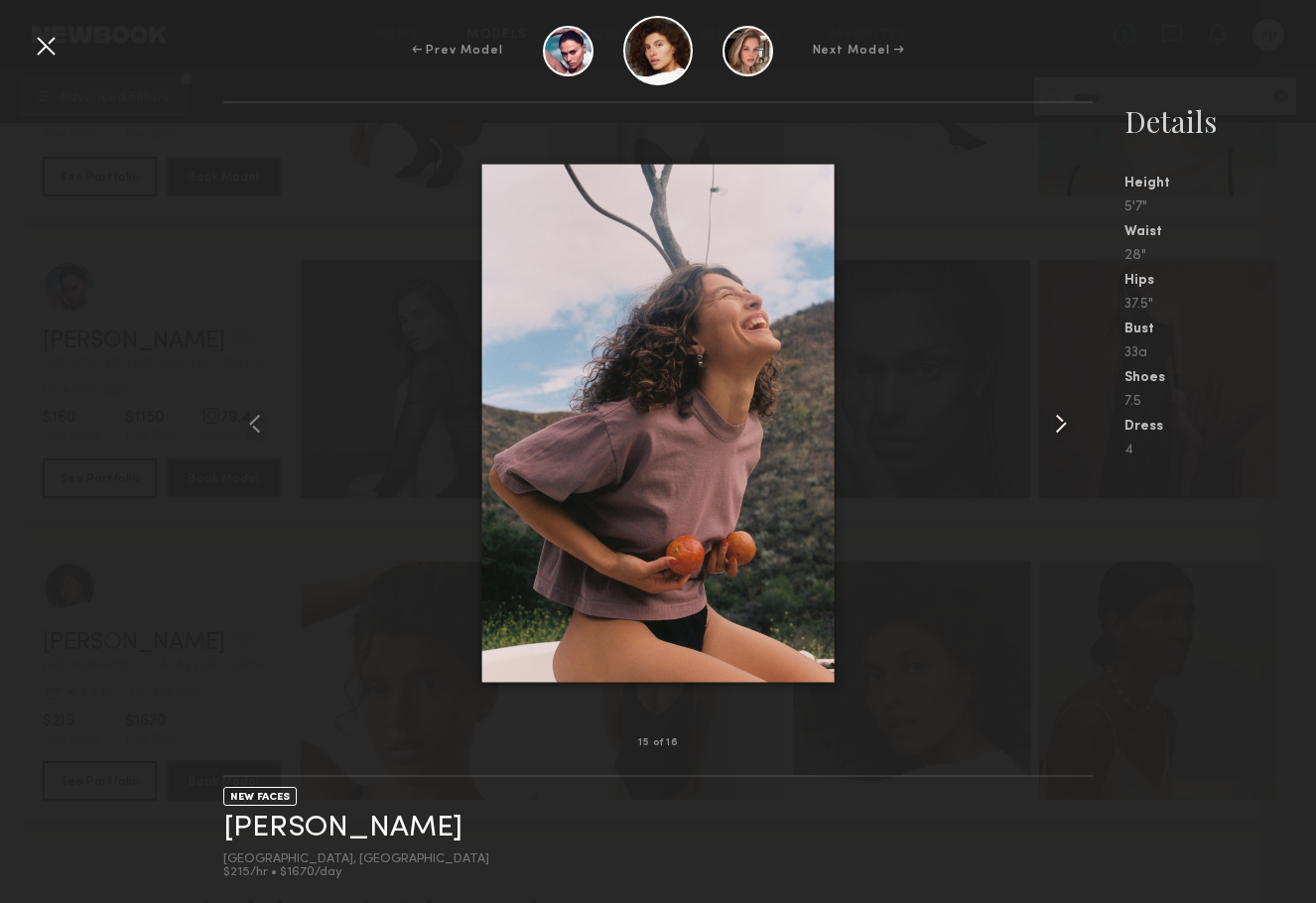 click at bounding box center [1061, 424] 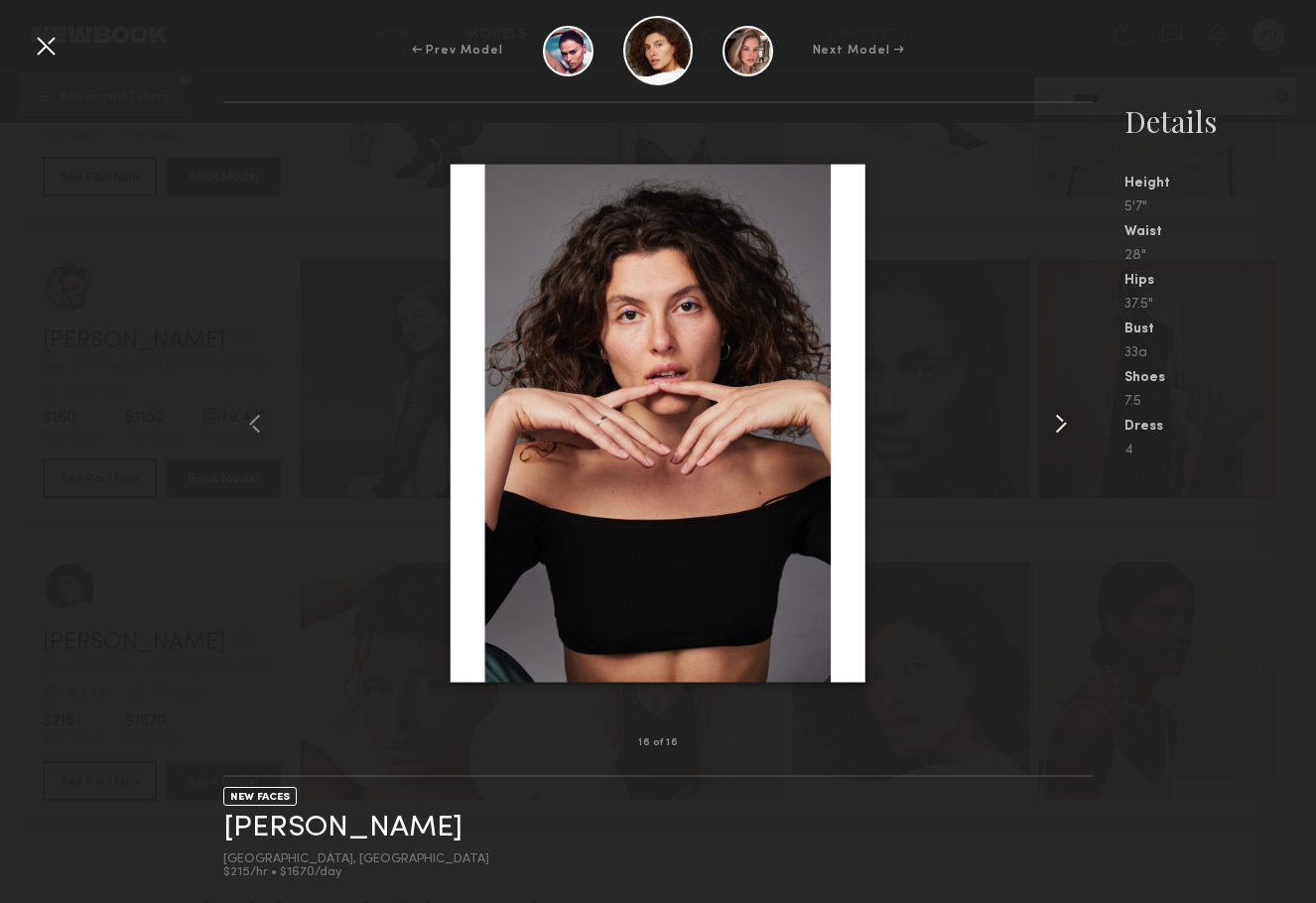 click at bounding box center [1061, 424] 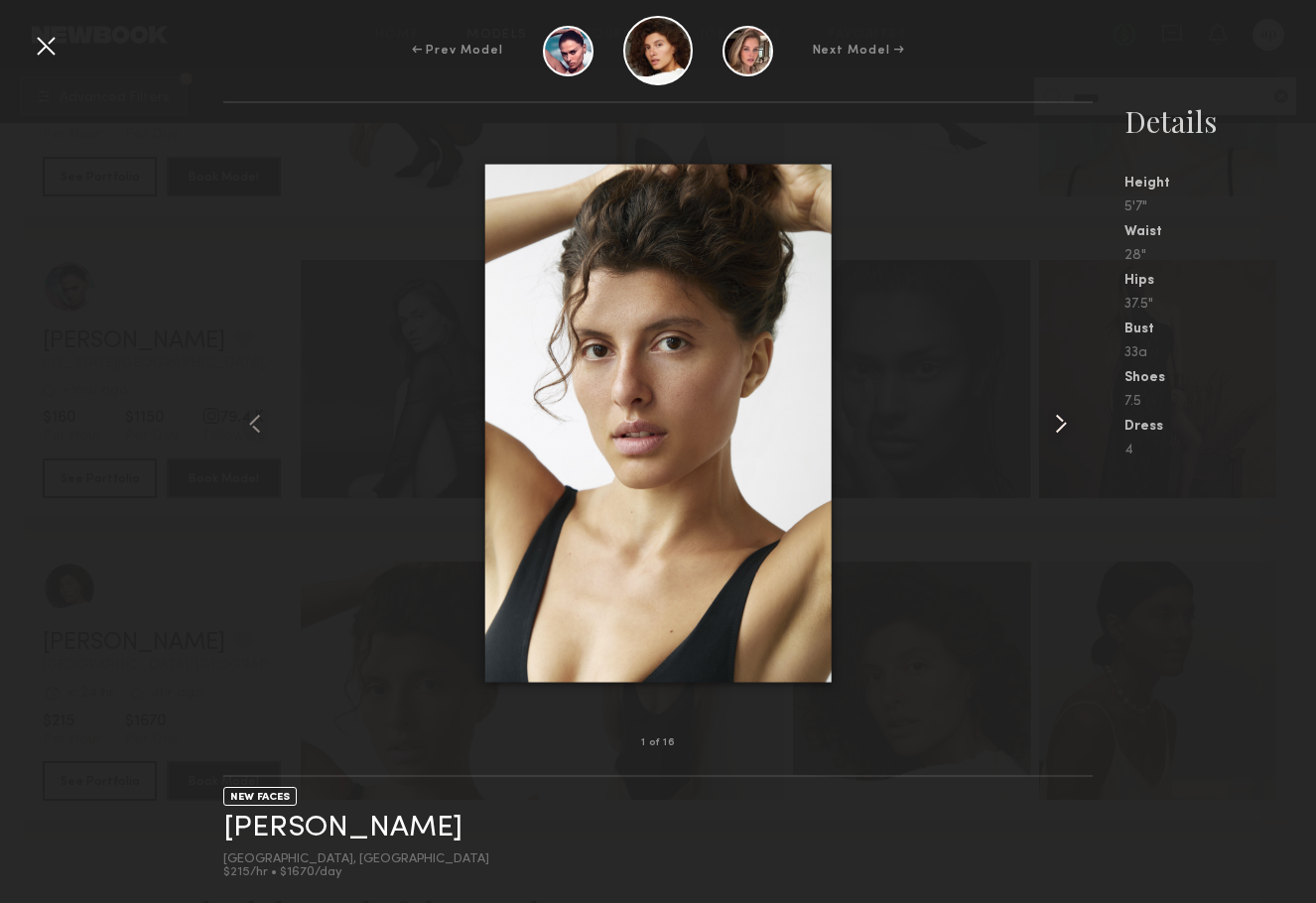 click at bounding box center [1061, 424] 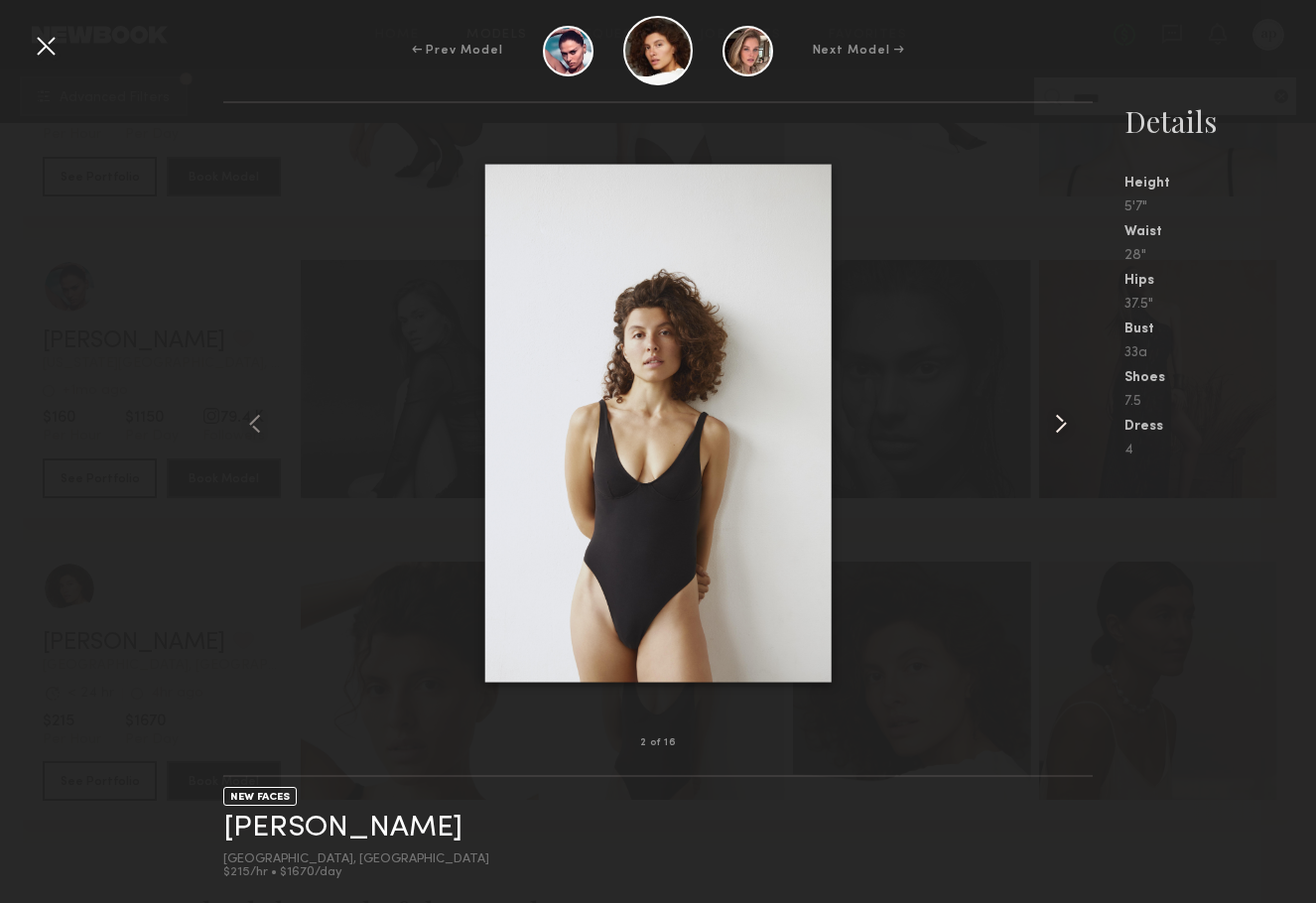 click at bounding box center (1061, 424) 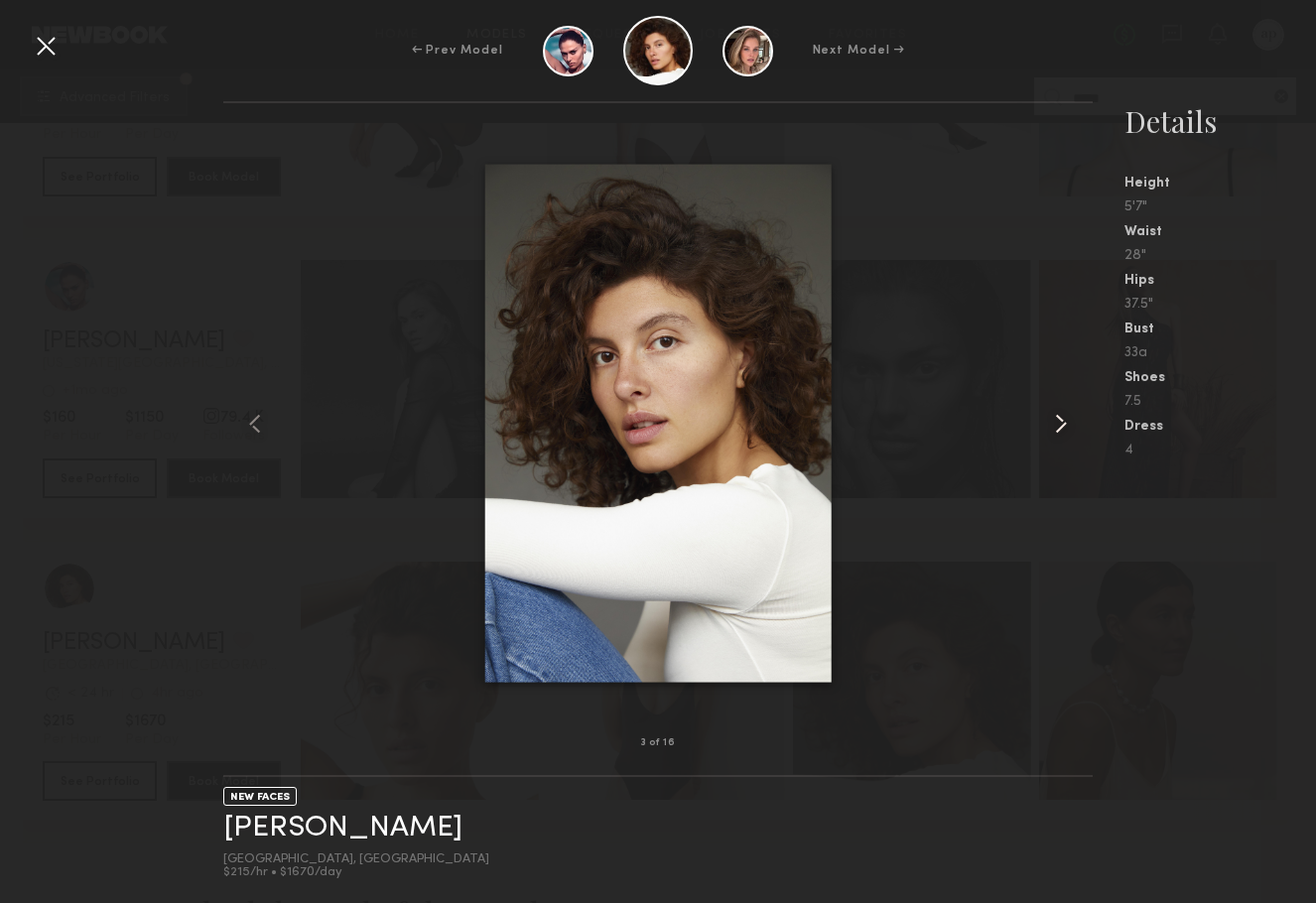 click at bounding box center [1061, 424] 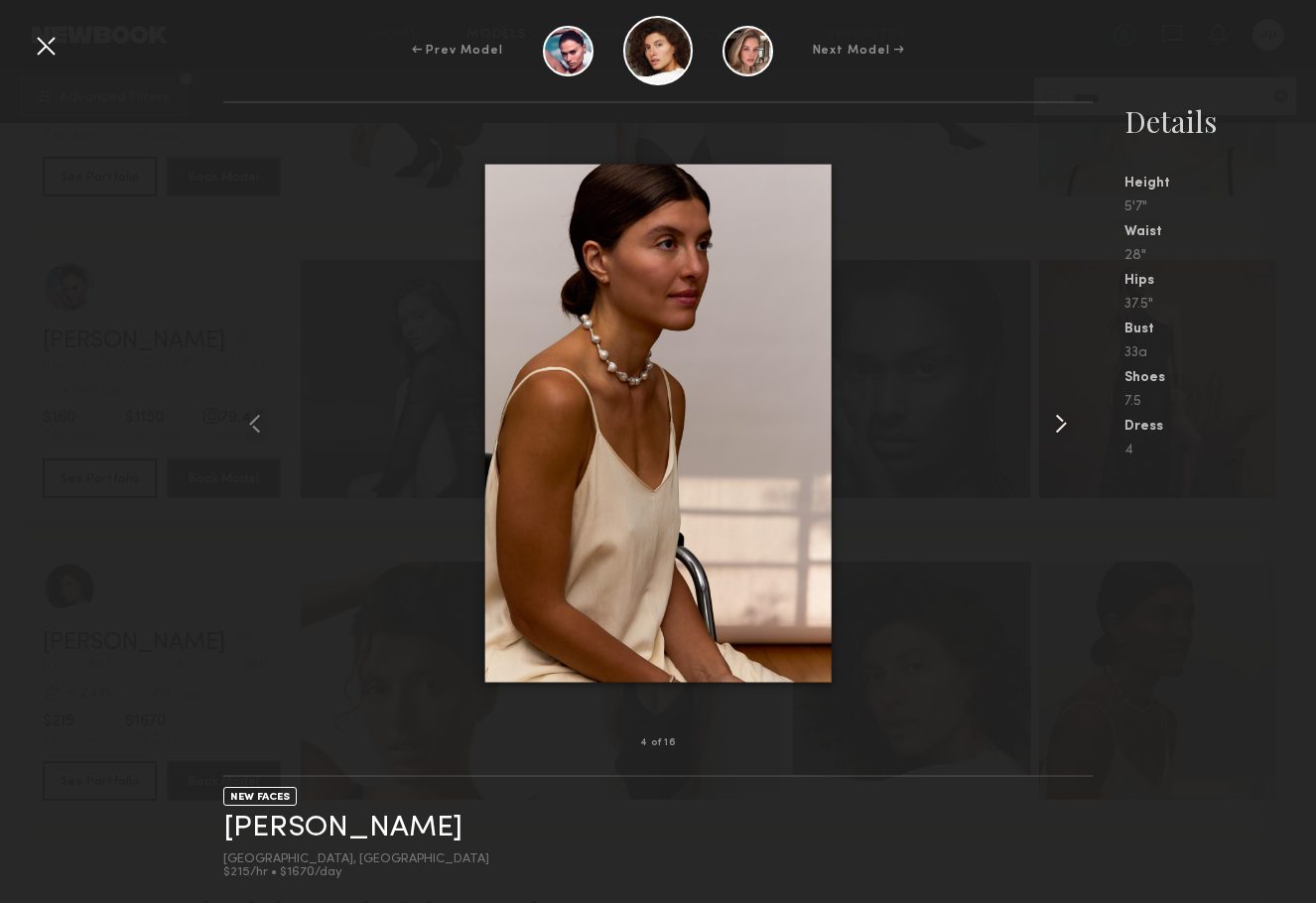click at bounding box center (1061, 424) 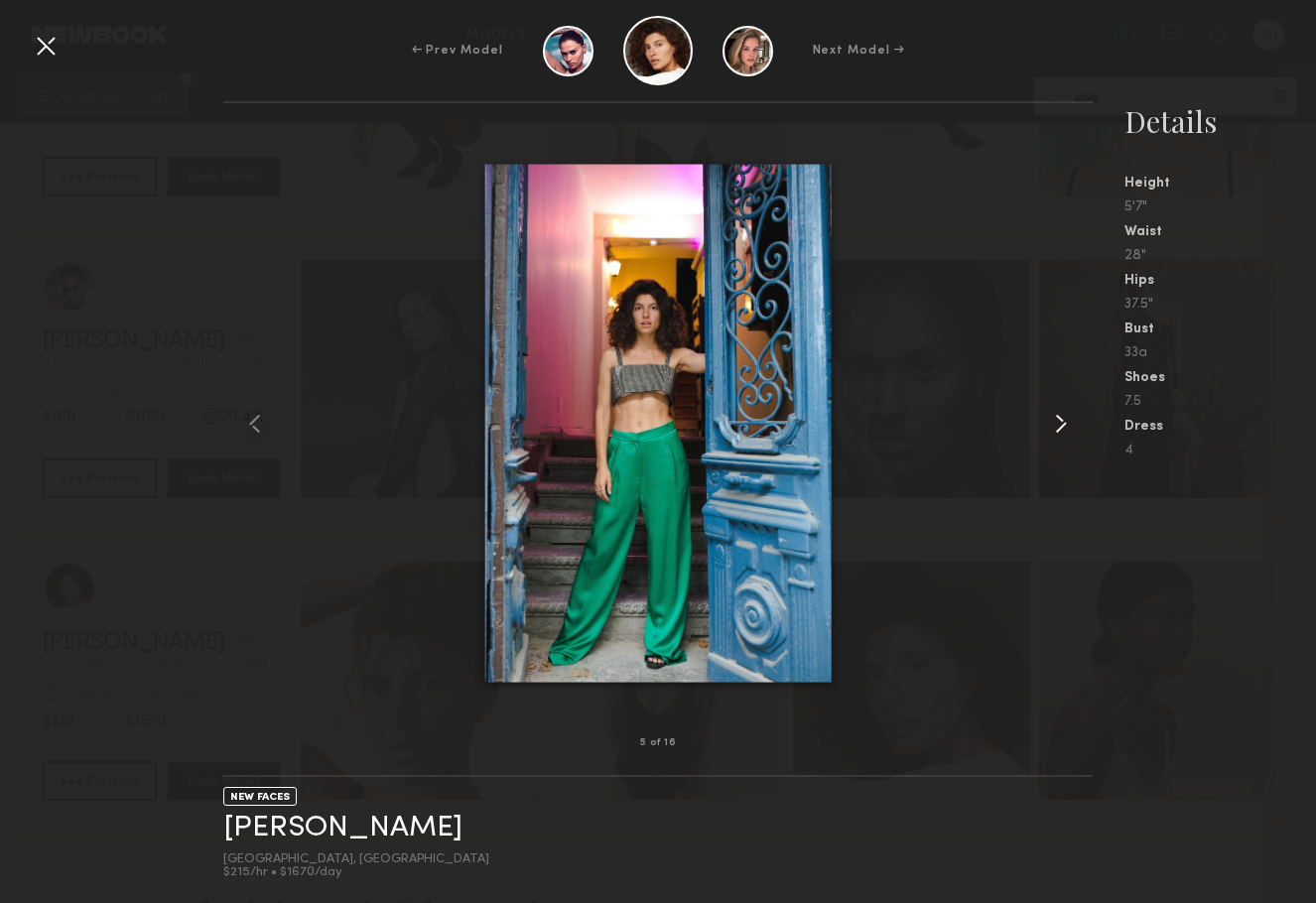 click at bounding box center (1061, 424) 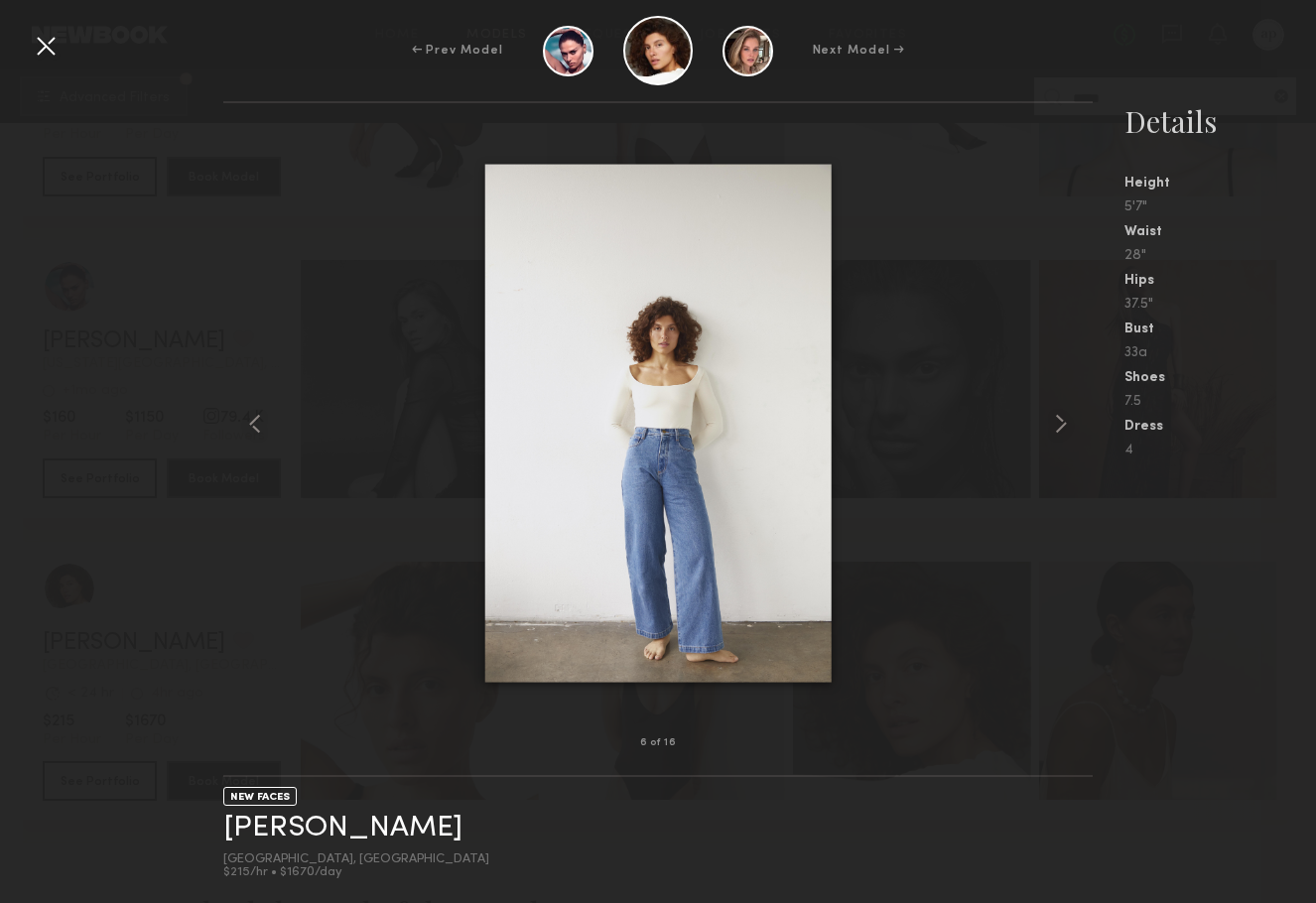click at bounding box center (46, 46) 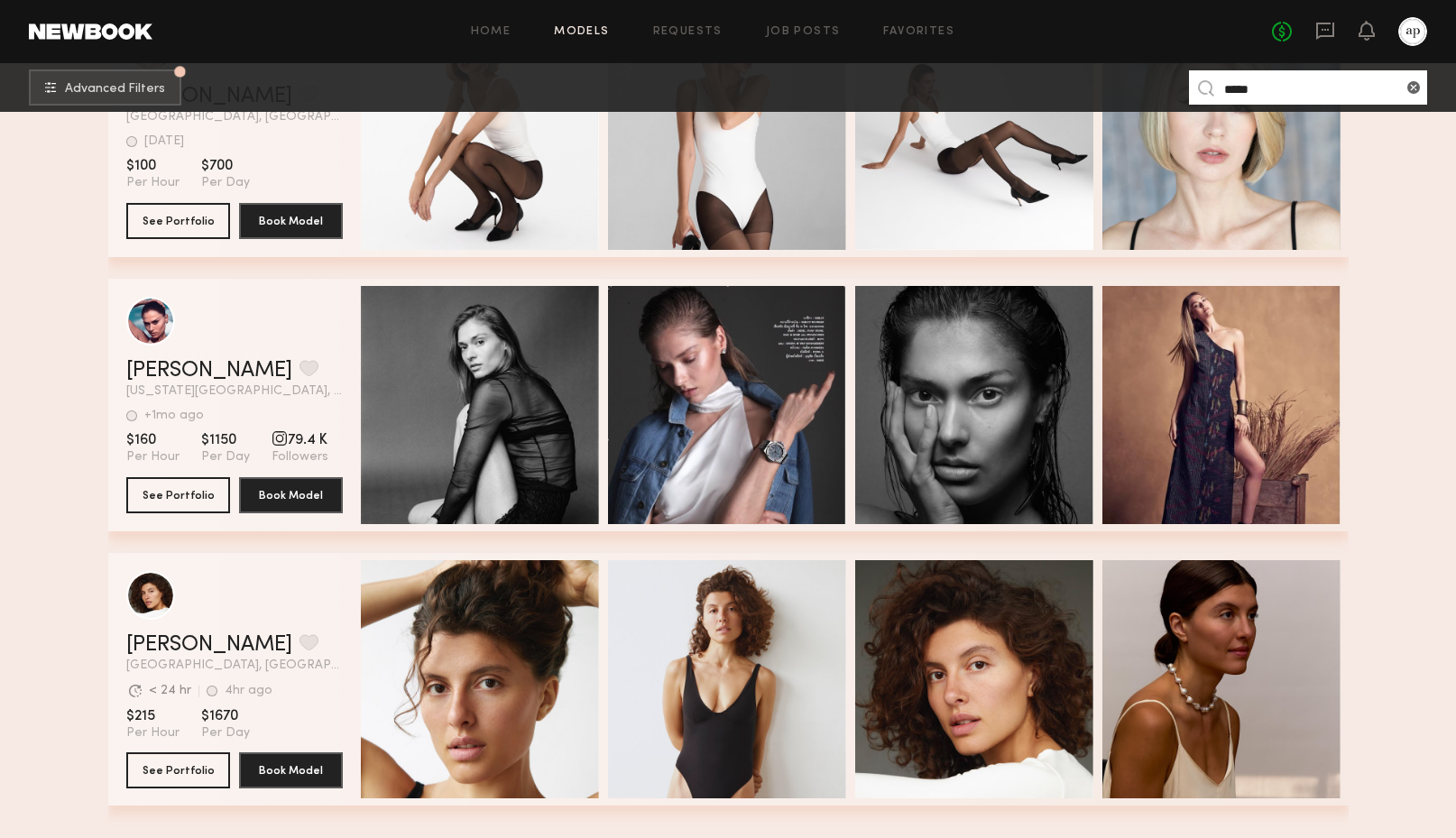 scroll, scrollTop: 0, scrollLeft: 0, axis: both 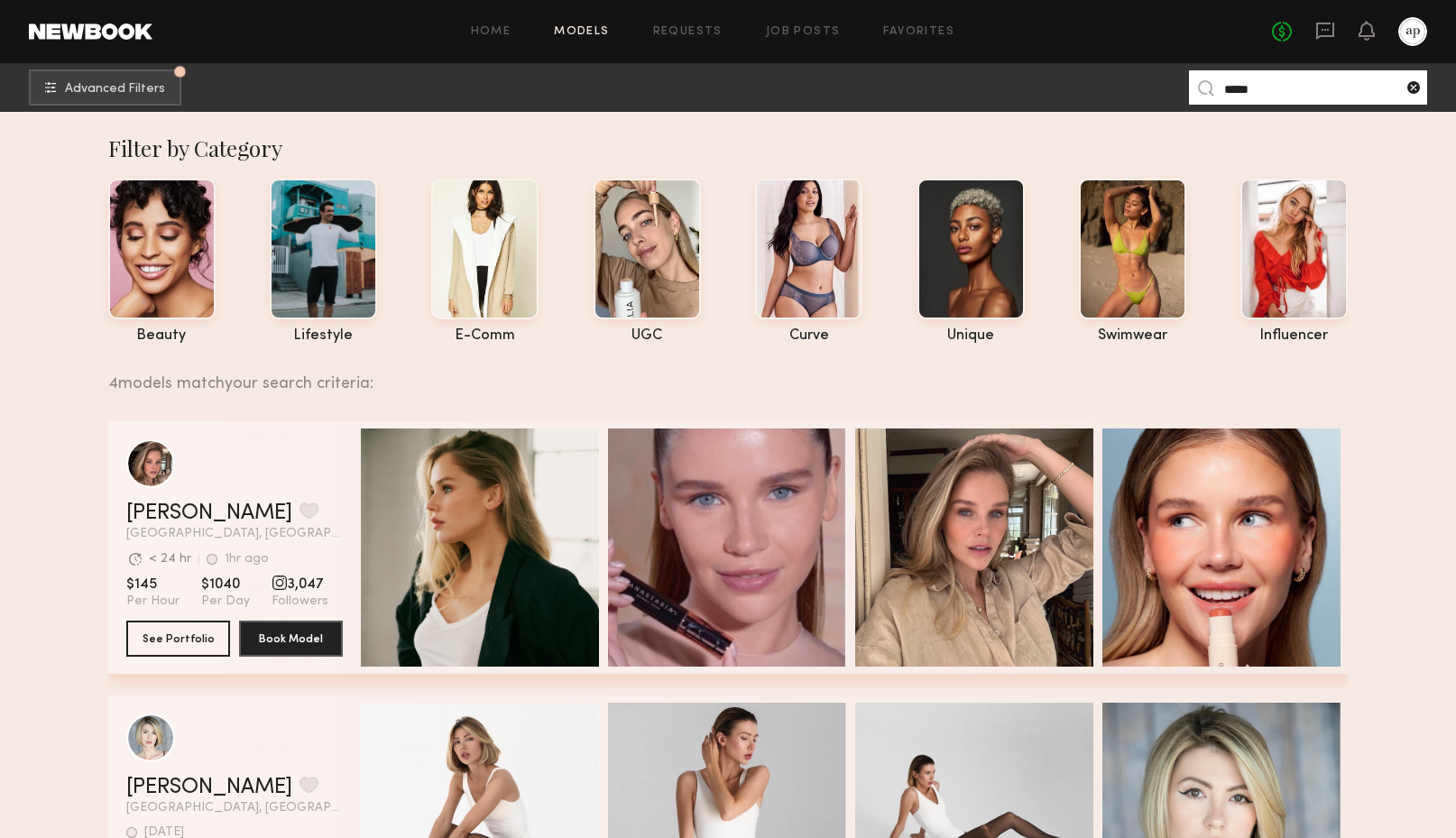 click 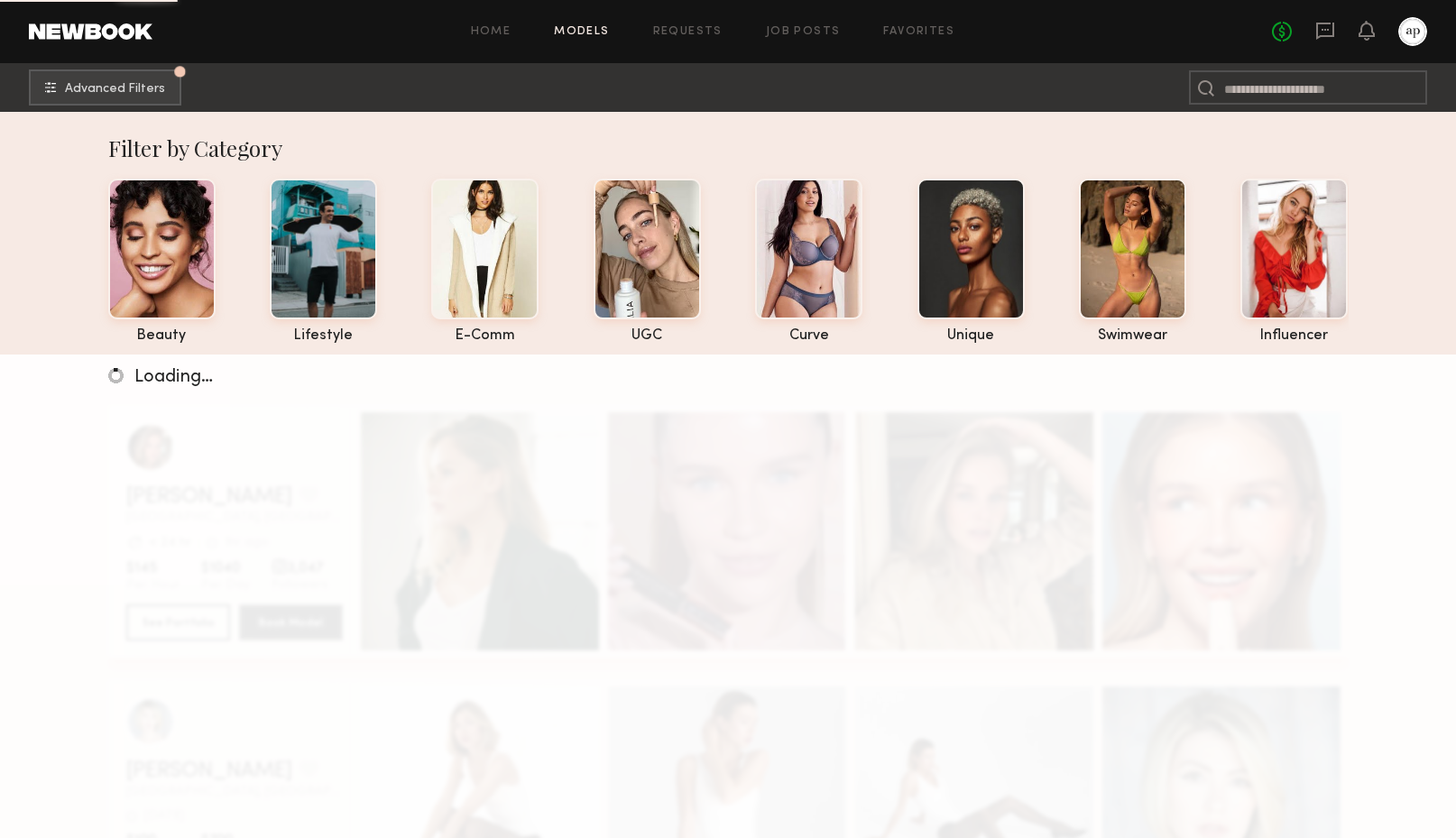 click on "Advanced Filters Pro tip: speed up your search by using our advanced filters." 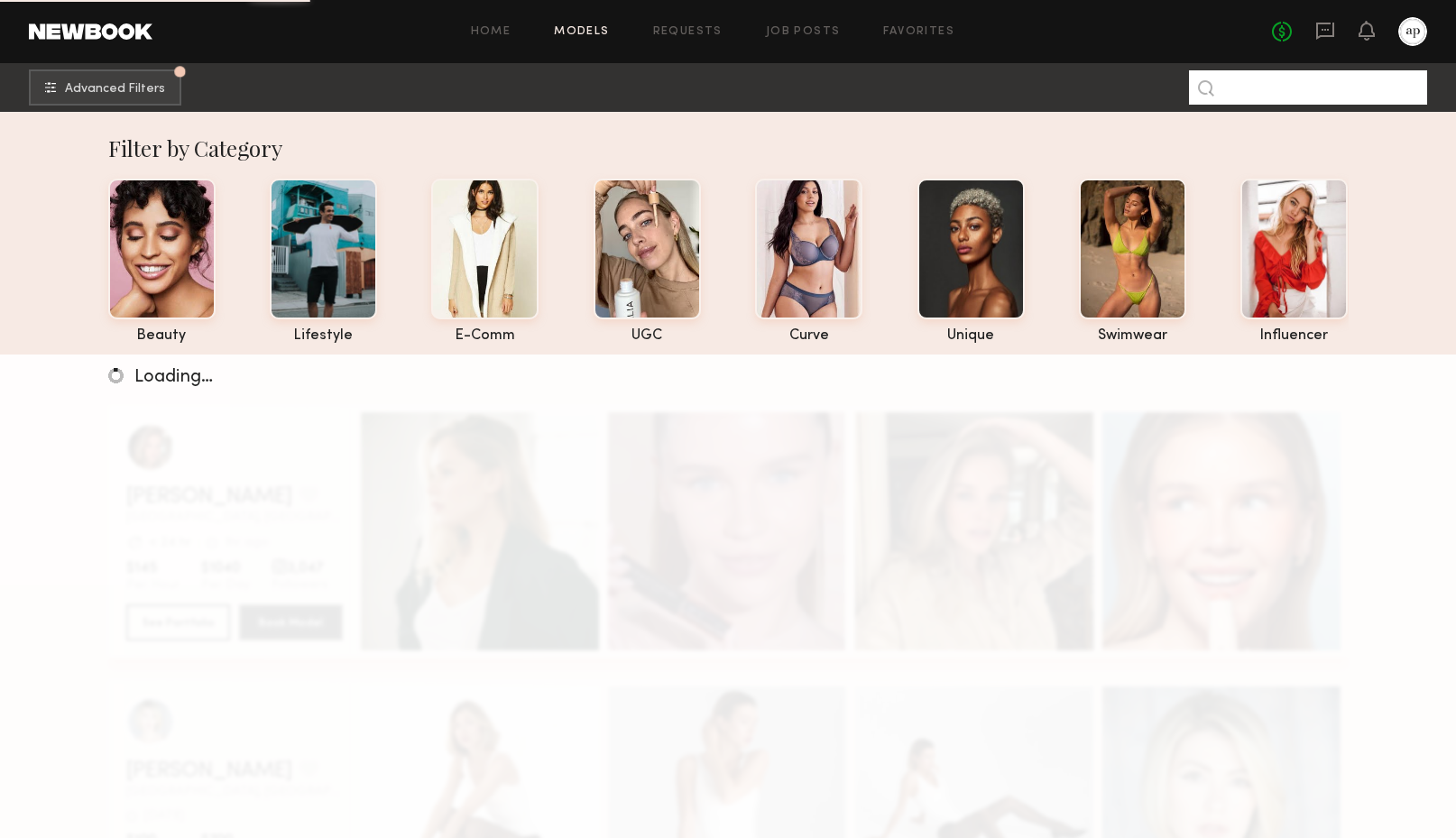click 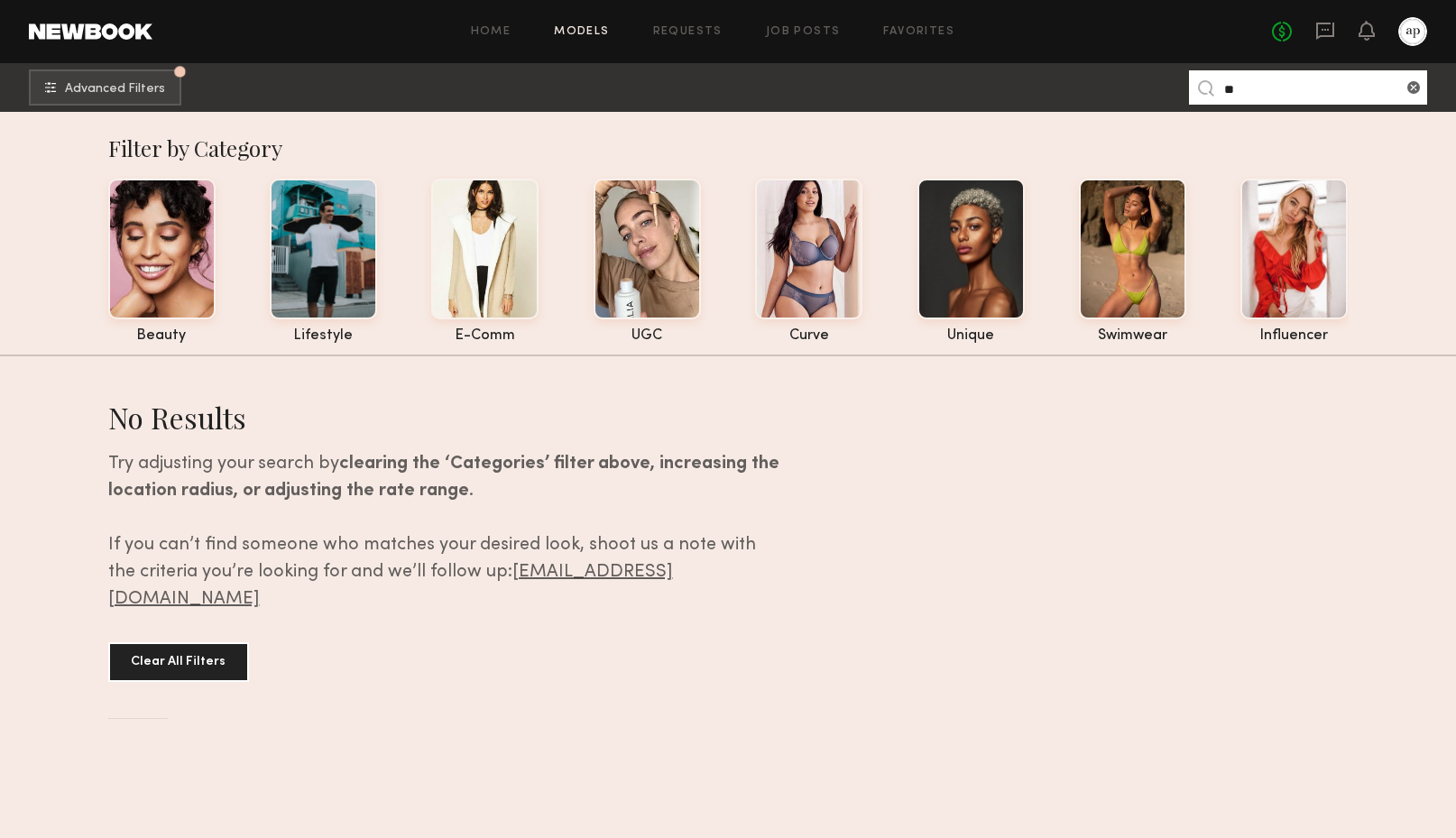 type on "*" 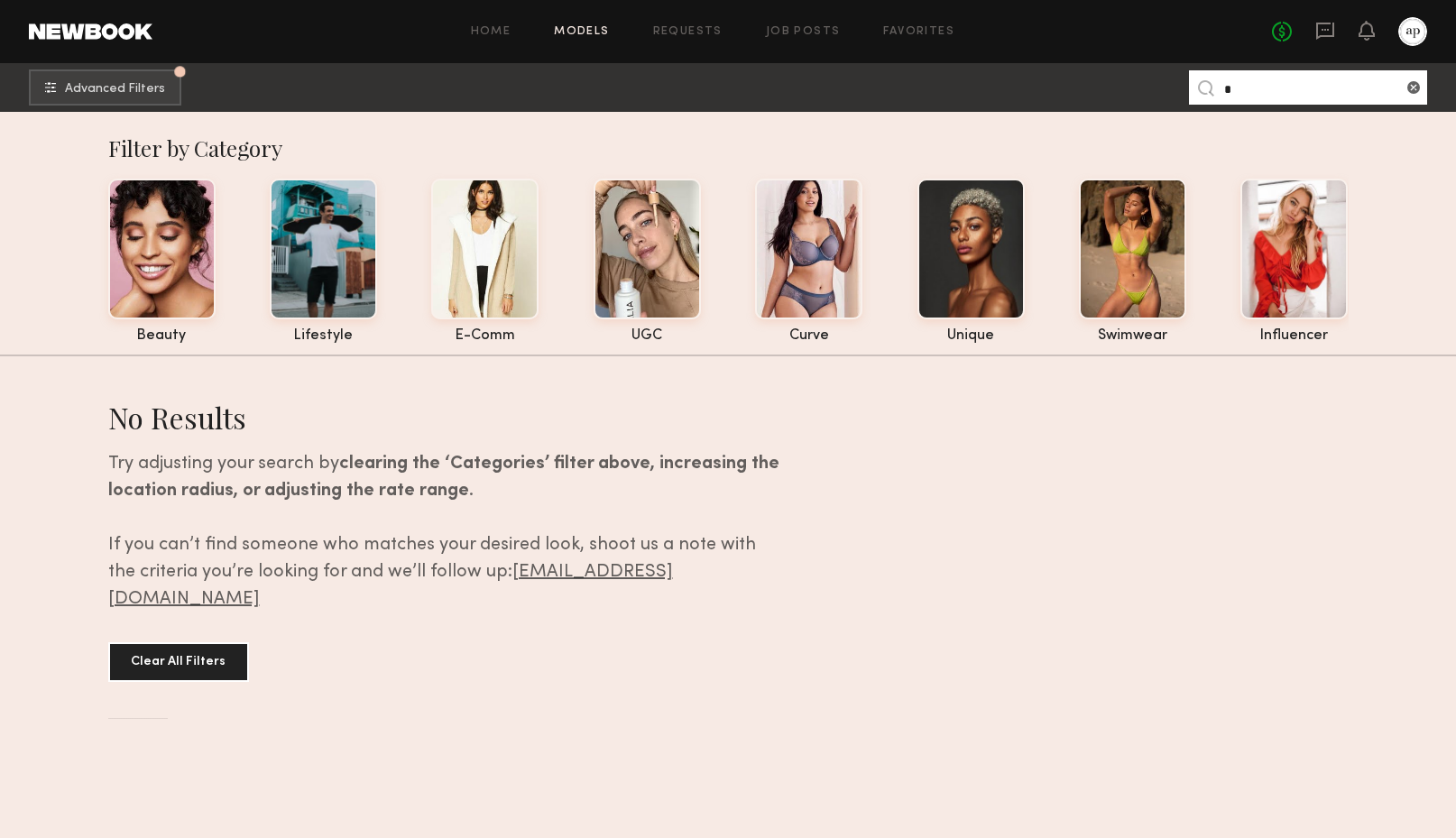 type 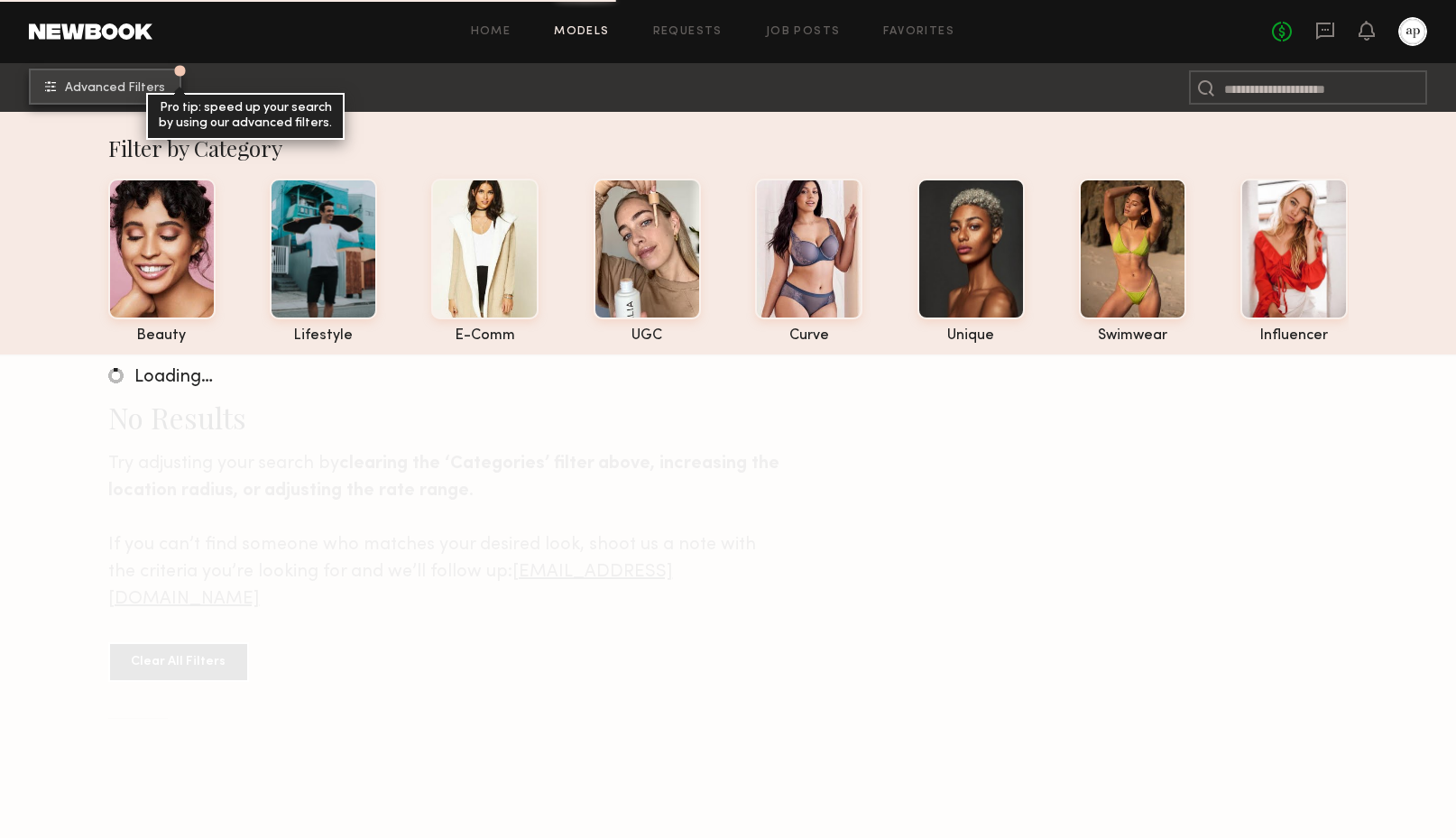 click on "Advanced Filters" 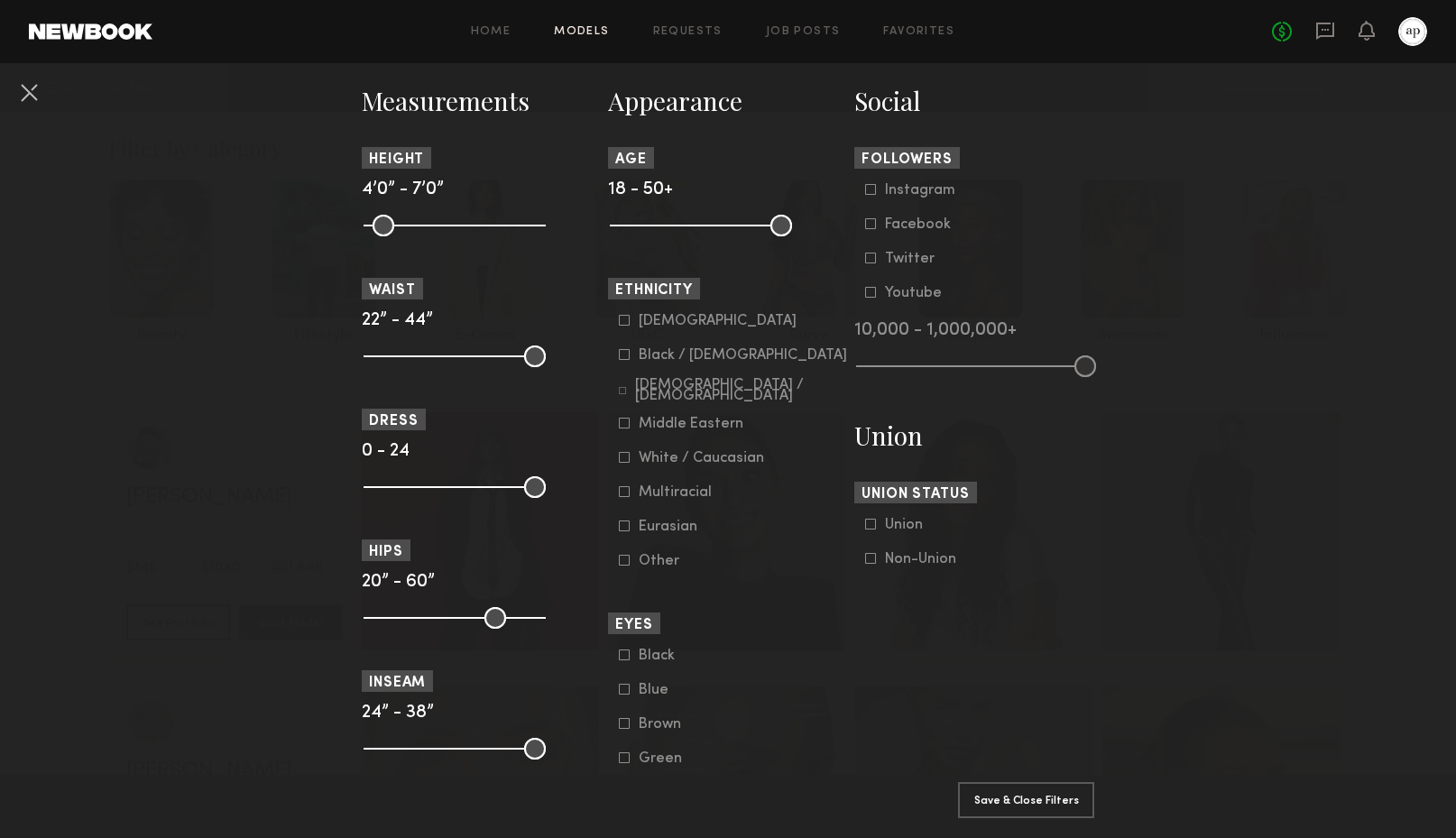 scroll, scrollTop: 787, scrollLeft: 0, axis: vertical 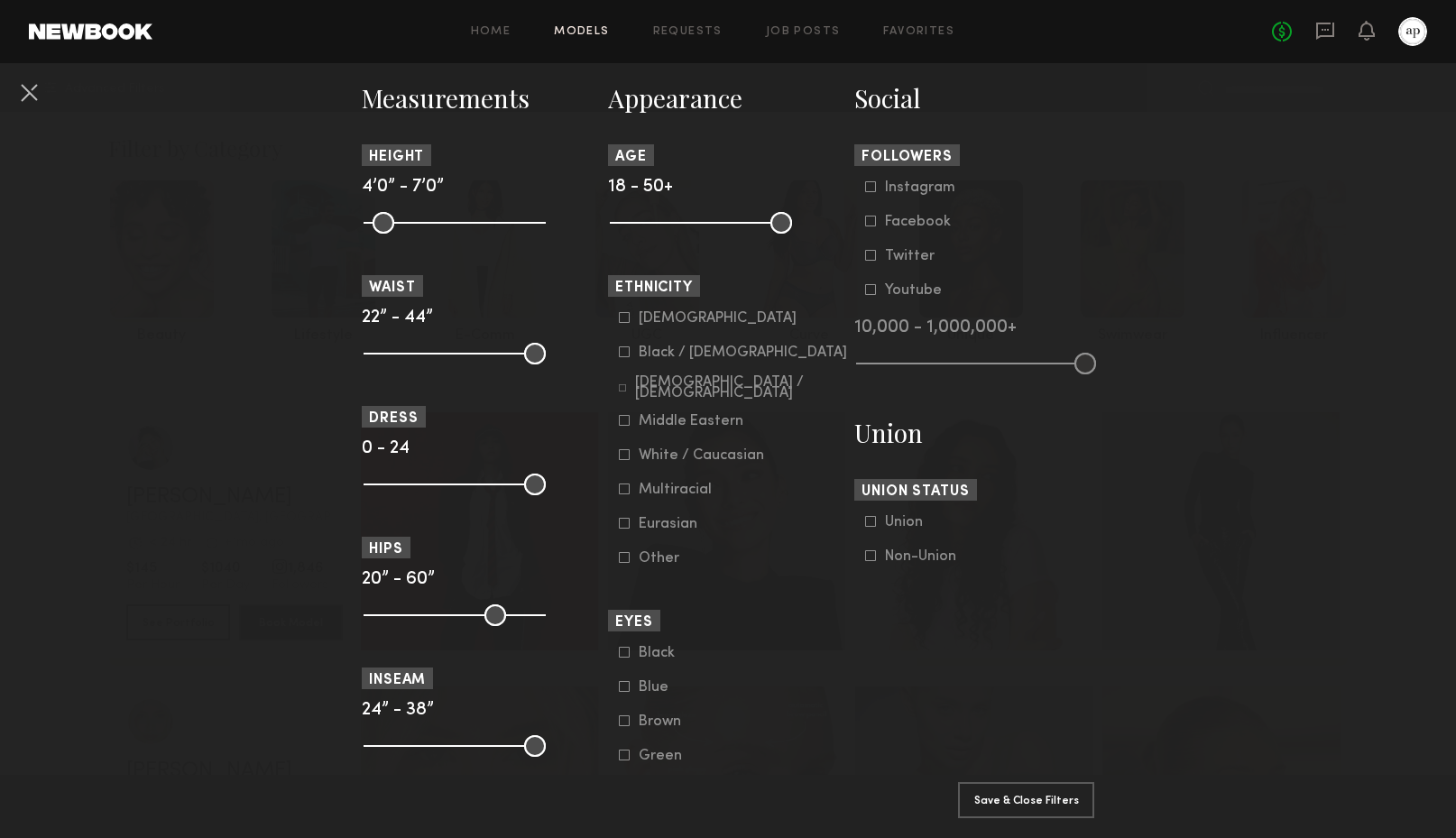 click 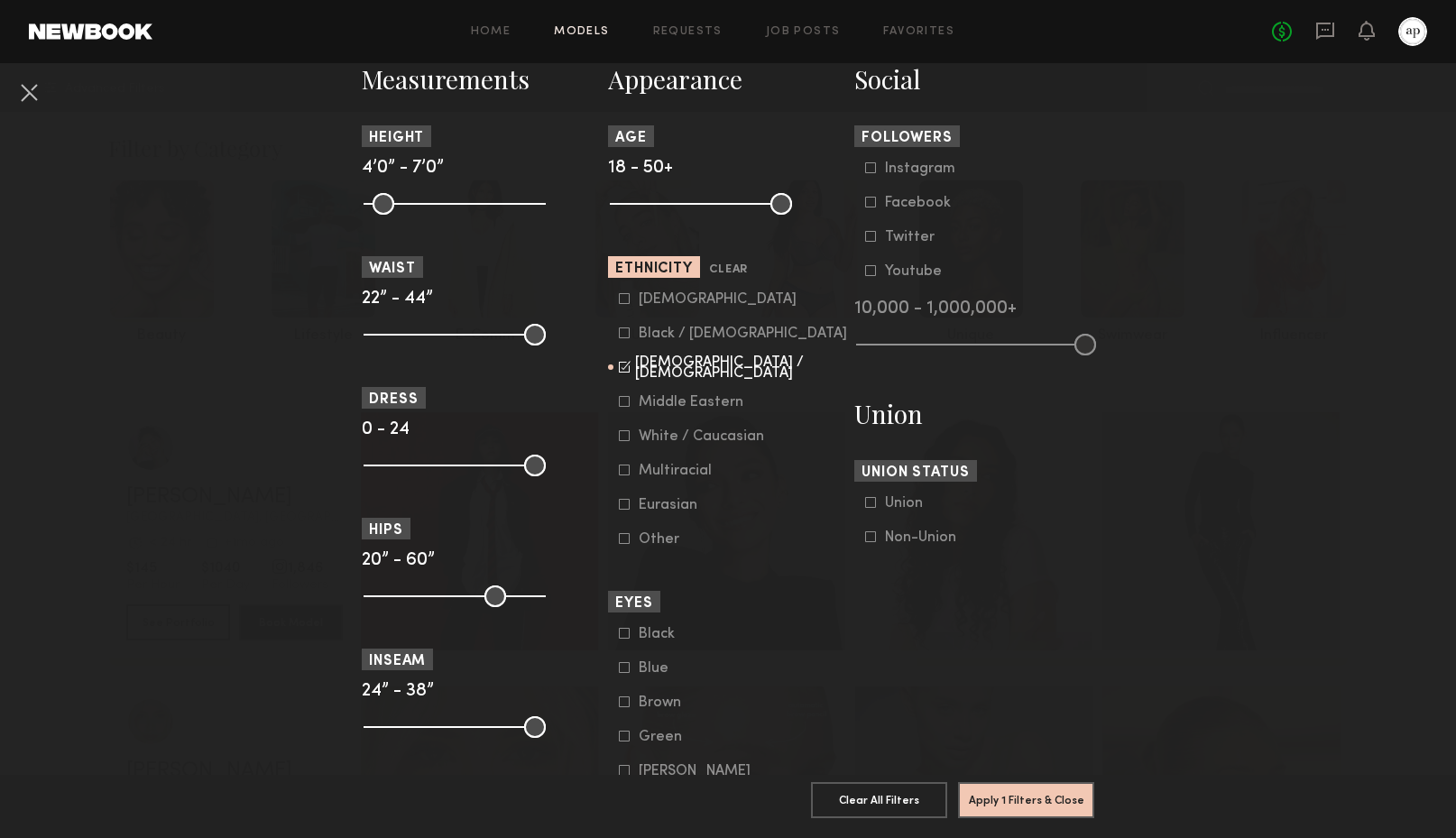 scroll, scrollTop: 815, scrollLeft: 0, axis: vertical 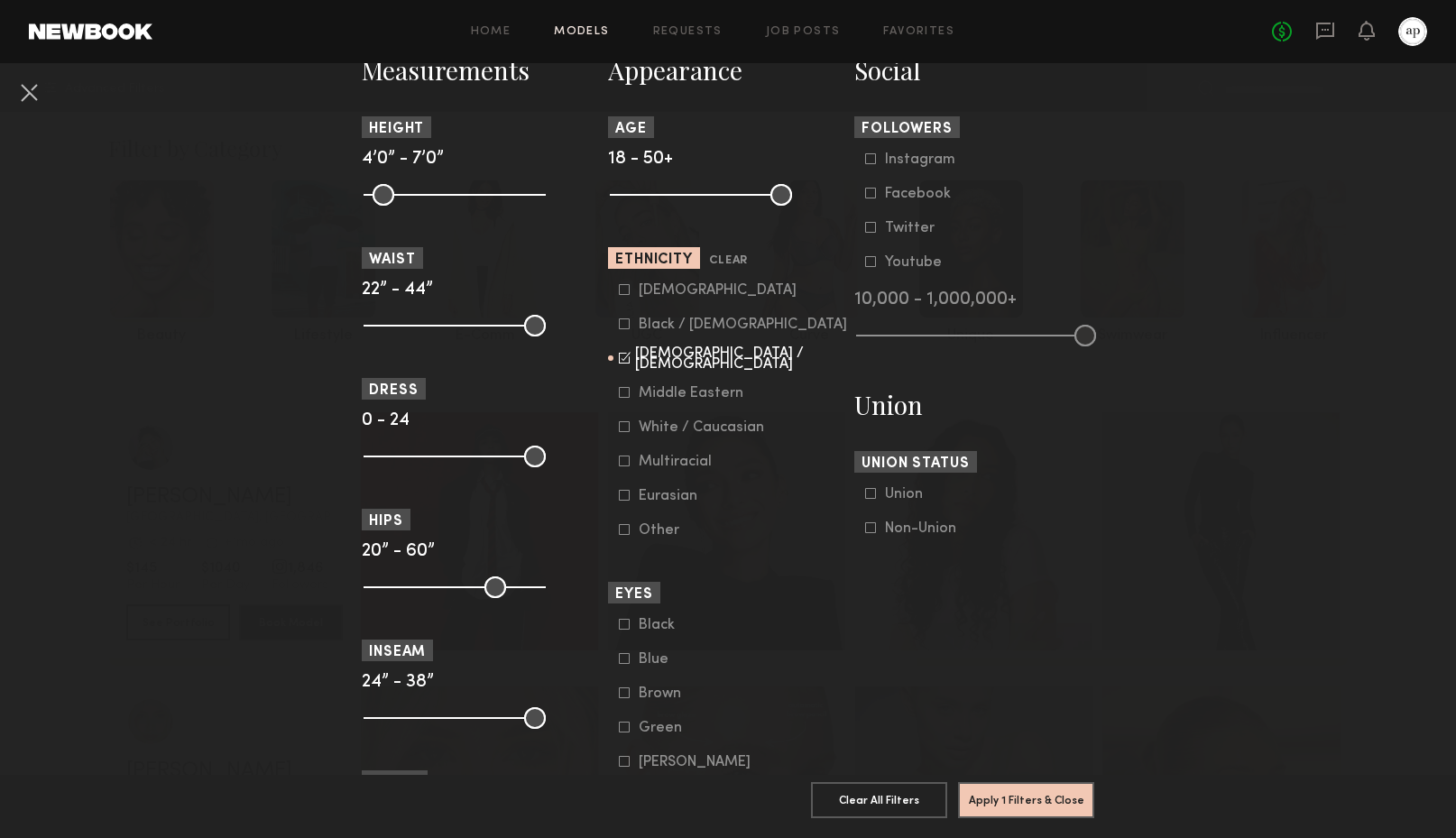 click on "Multiracial" 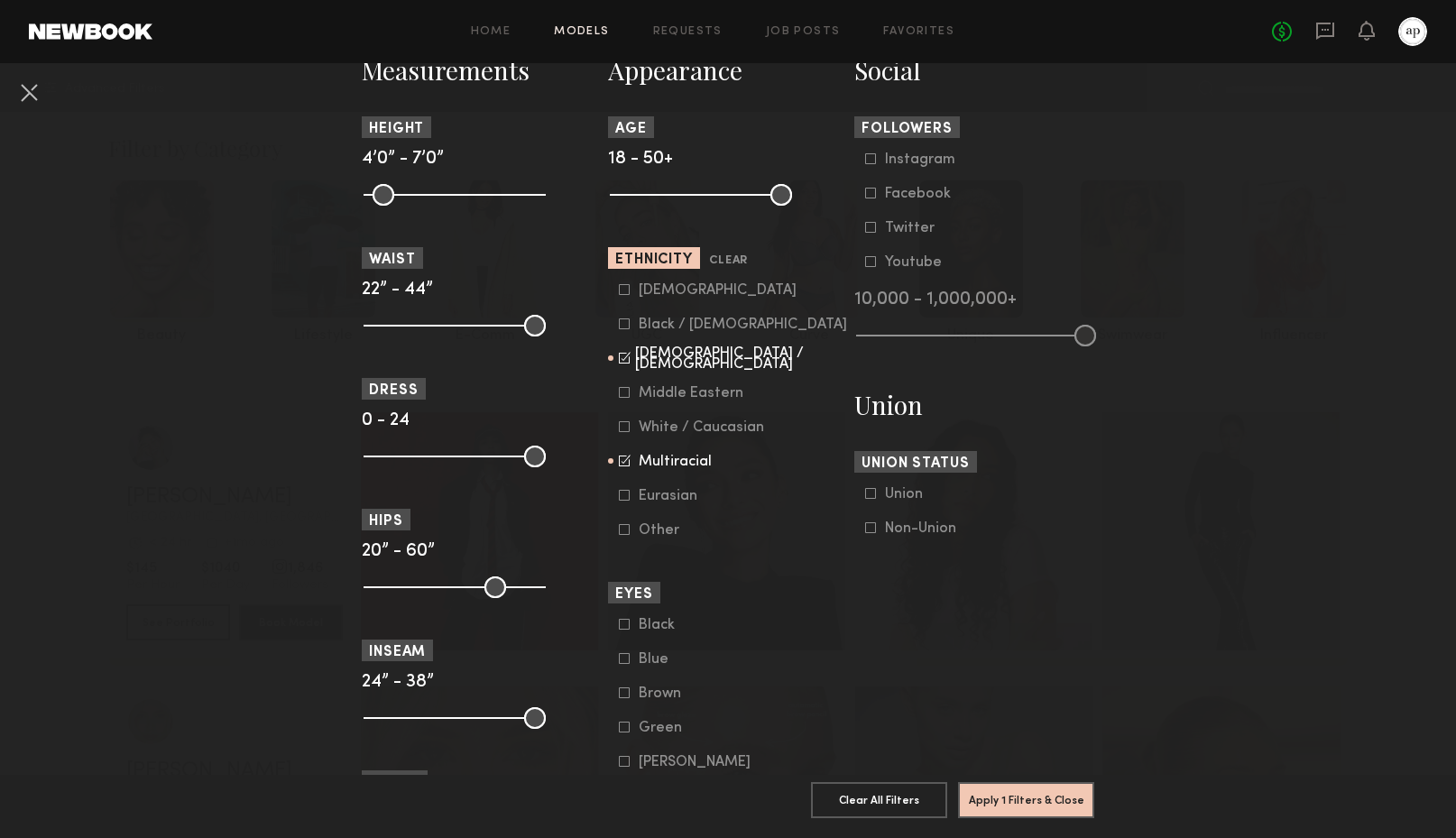 click 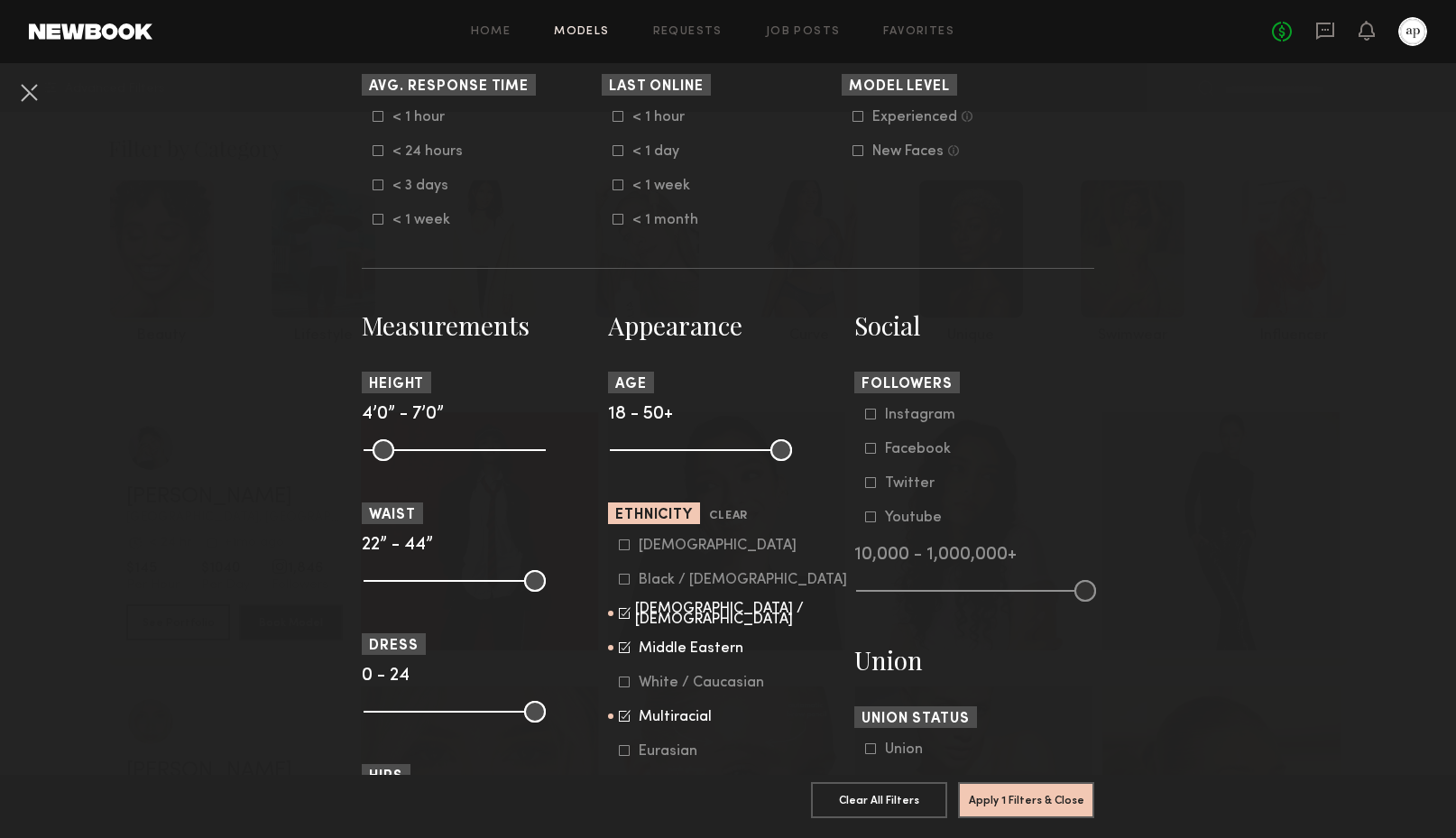 scroll, scrollTop: 651, scrollLeft: 0, axis: vertical 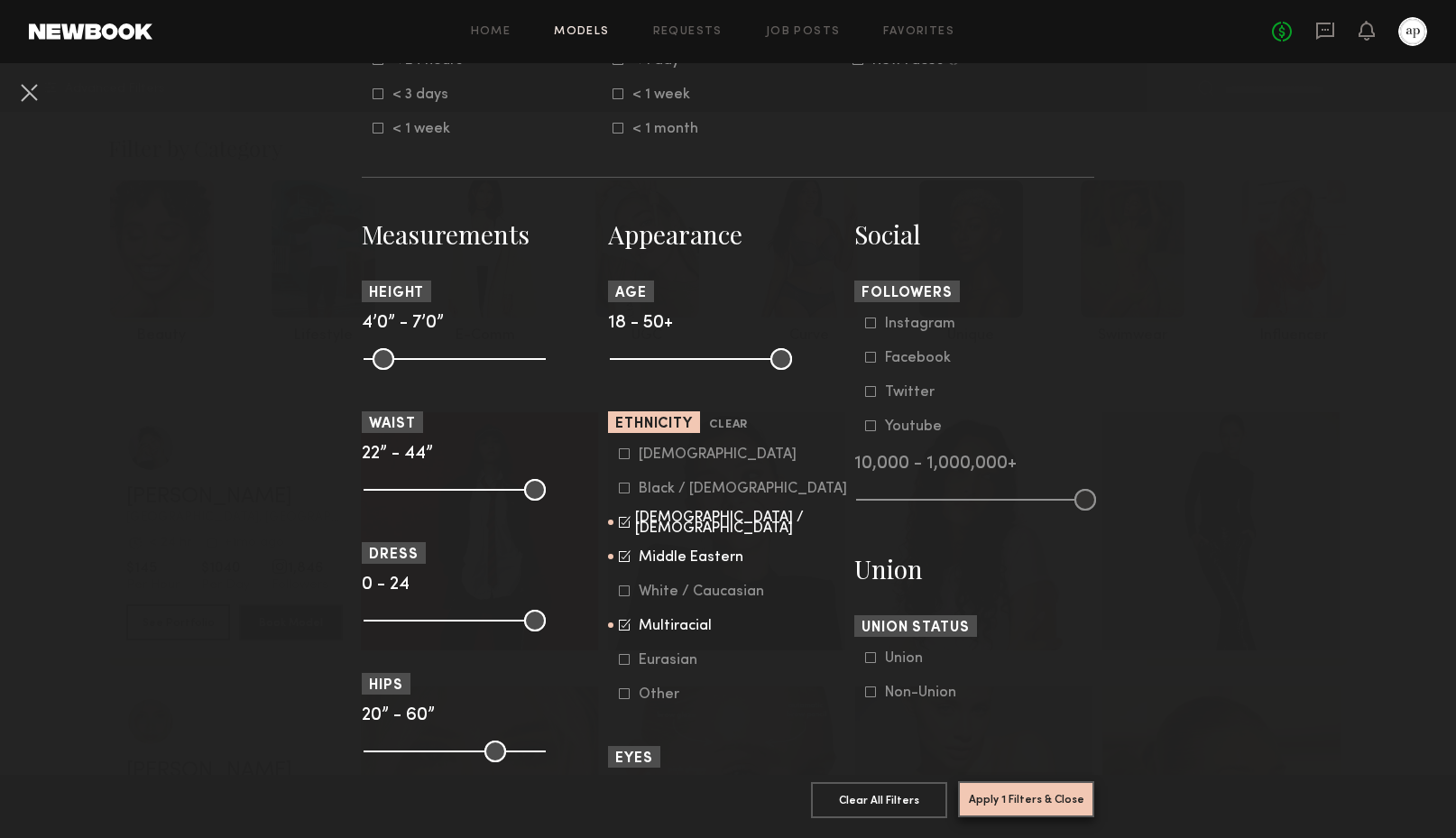click on "Apply 1 Filters & Close" 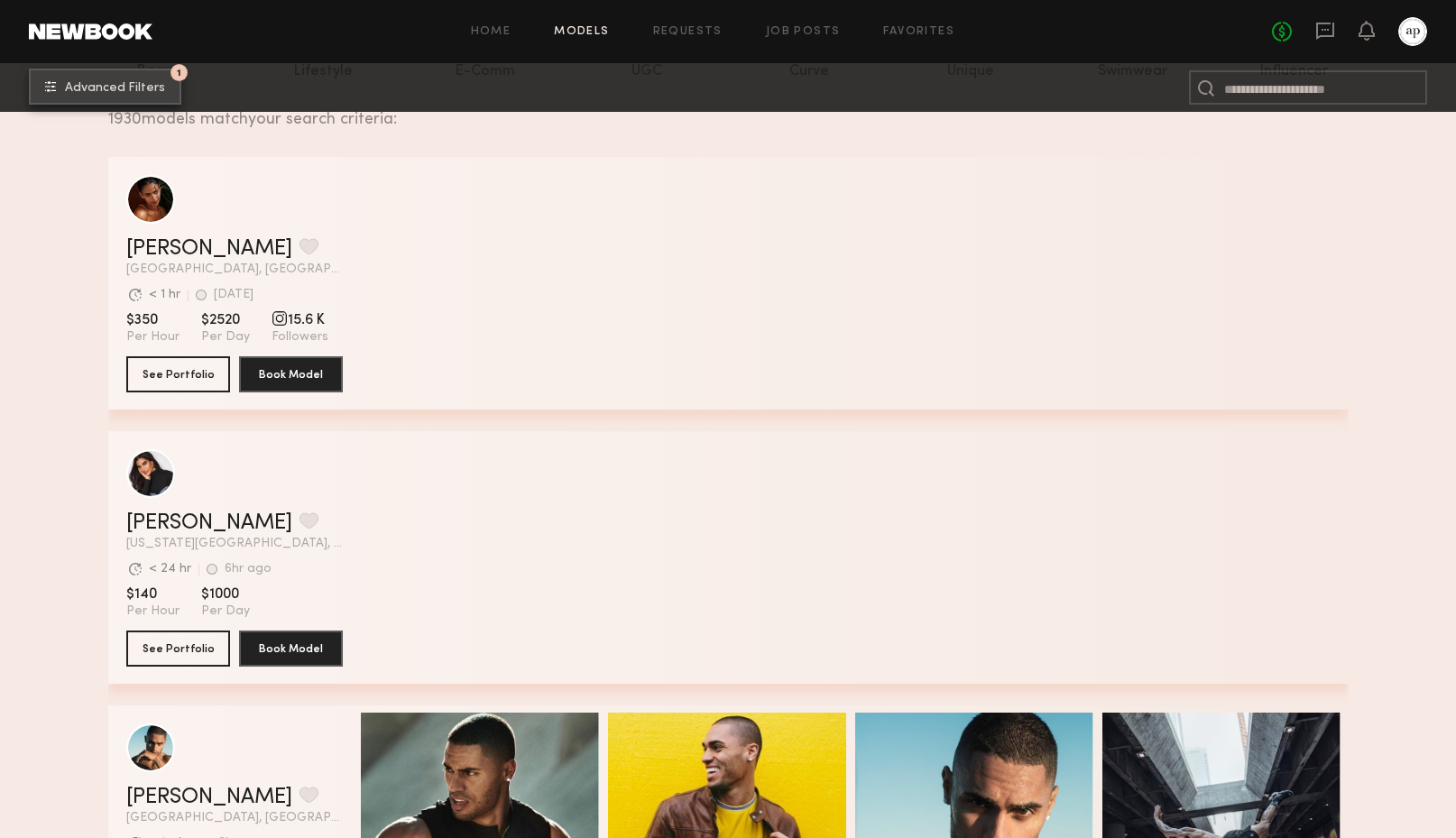 scroll, scrollTop: 0, scrollLeft: 0, axis: both 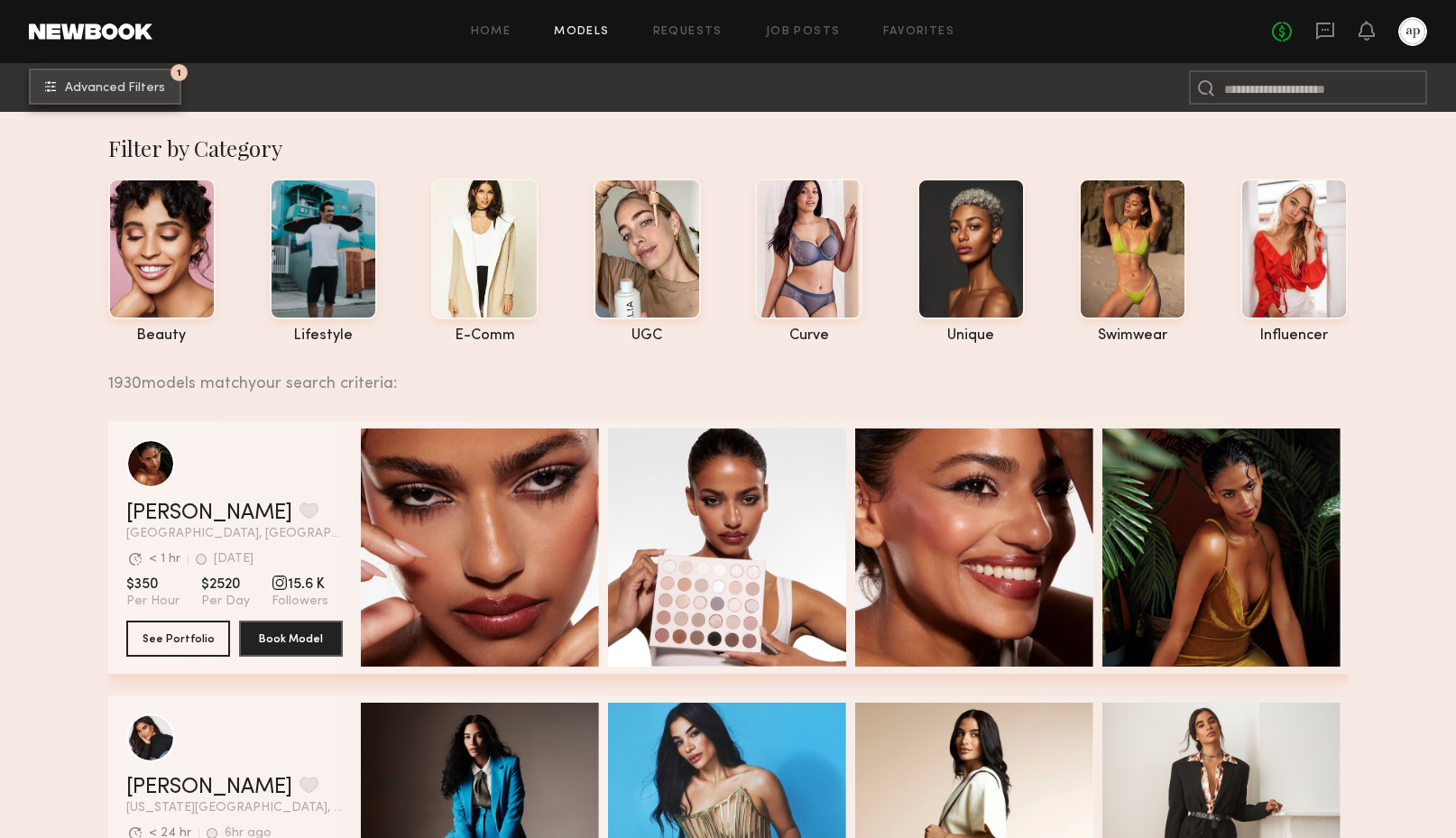 click on "Advanced Filters" 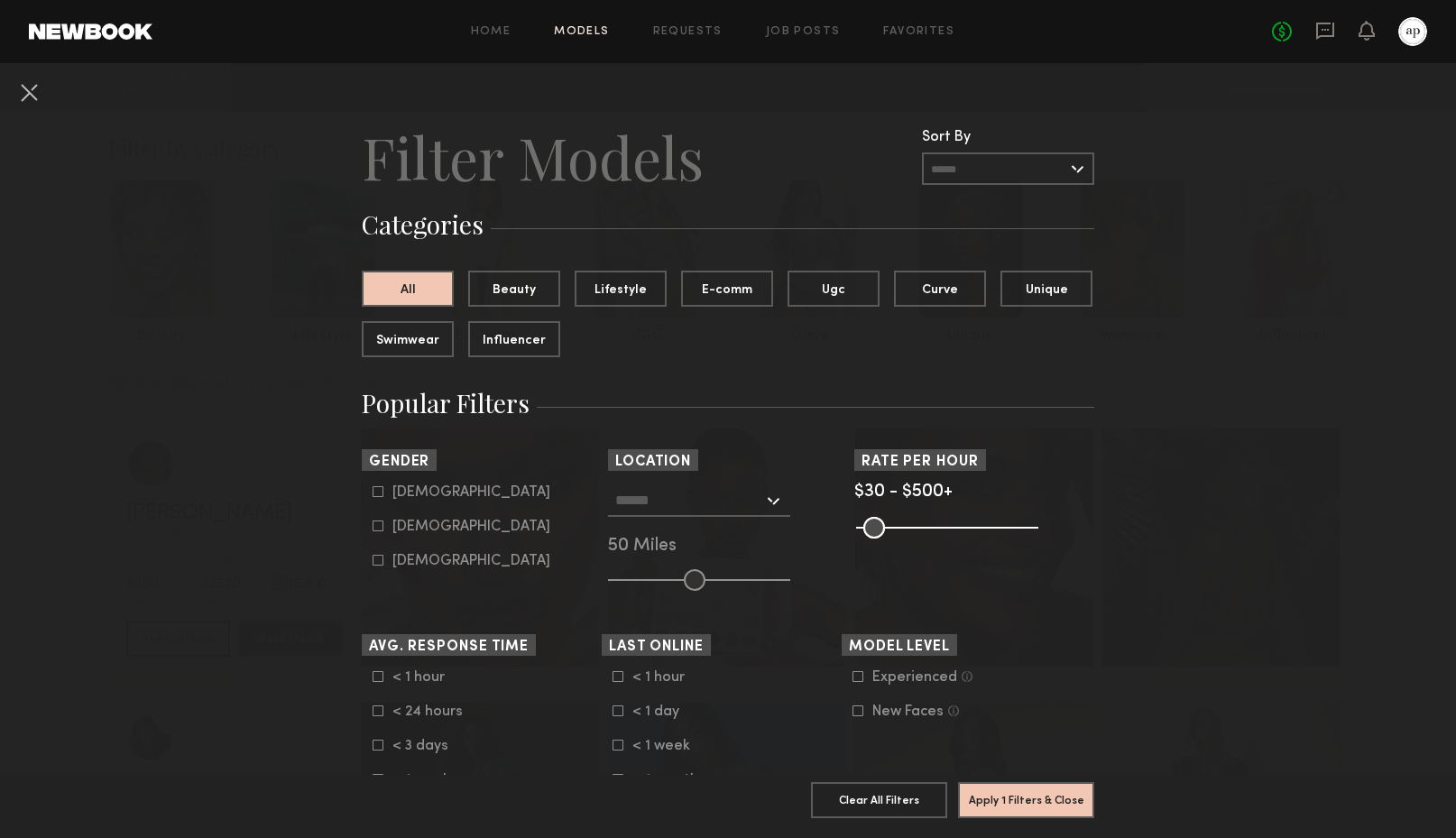 click 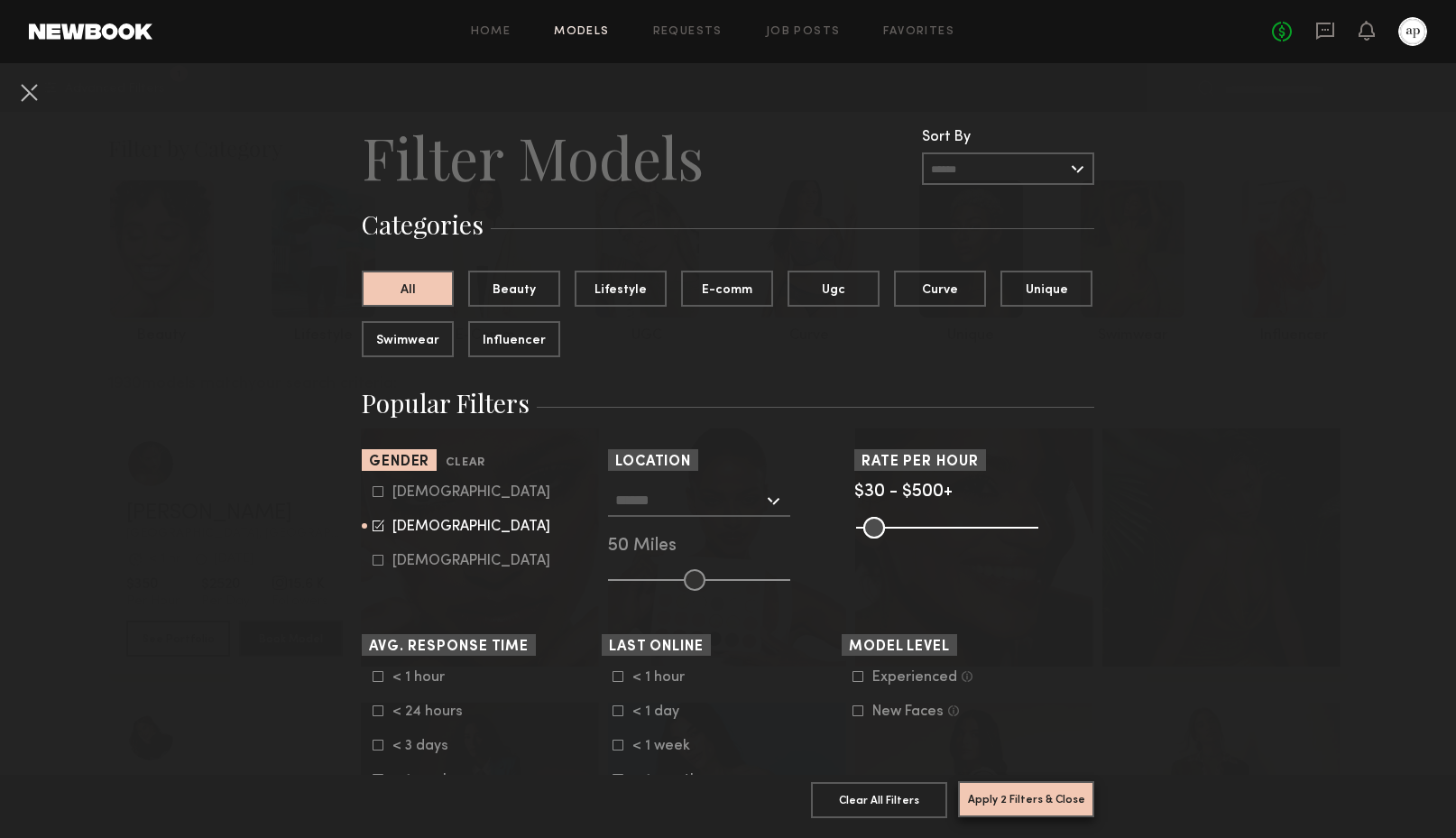 click on "Apply 2 Filters & Close" 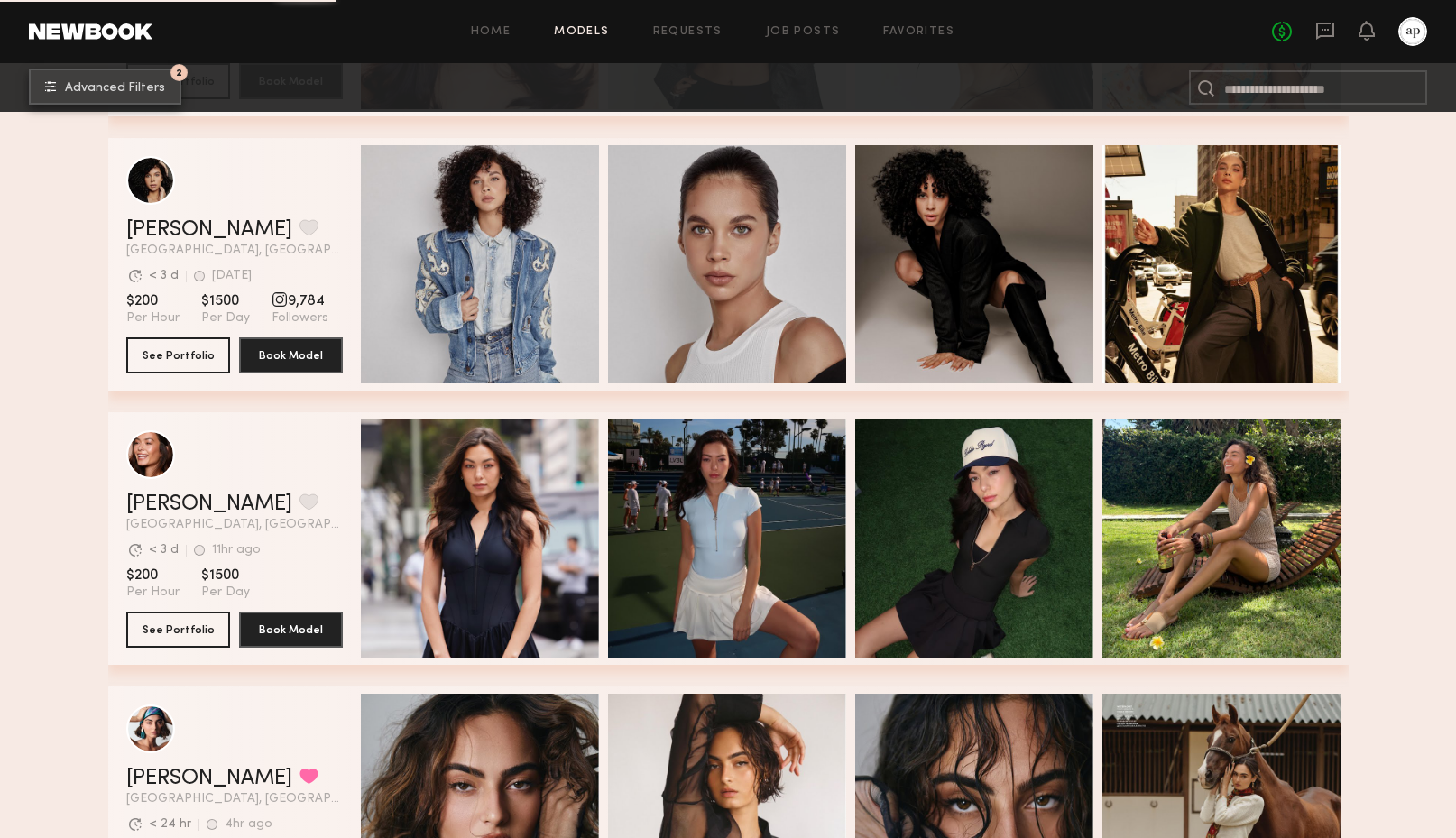 scroll, scrollTop: 2490, scrollLeft: 0, axis: vertical 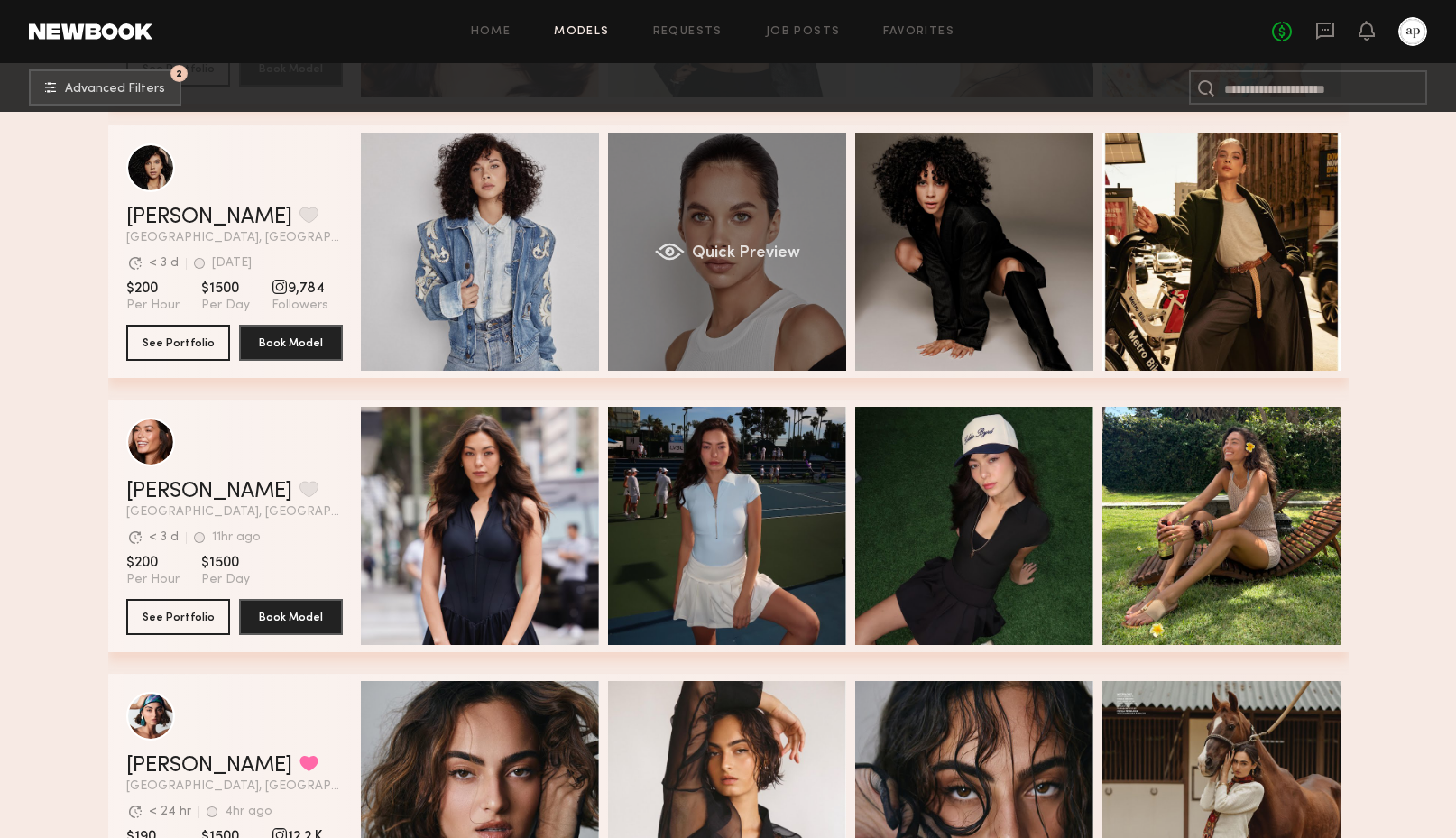 click on "Quick Preview" 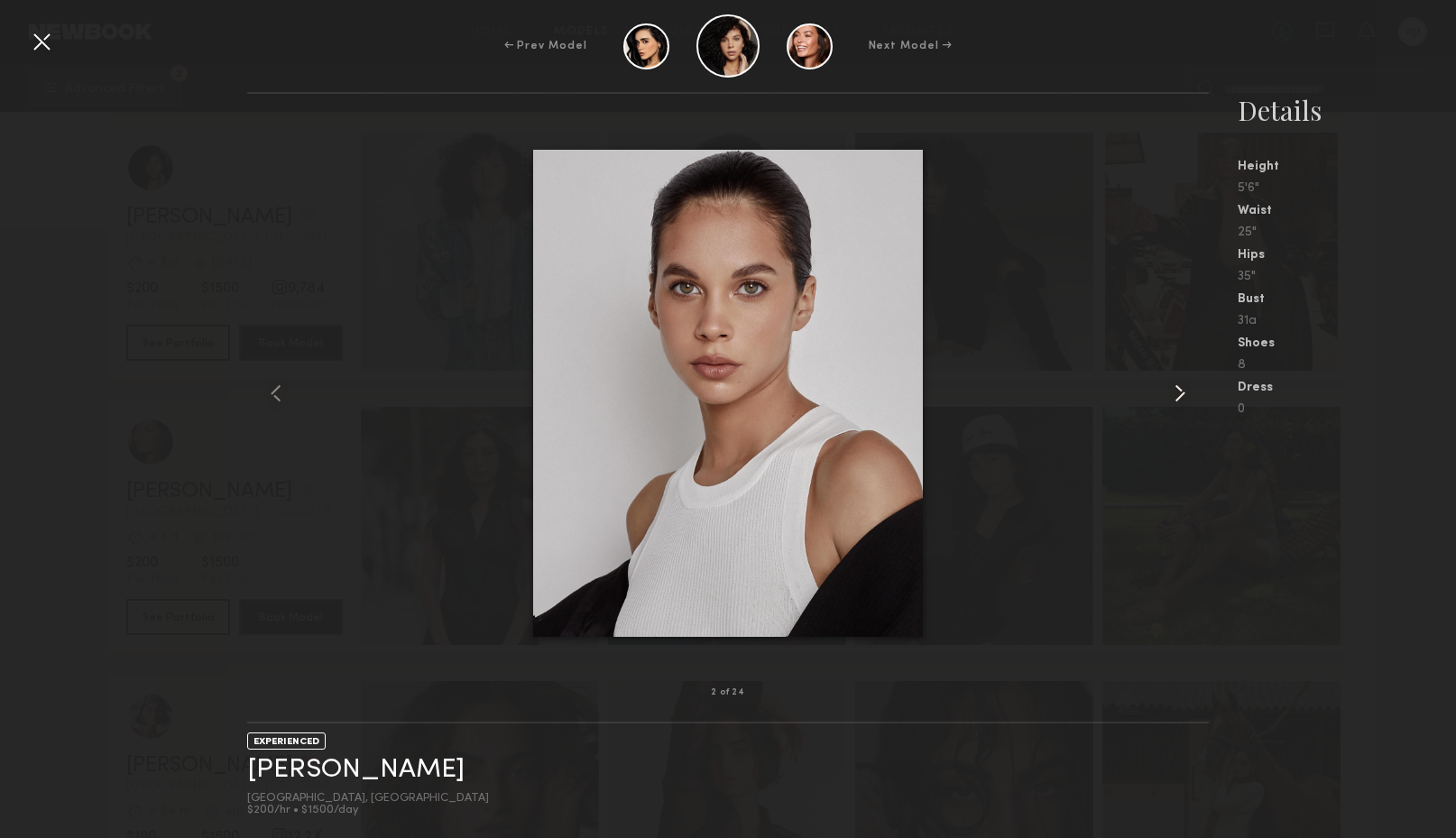 click at bounding box center (1180, 393) 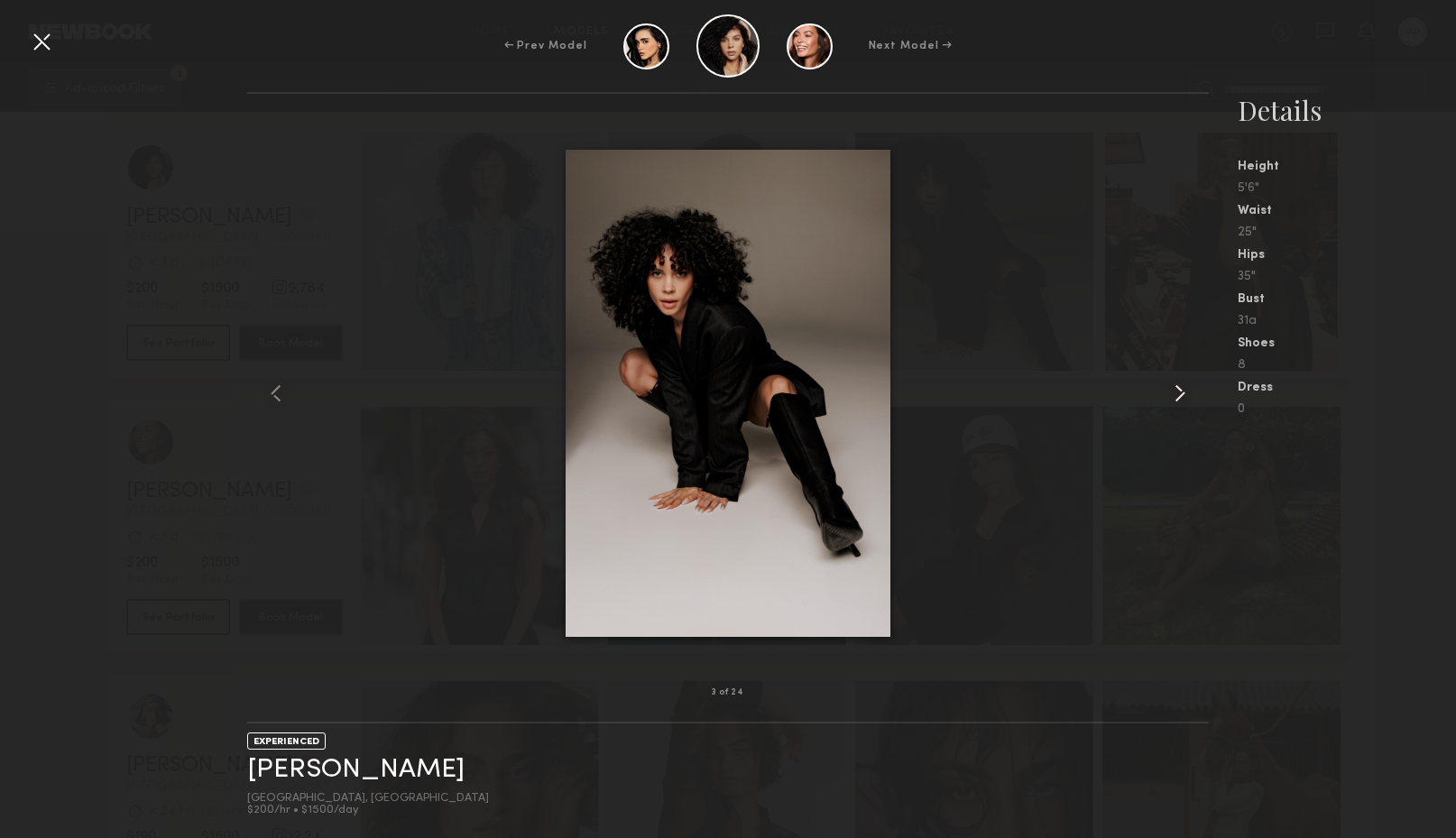 click at bounding box center (1180, 393) 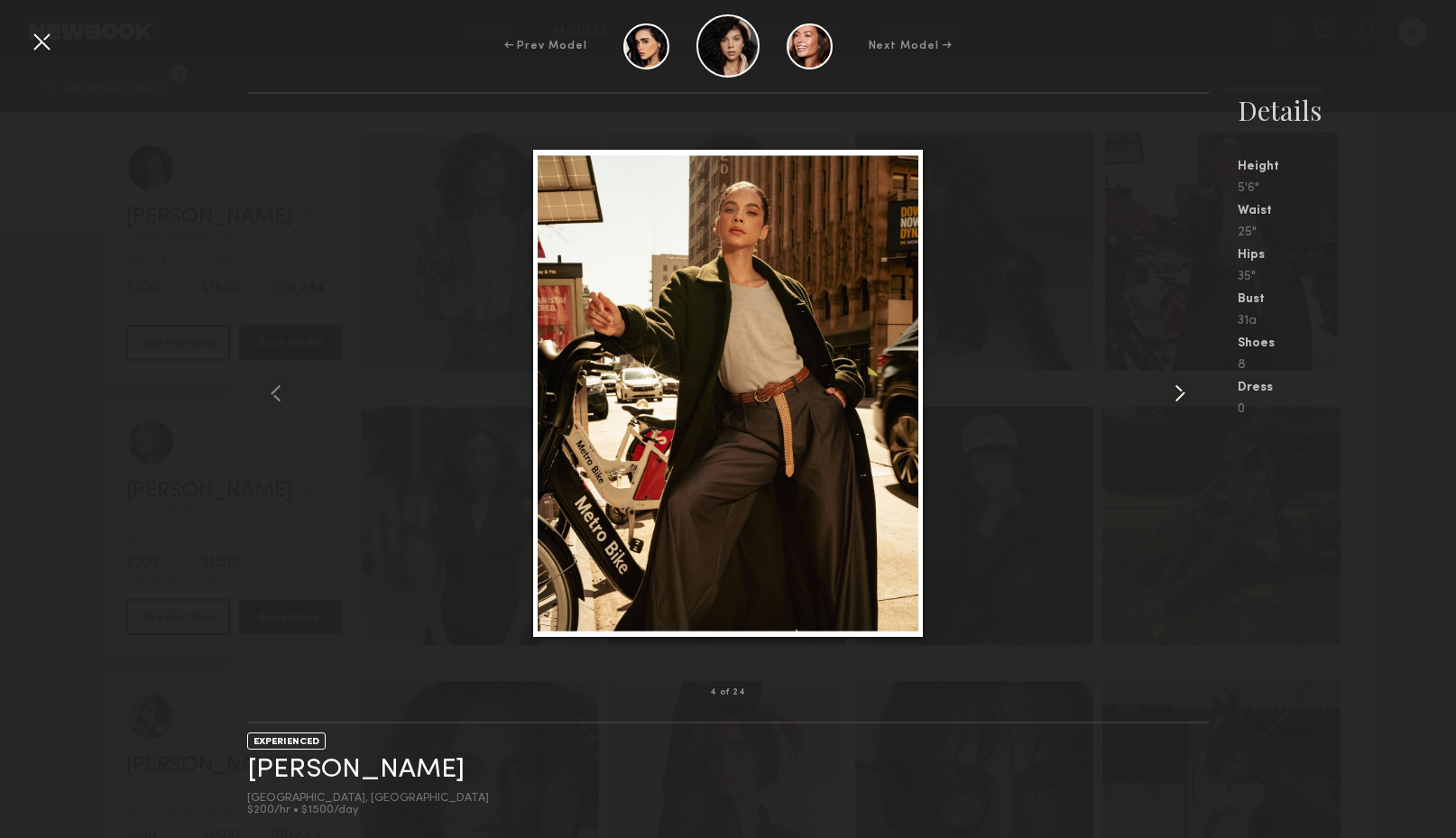click at bounding box center (1180, 393) 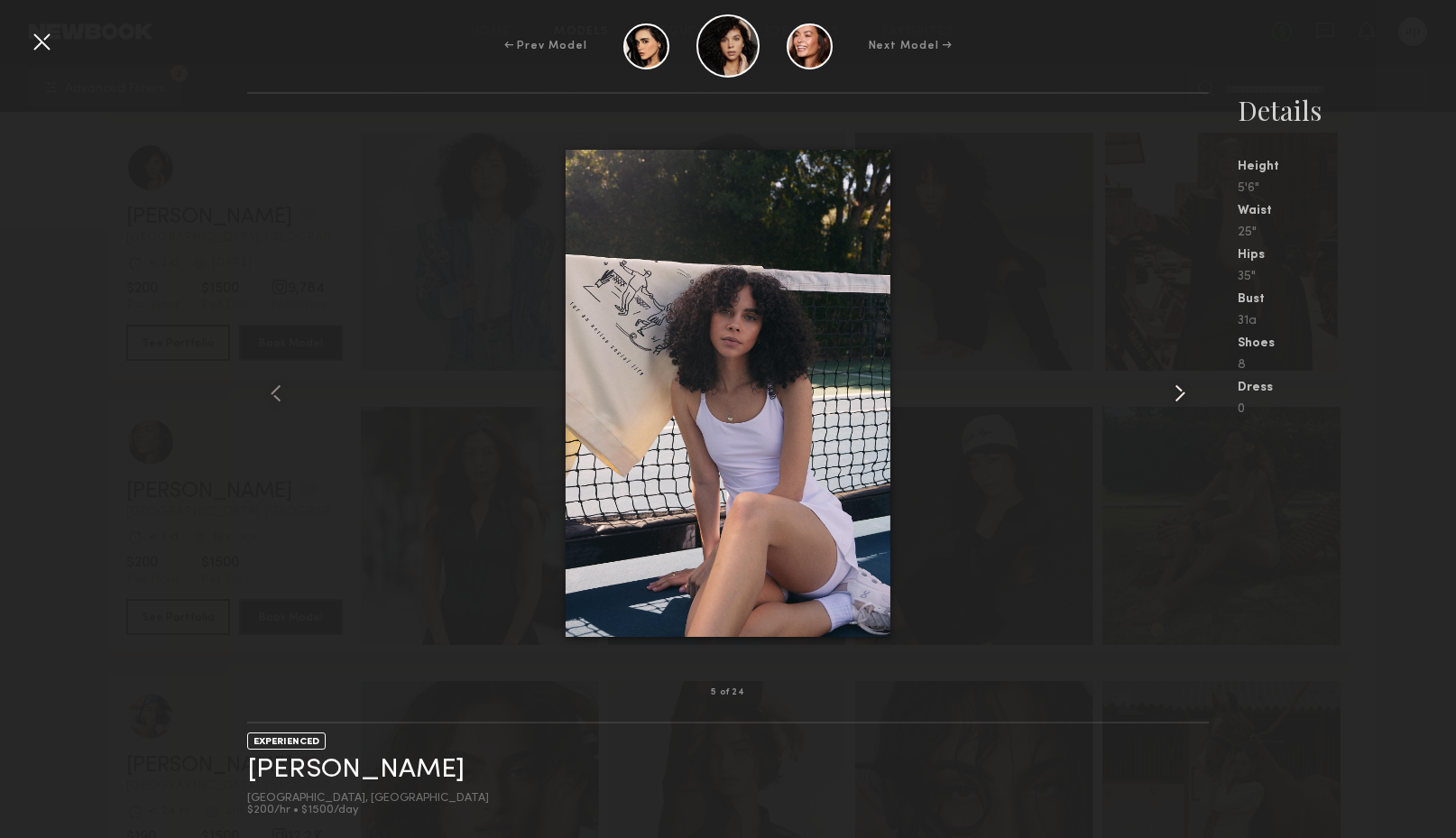 click at bounding box center [1180, 393] 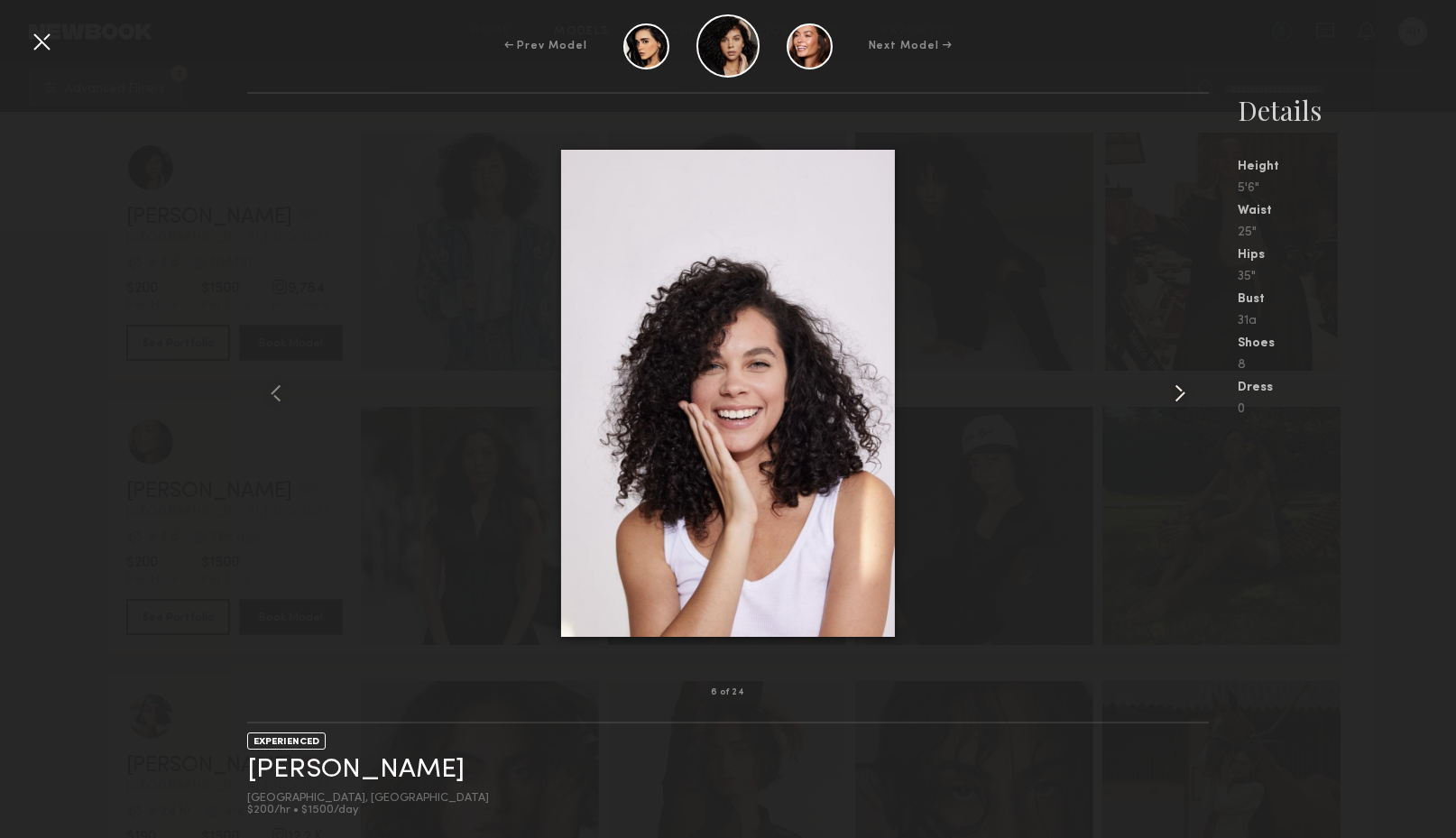 click at bounding box center (1180, 393) 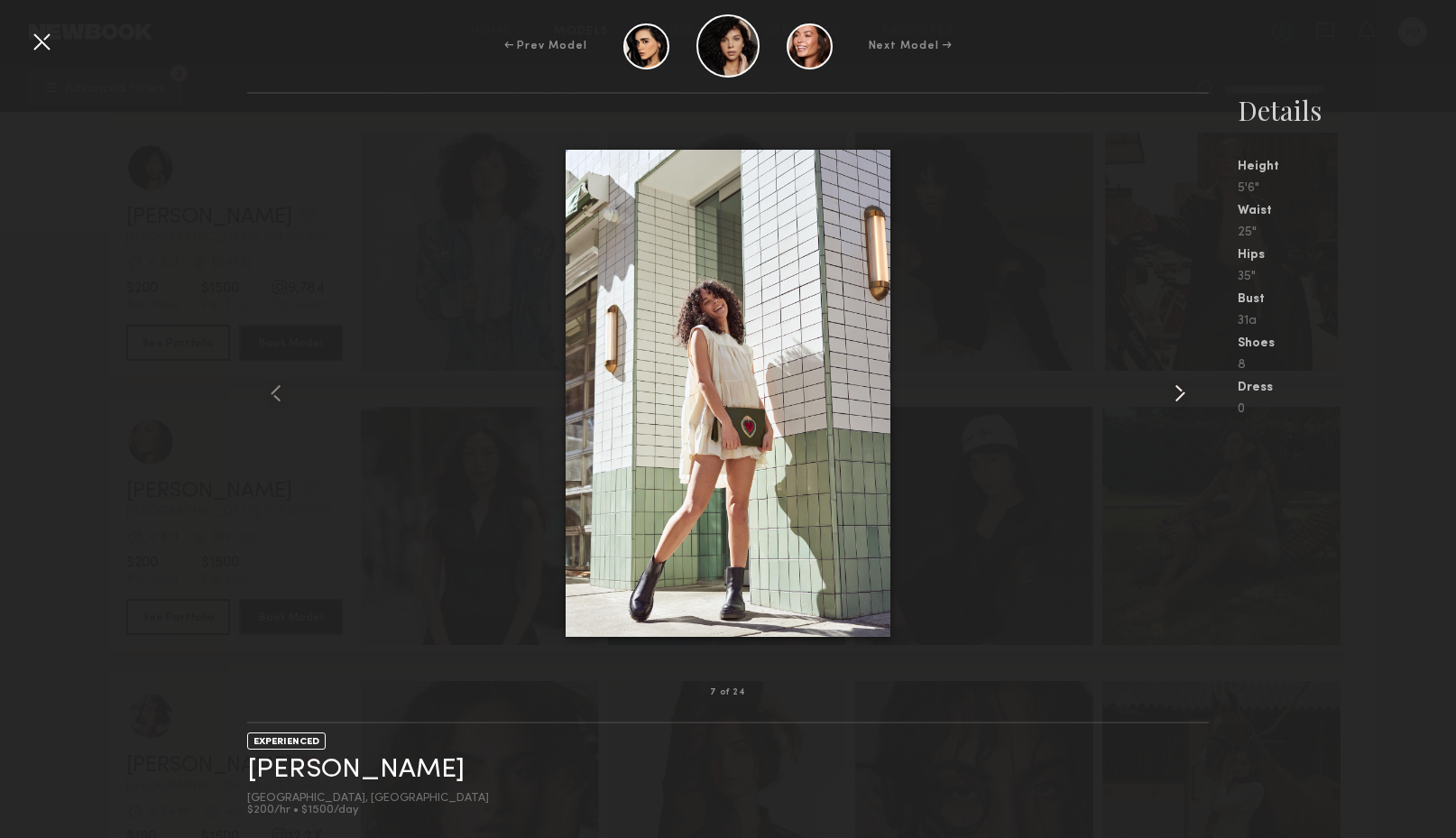 click at bounding box center [1180, 393] 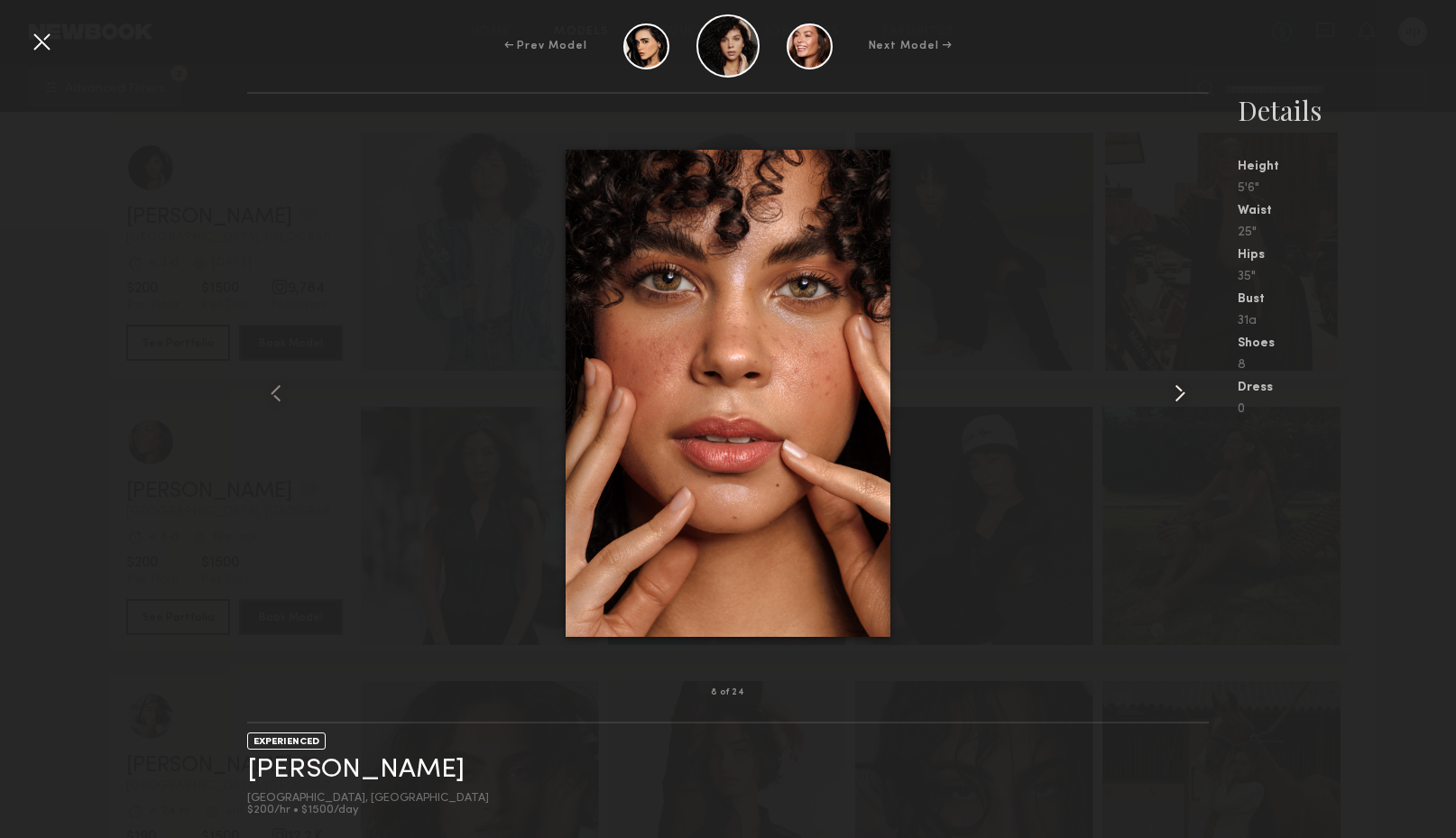 click at bounding box center [1180, 393] 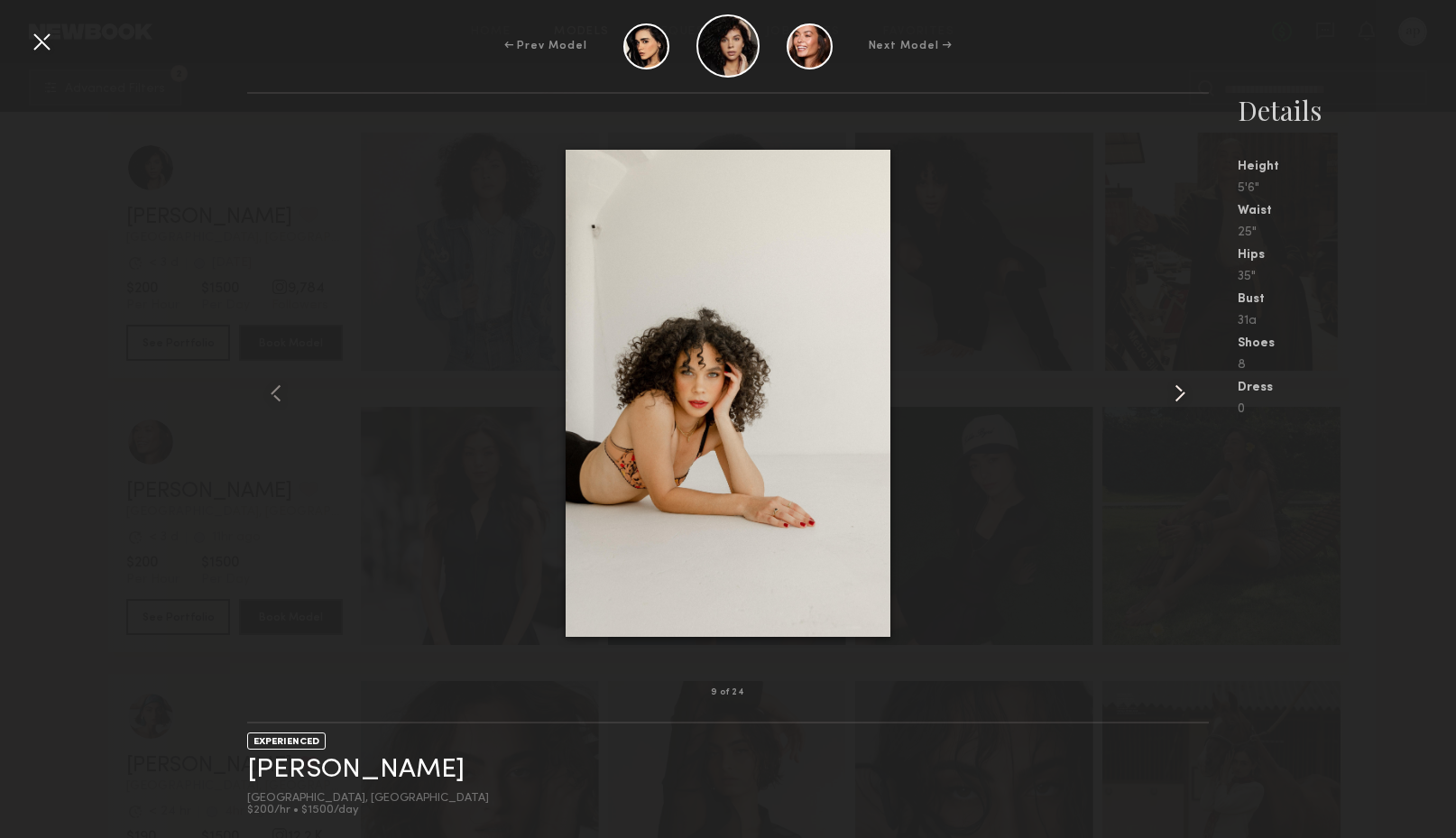 click at bounding box center (1180, 393) 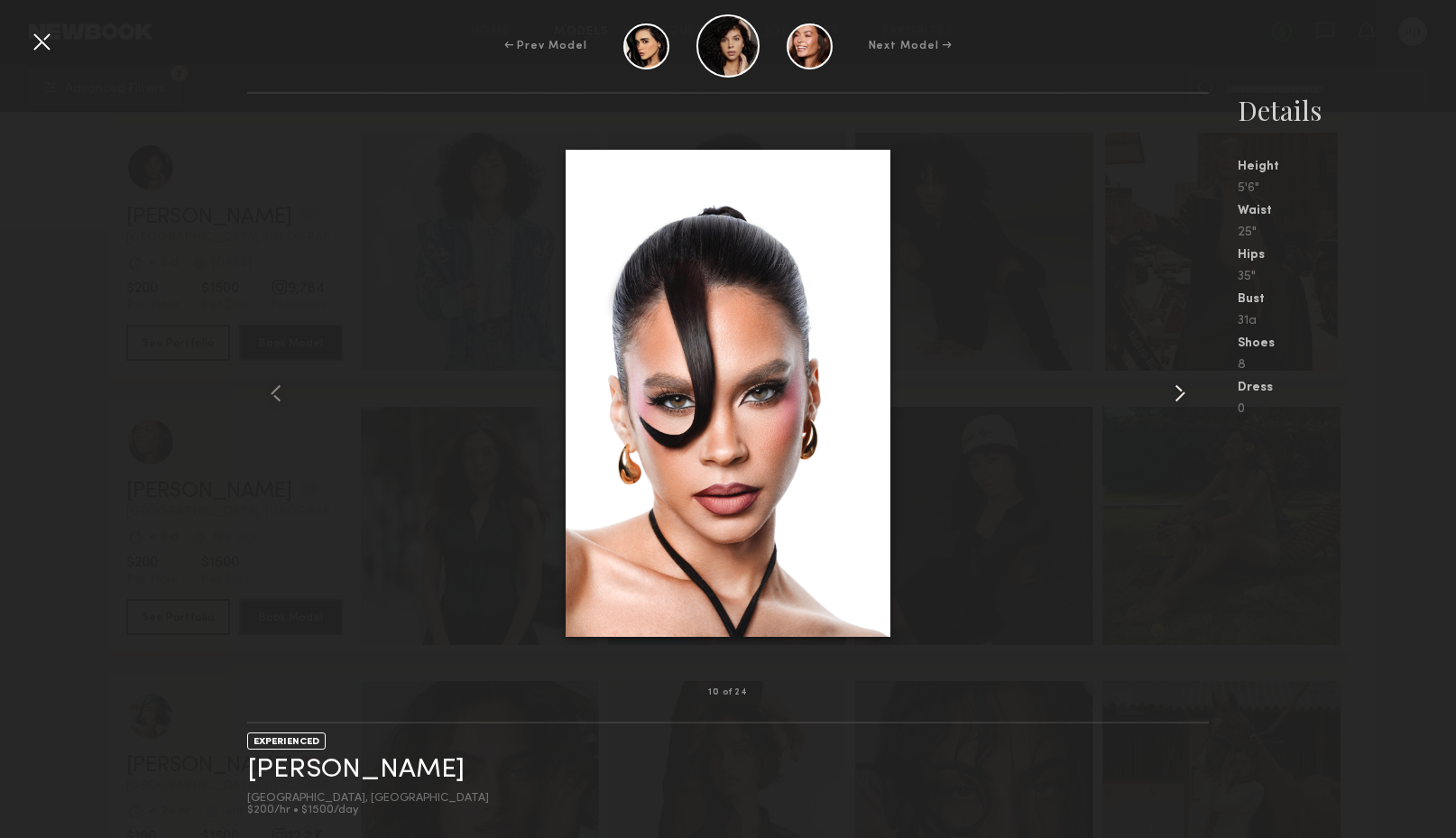 click at bounding box center (1180, 393) 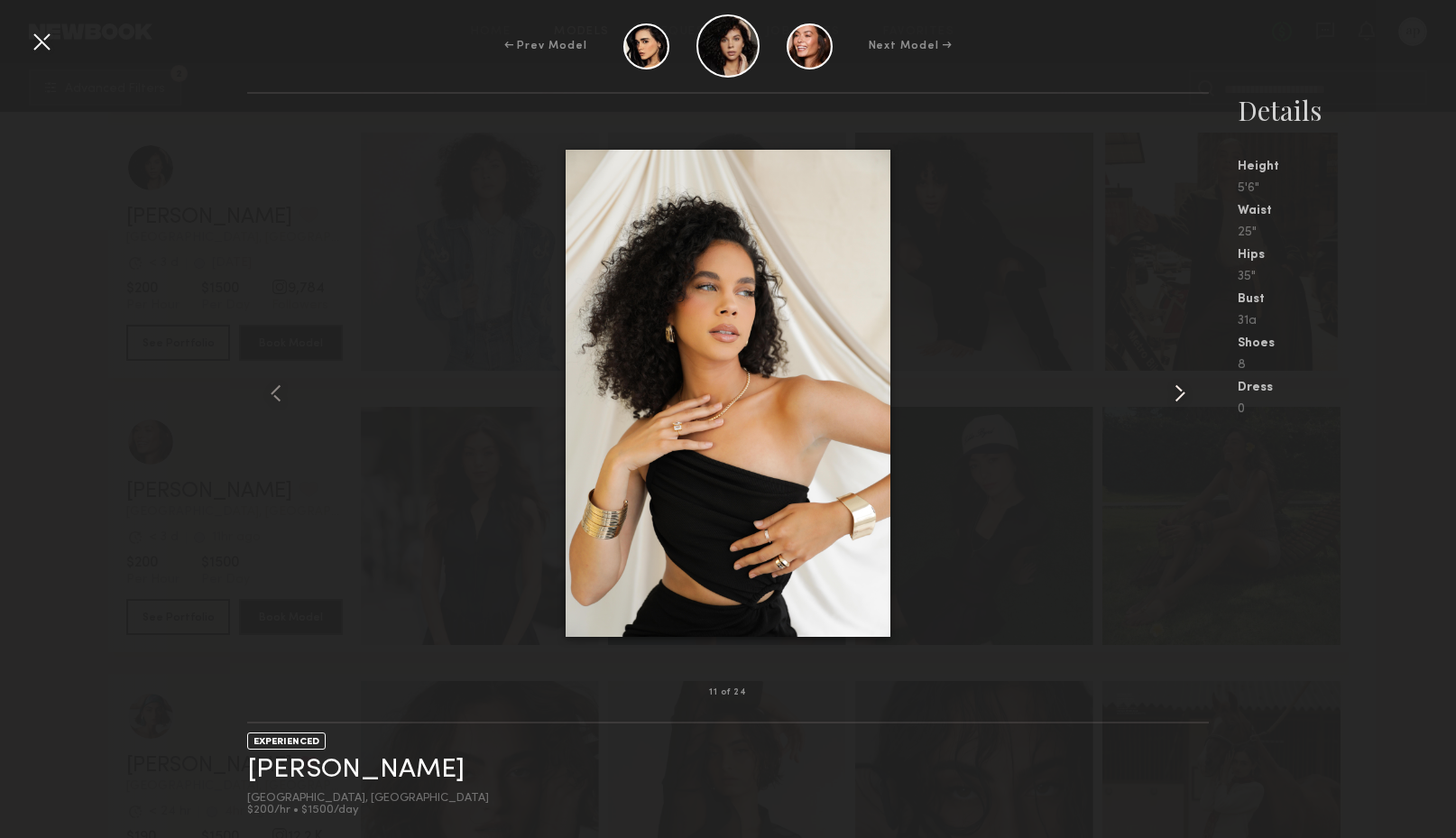 click at bounding box center [1180, 393] 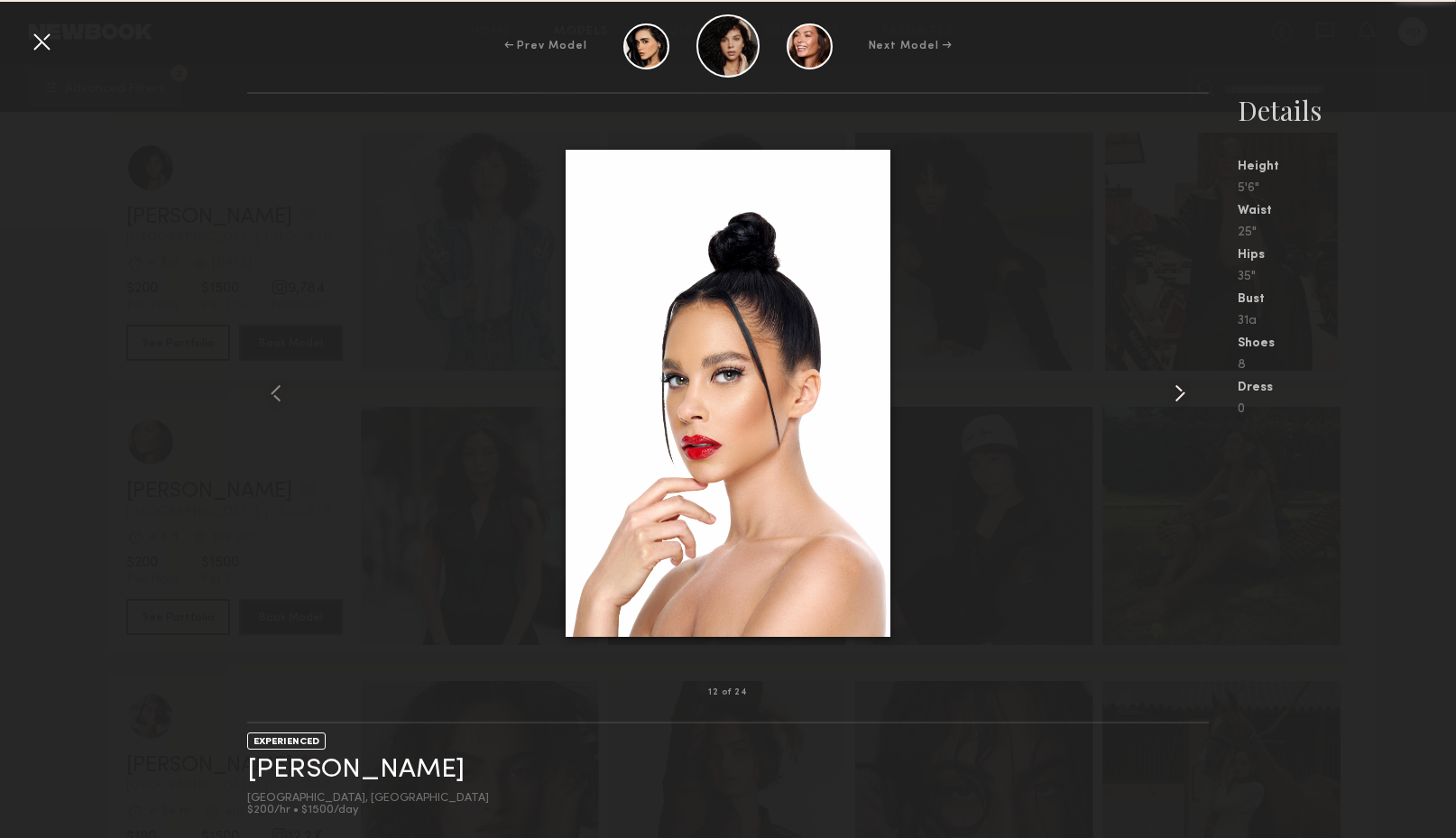 click at bounding box center (1180, 393) 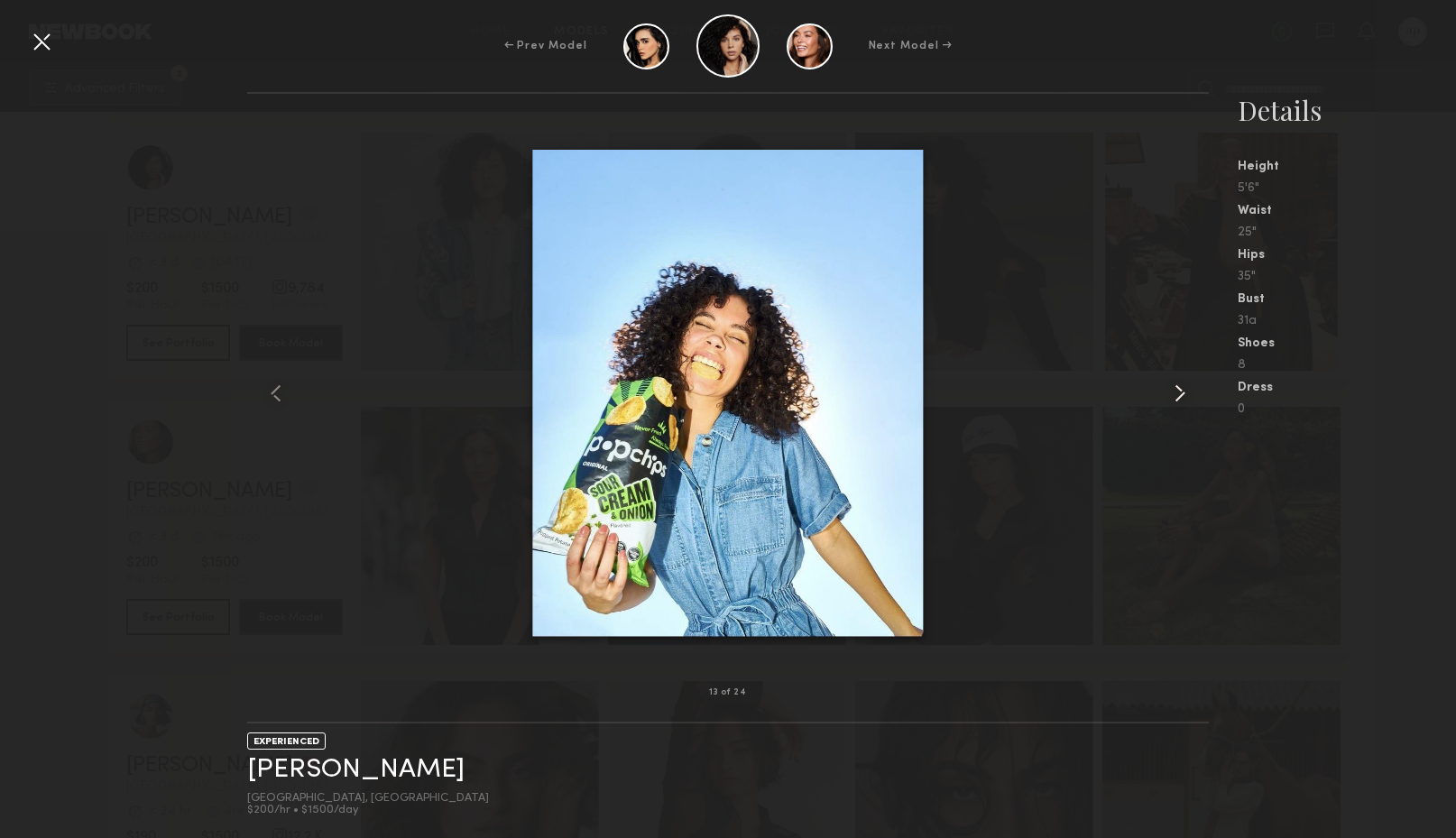 click at bounding box center [1180, 393] 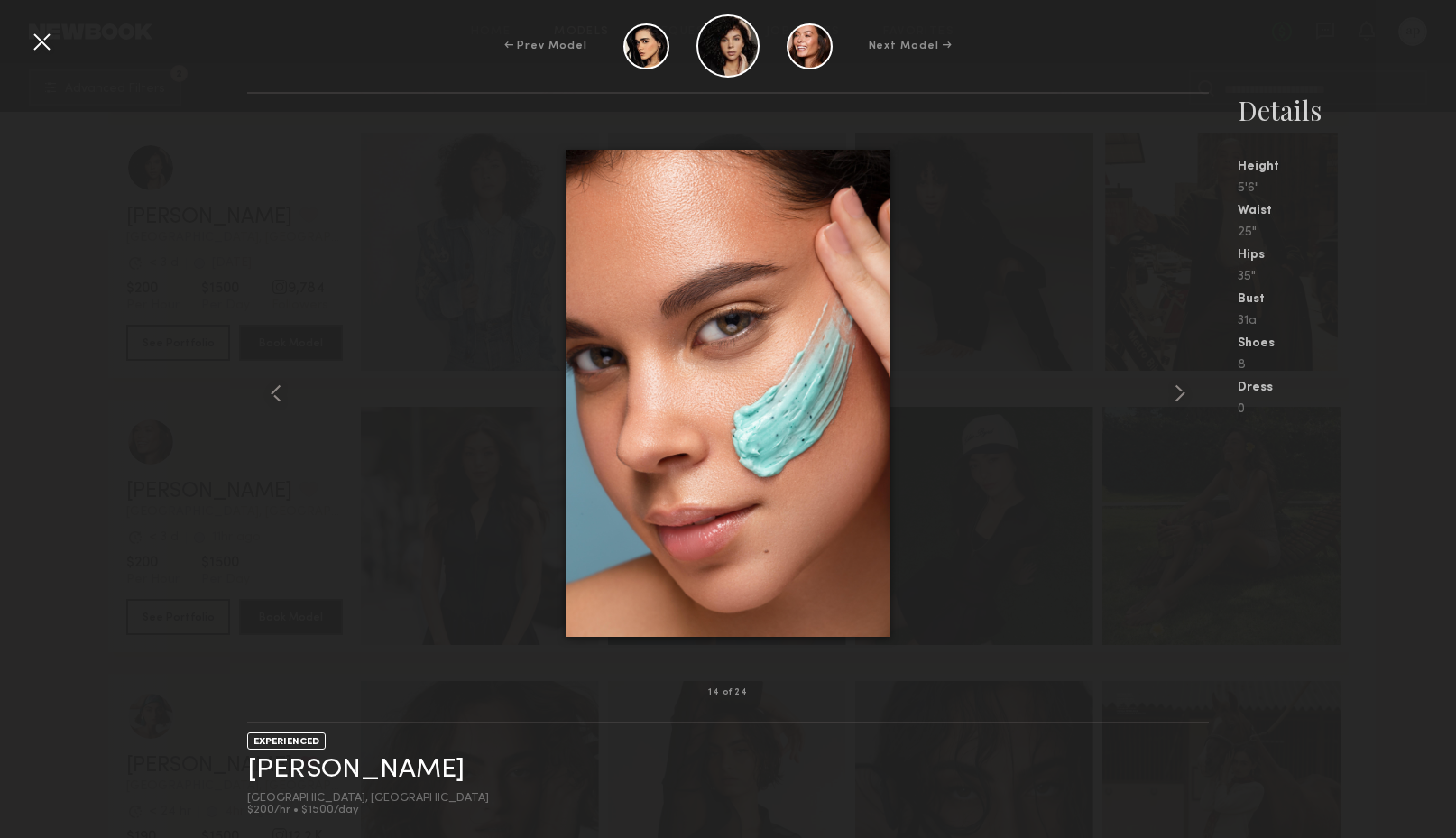 click at bounding box center (41, 41) 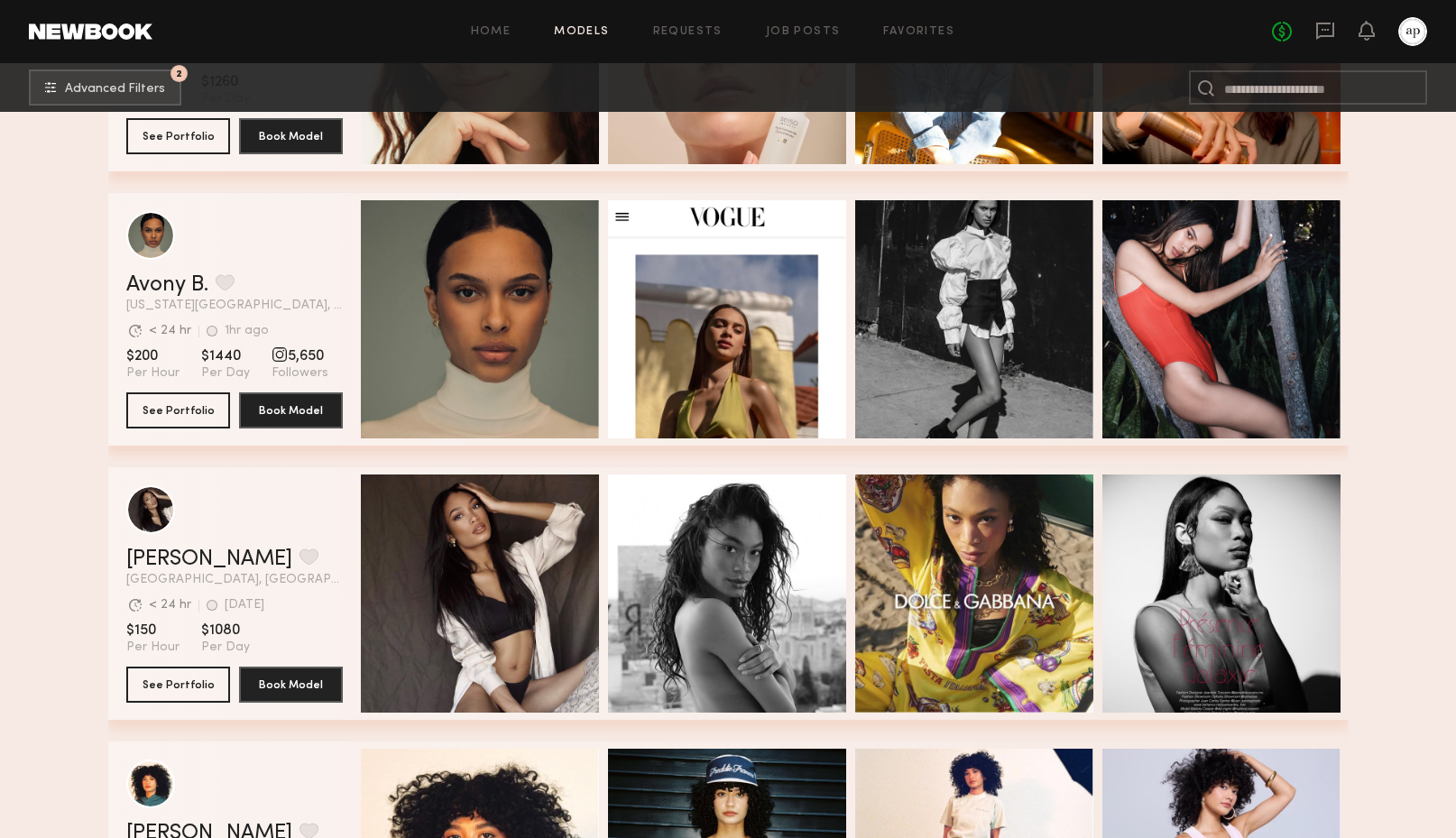 scroll, scrollTop: 6812, scrollLeft: 0, axis: vertical 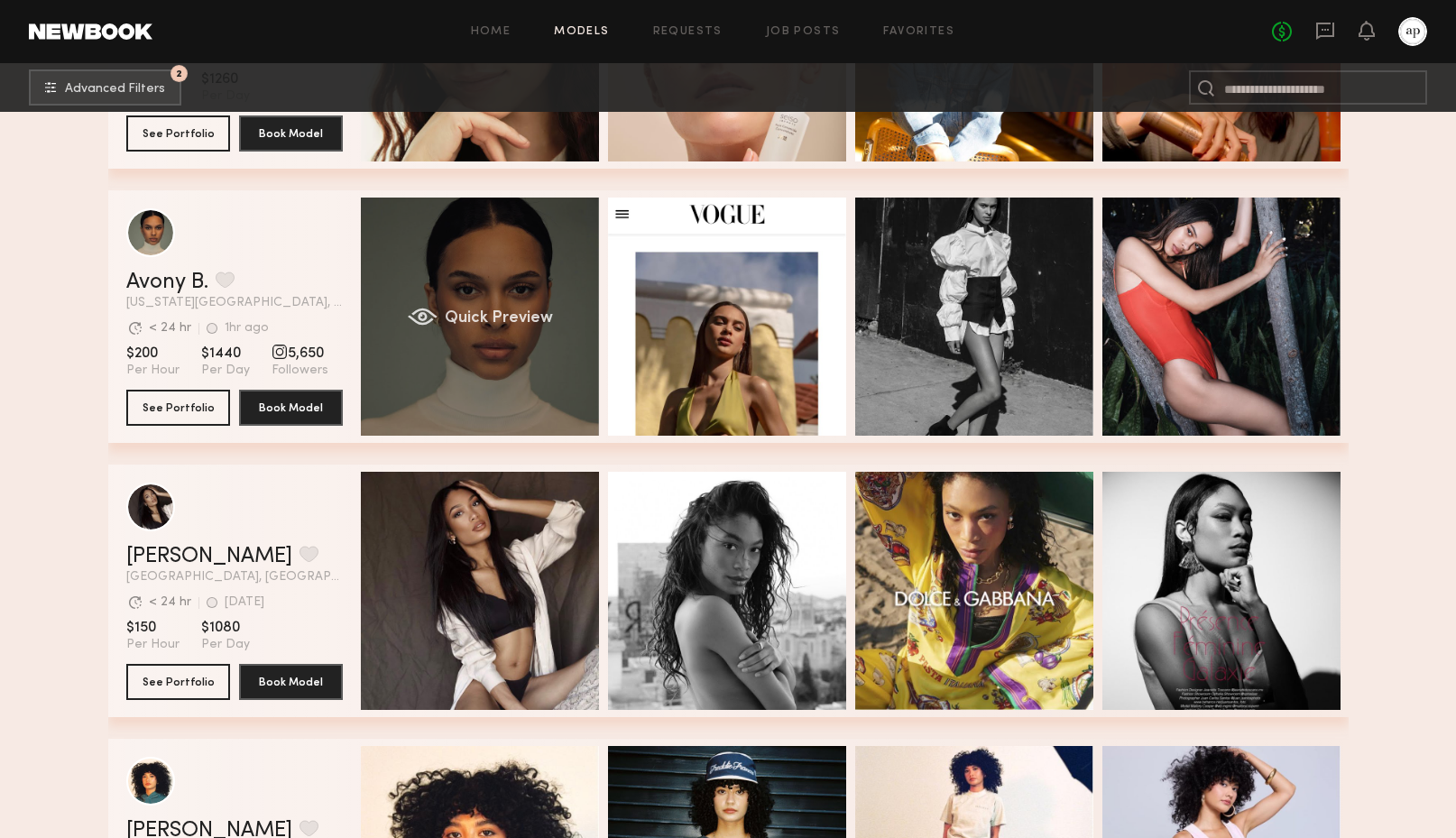 click on "Quick Preview" 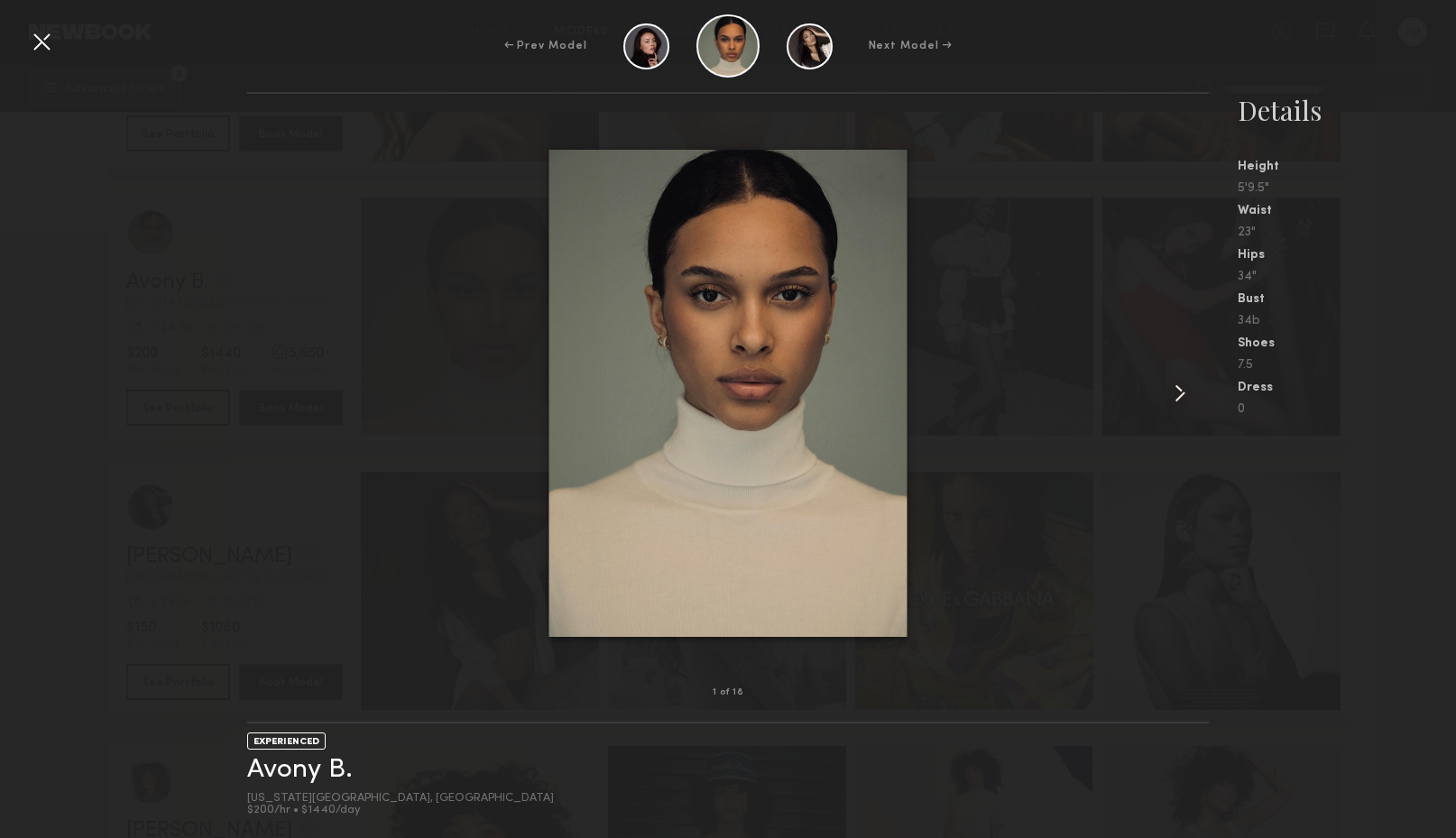 click at bounding box center [1180, 393] 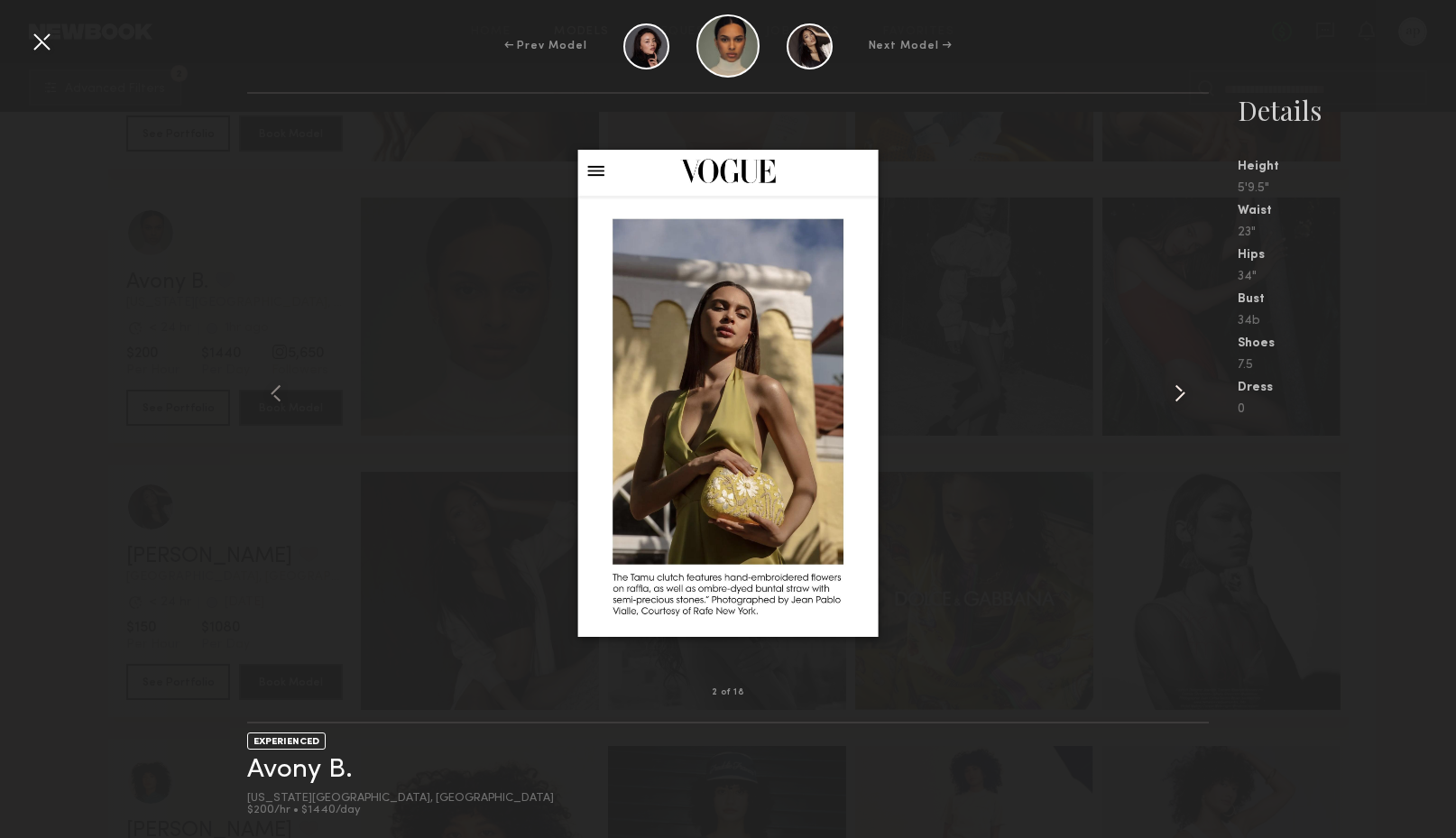 click at bounding box center [1180, 393] 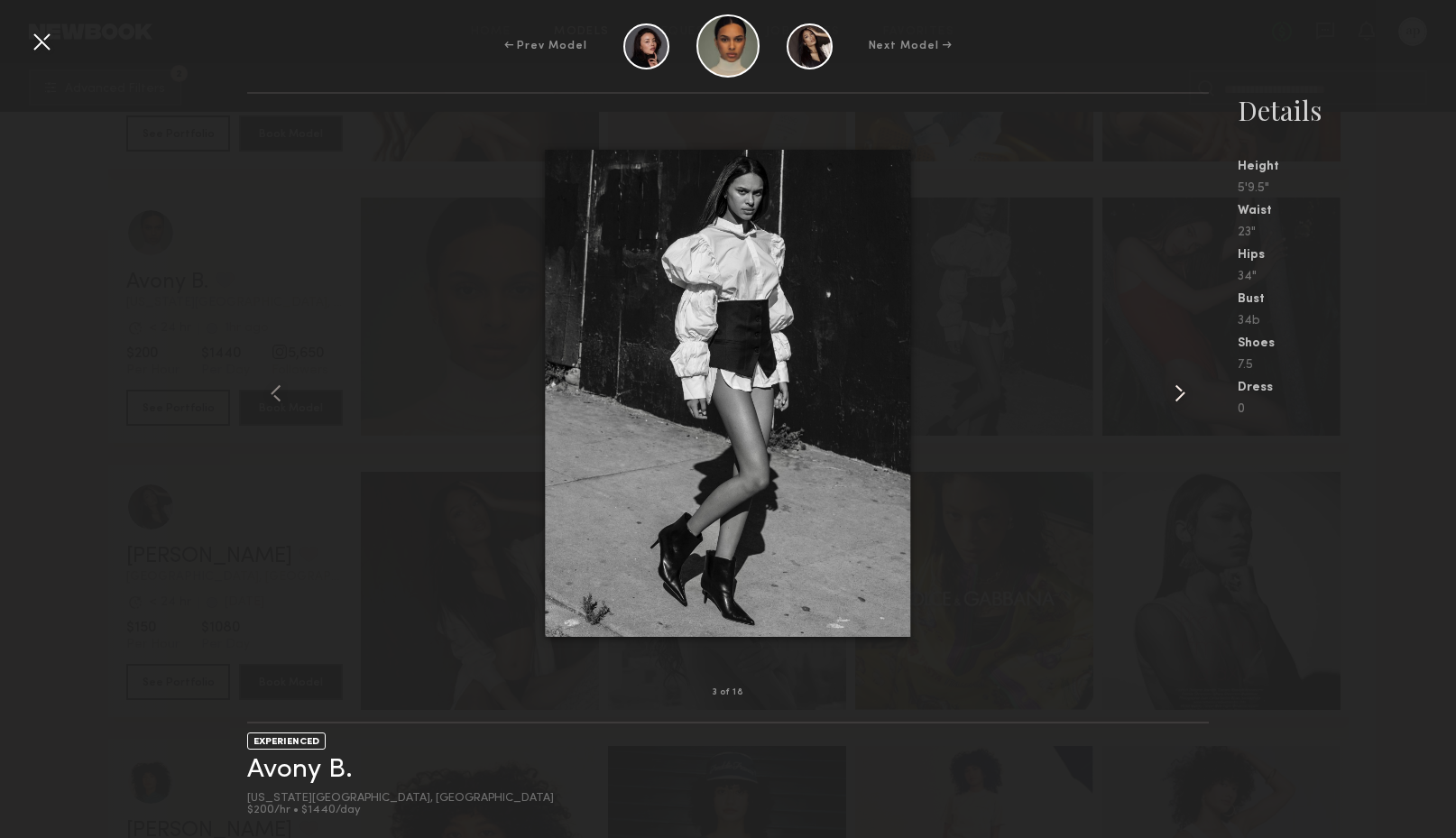 click at bounding box center (1180, 393) 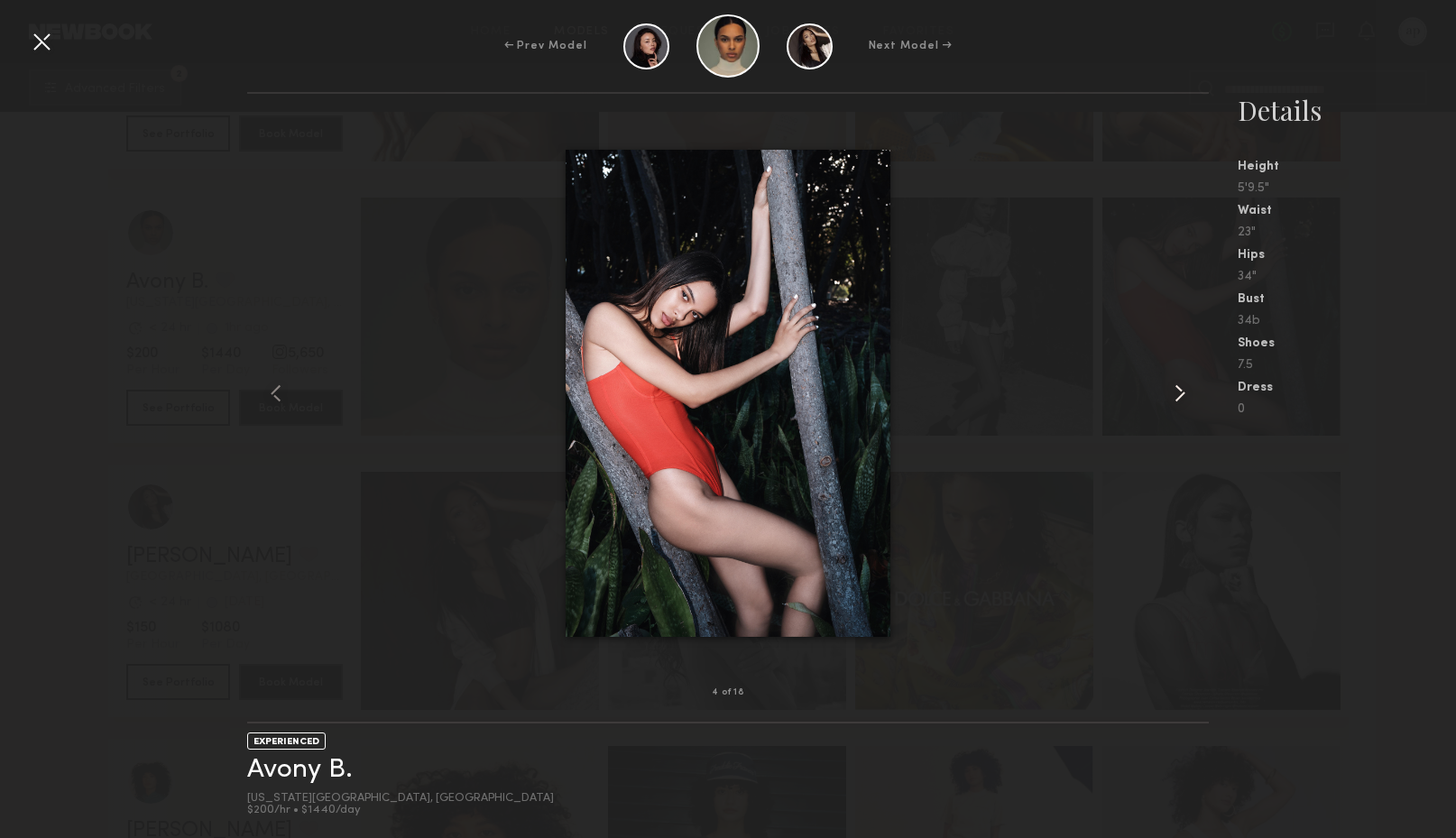 click at bounding box center [1180, 393] 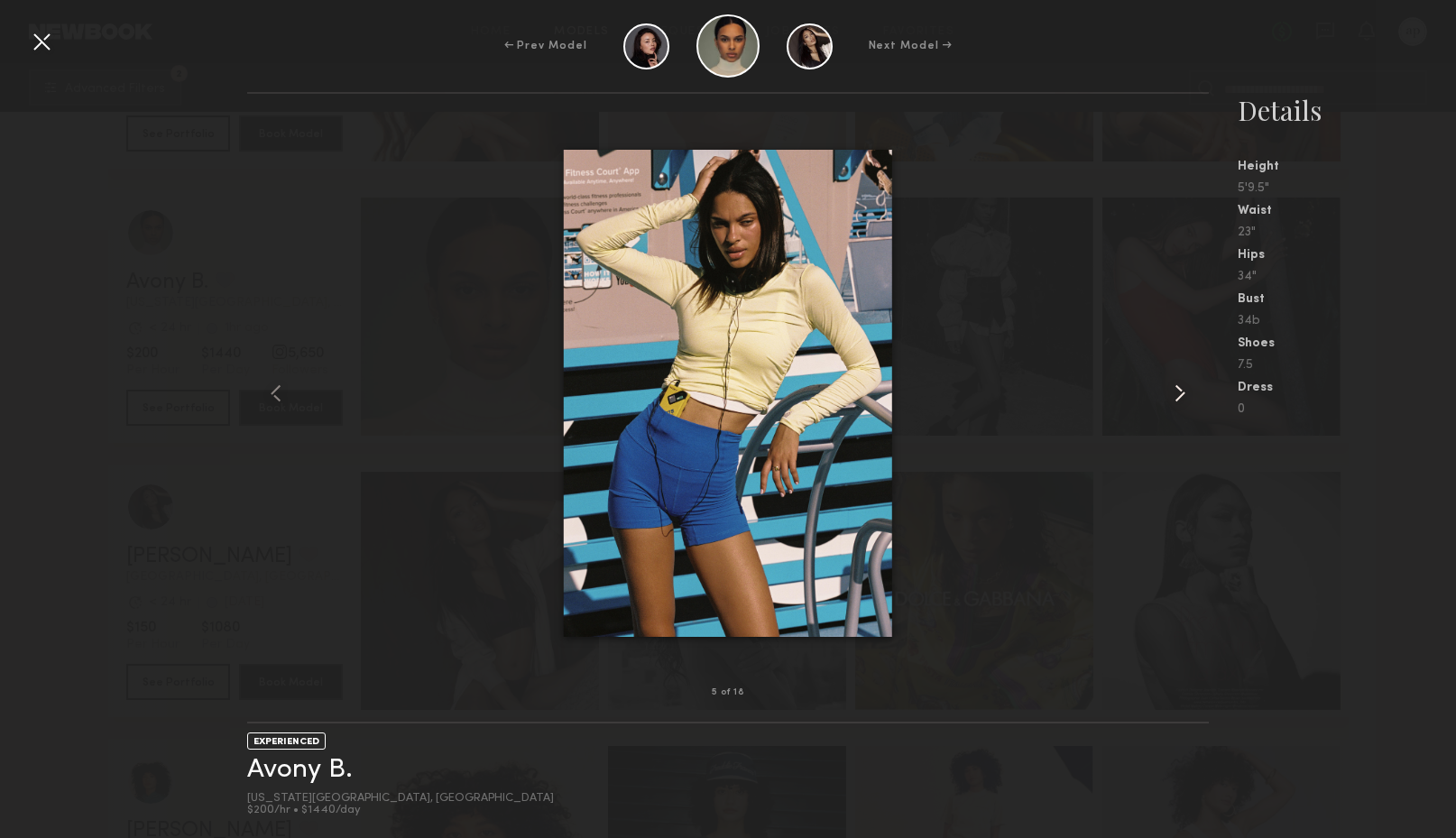 click at bounding box center [1180, 393] 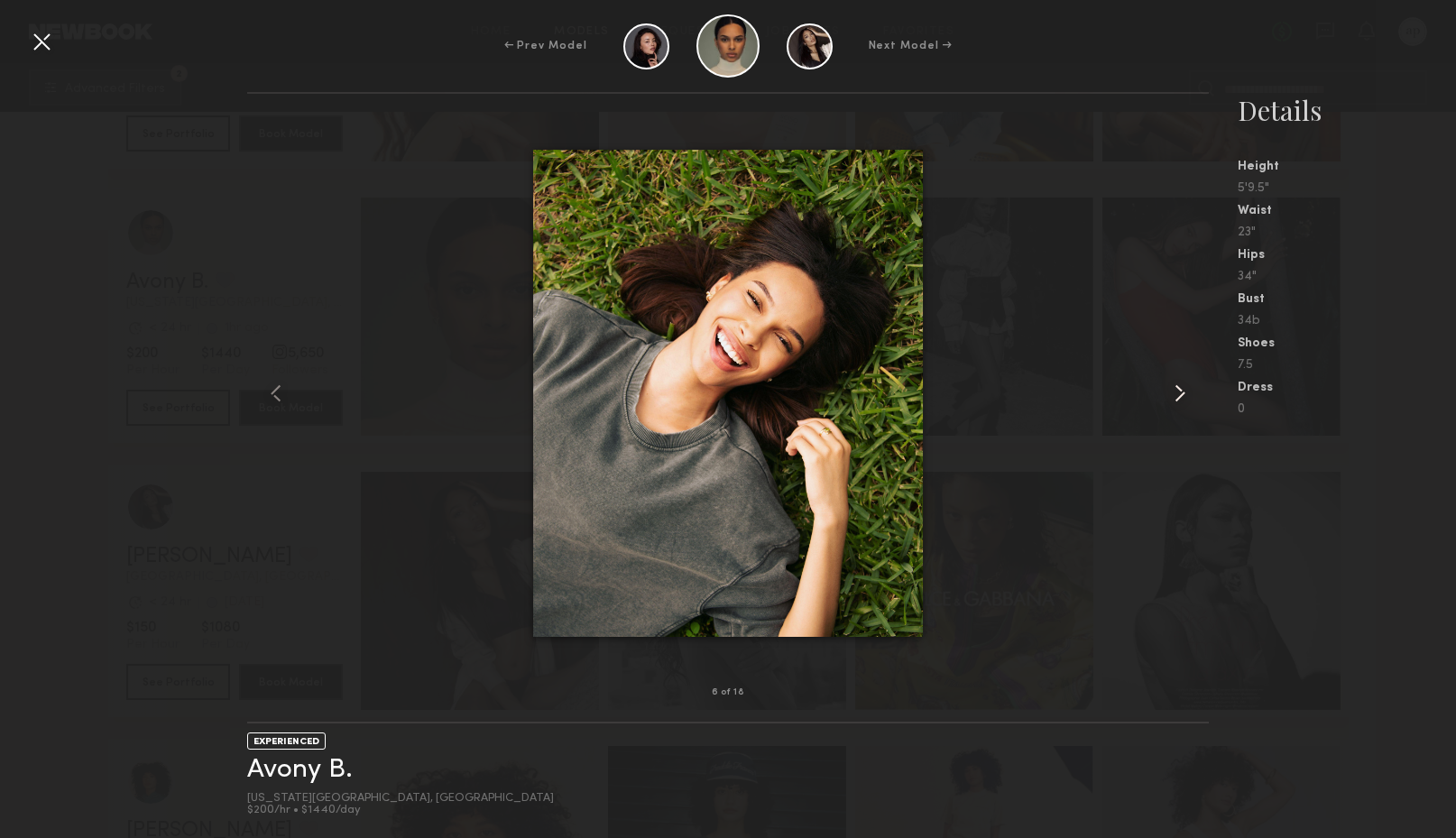 click at bounding box center [1180, 393] 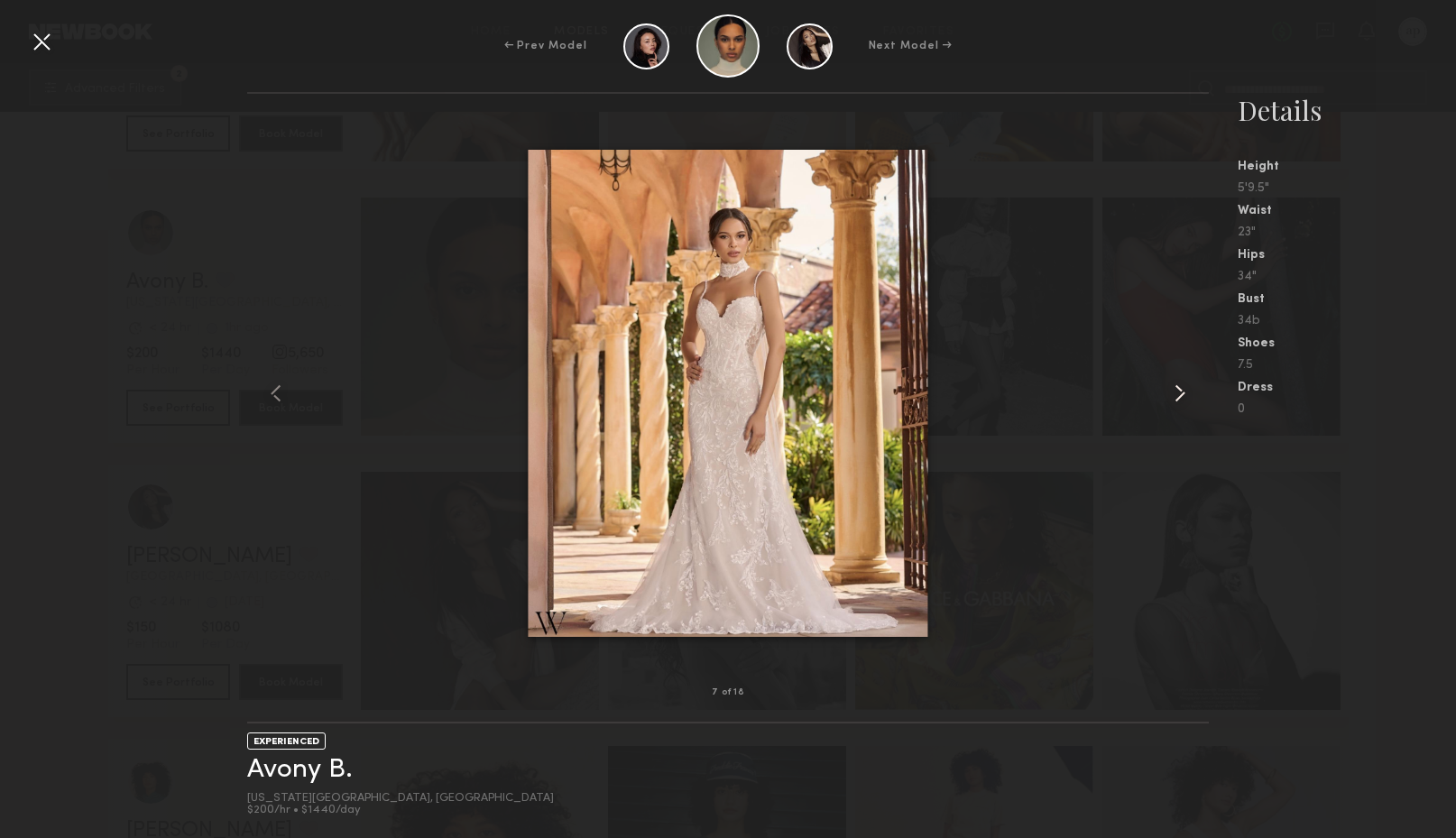 click at bounding box center (1180, 393) 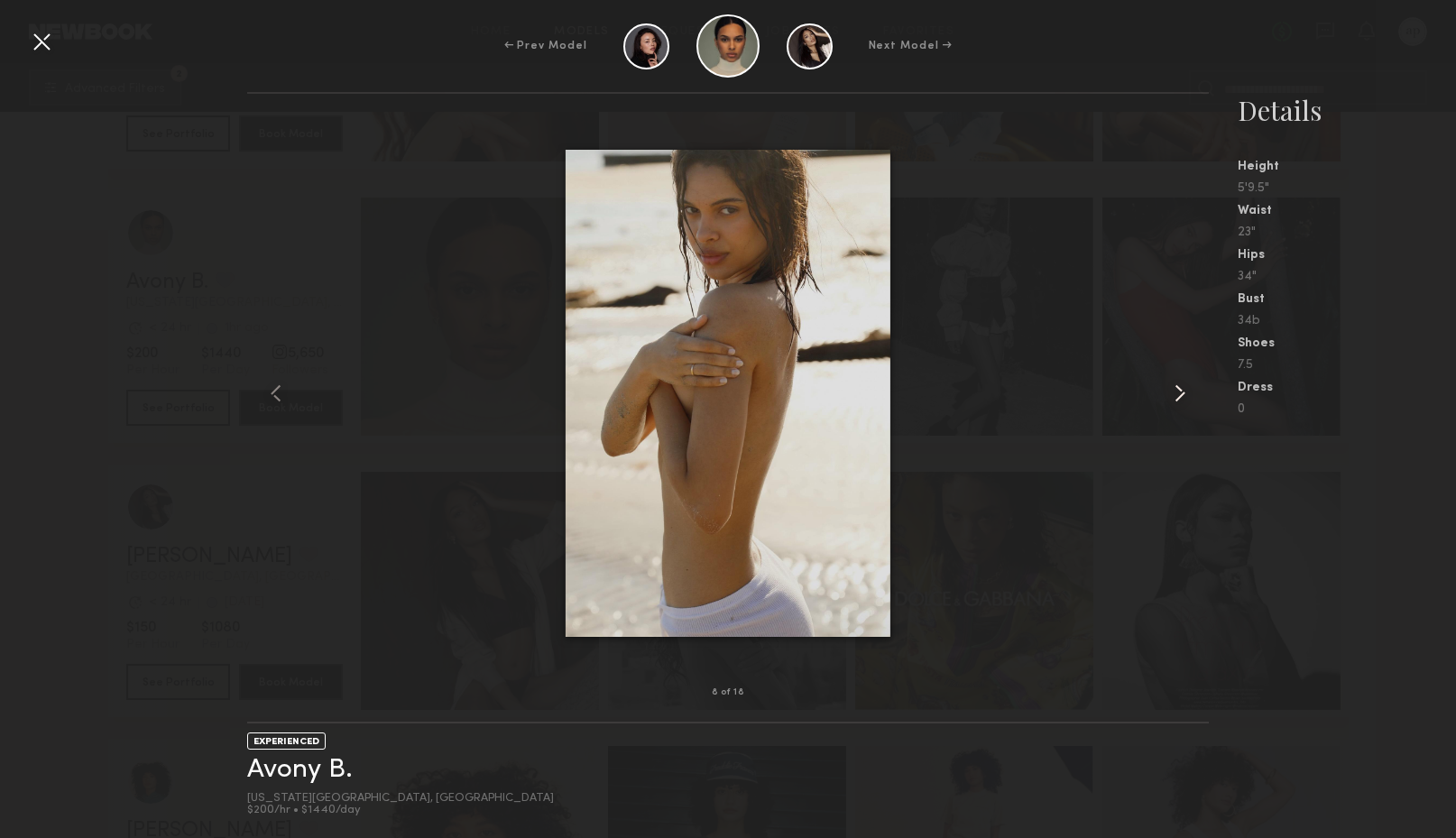 click at bounding box center (1180, 393) 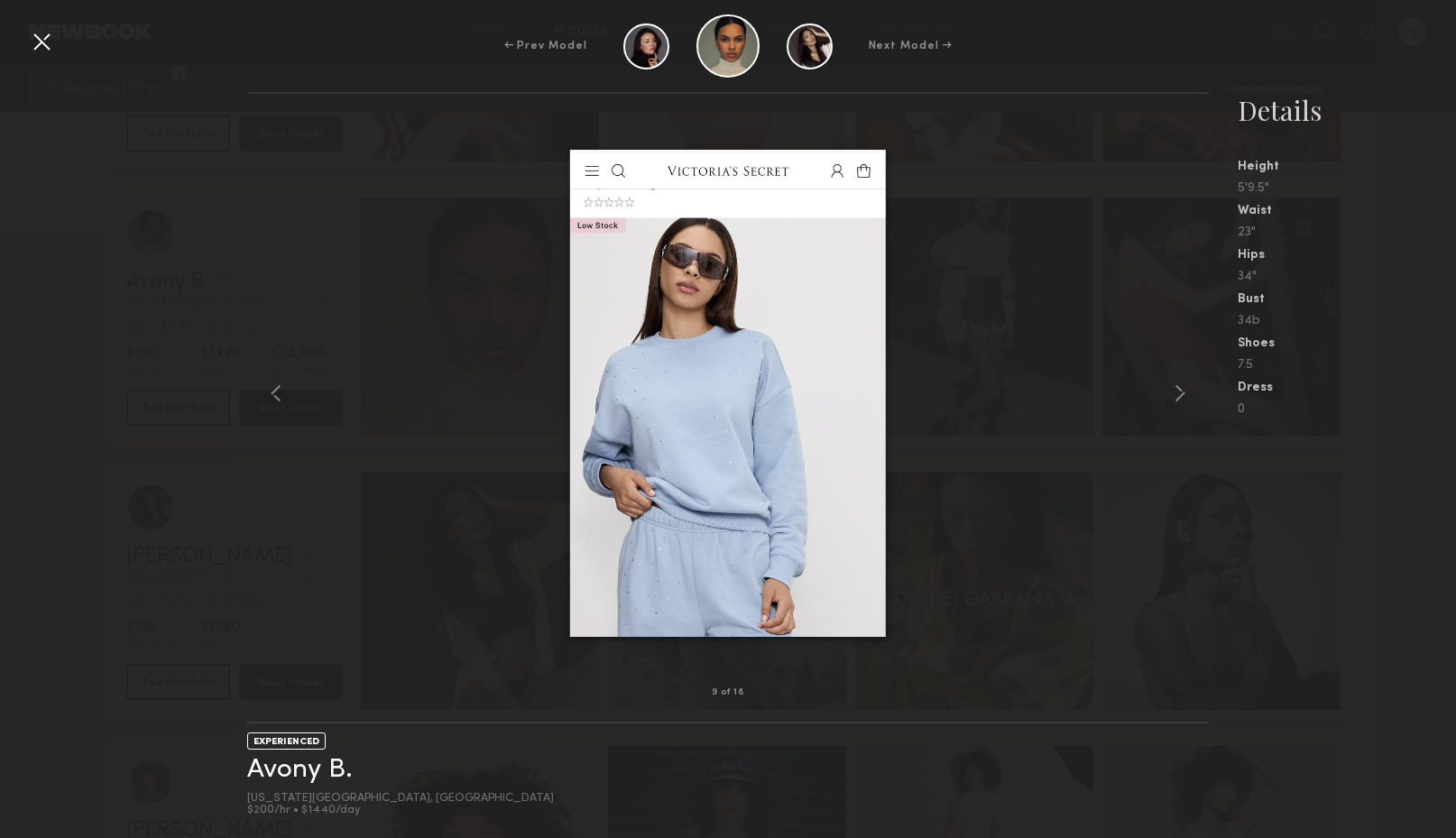 click at bounding box center (41, 41) 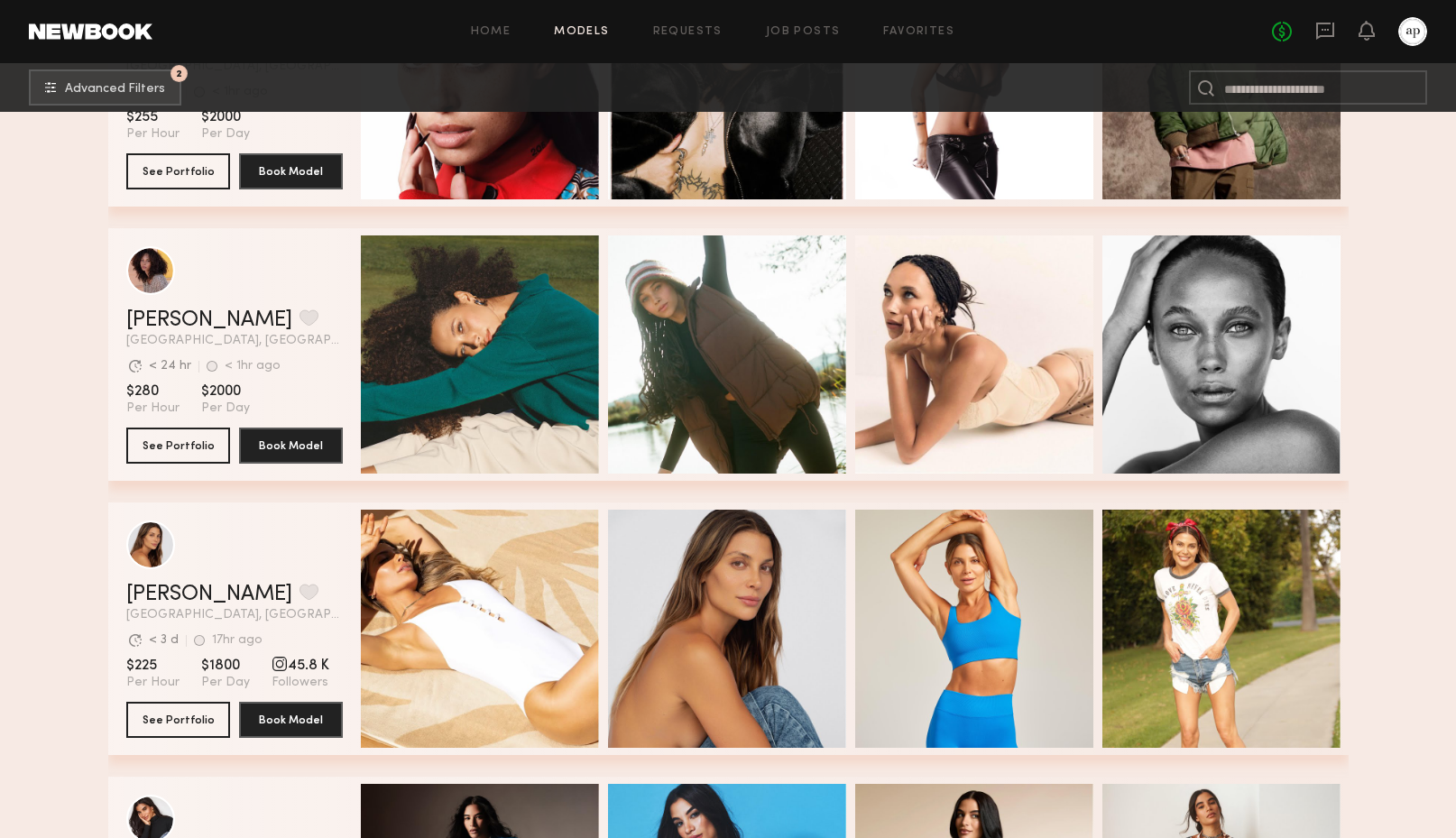 scroll, scrollTop: 8149, scrollLeft: 0, axis: vertical 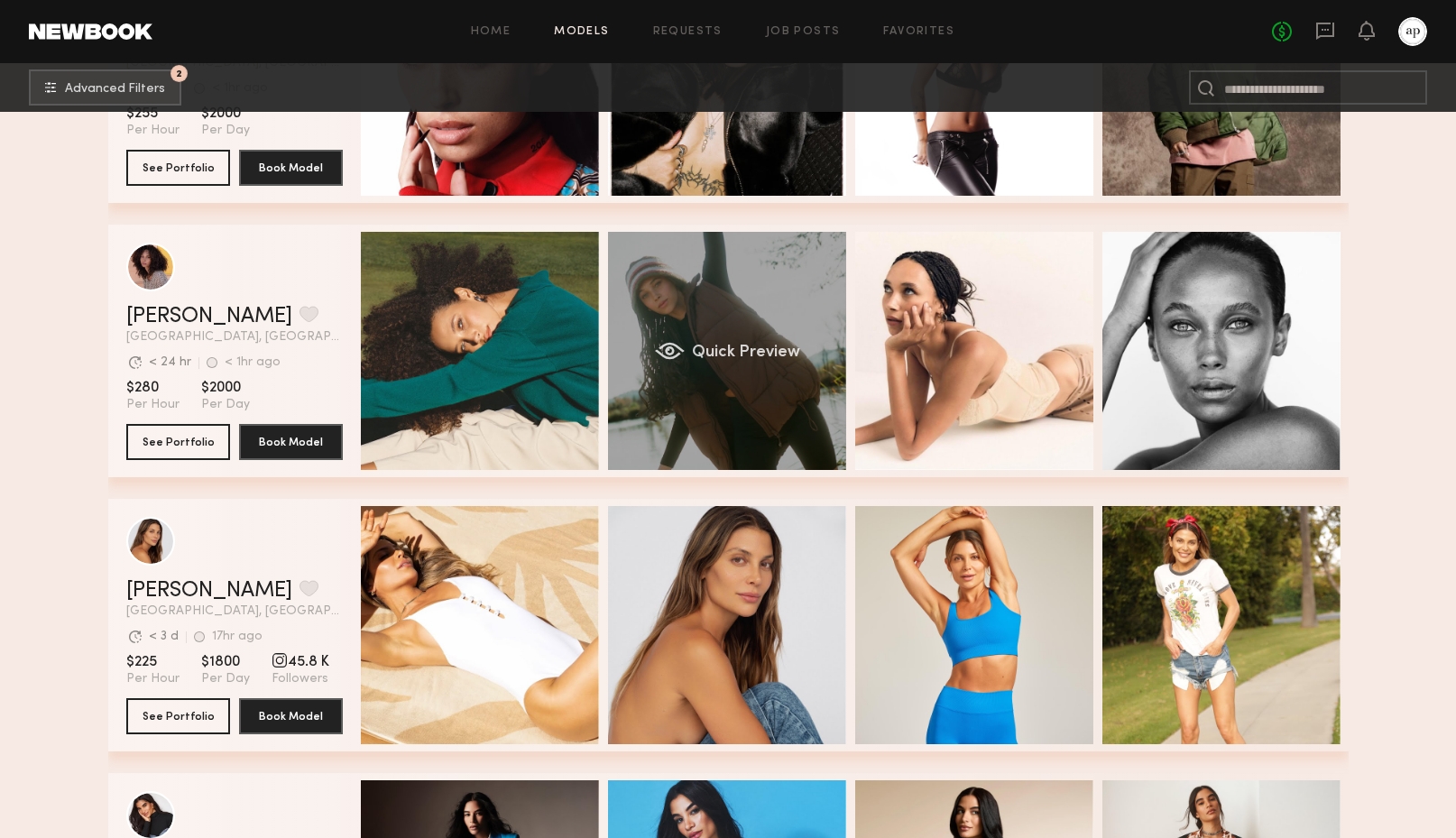 click on "Quick Preview" 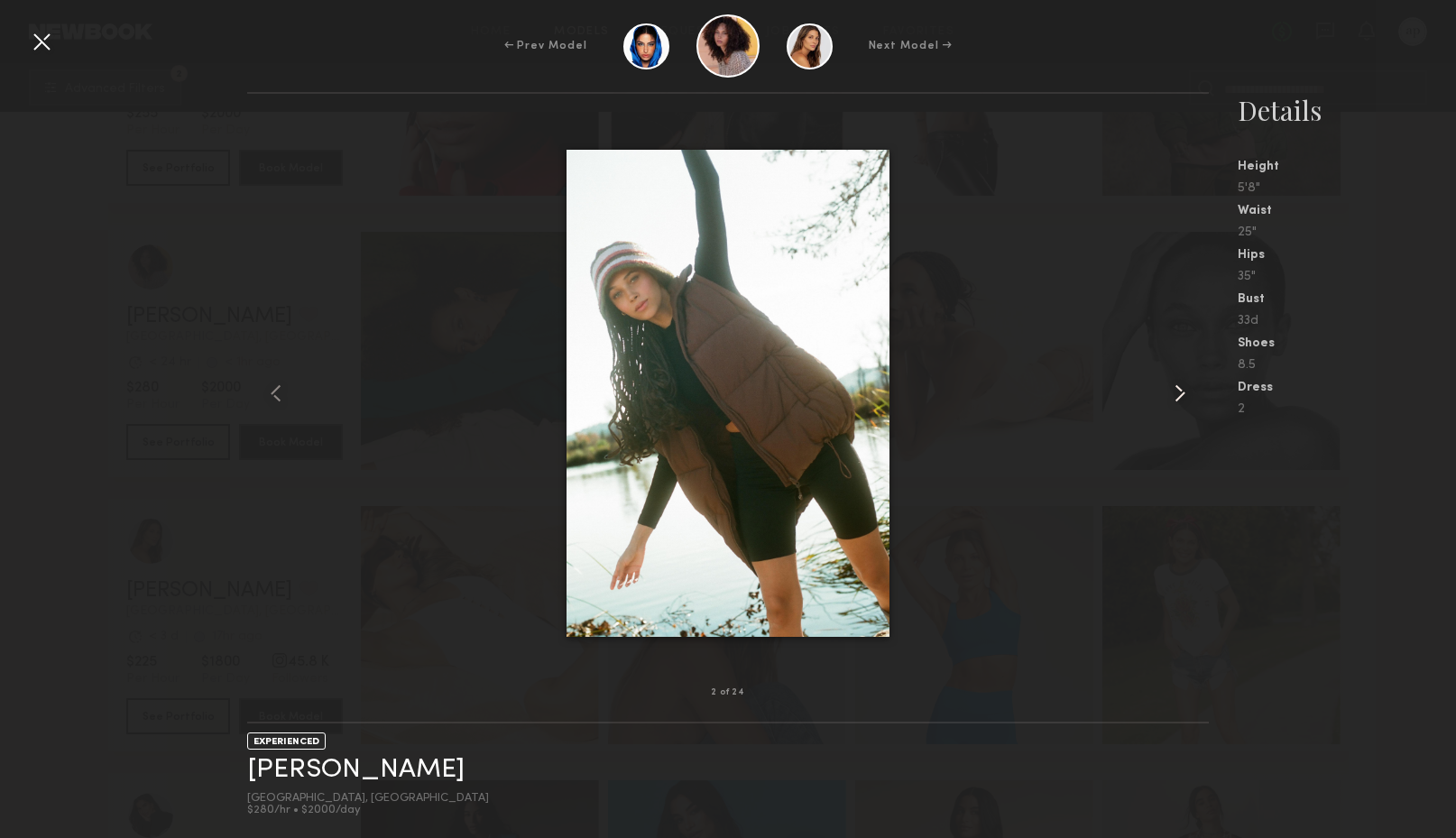 click at bounding box center [1180, 393] 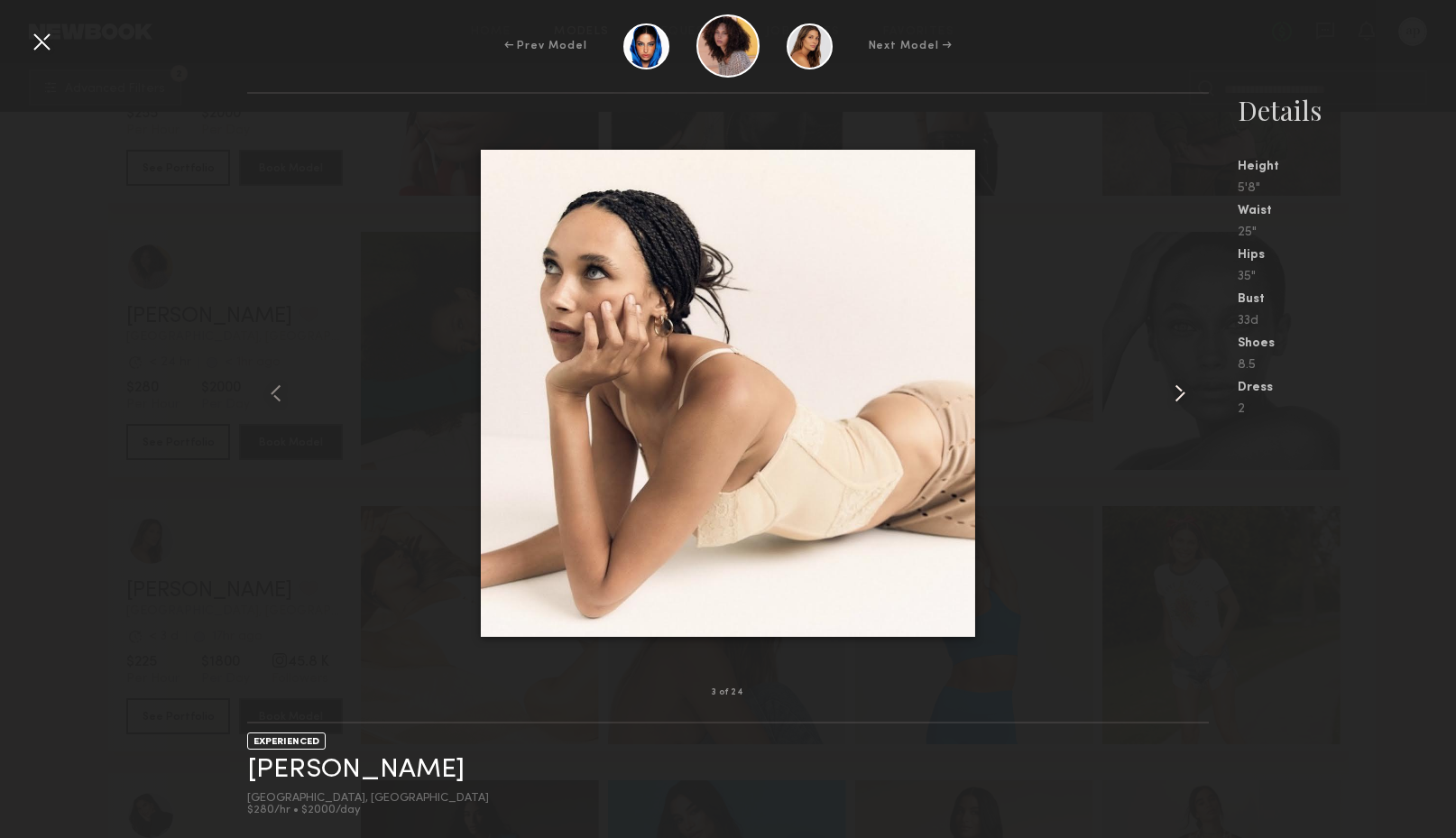 click at bounding box center [1180, 393] 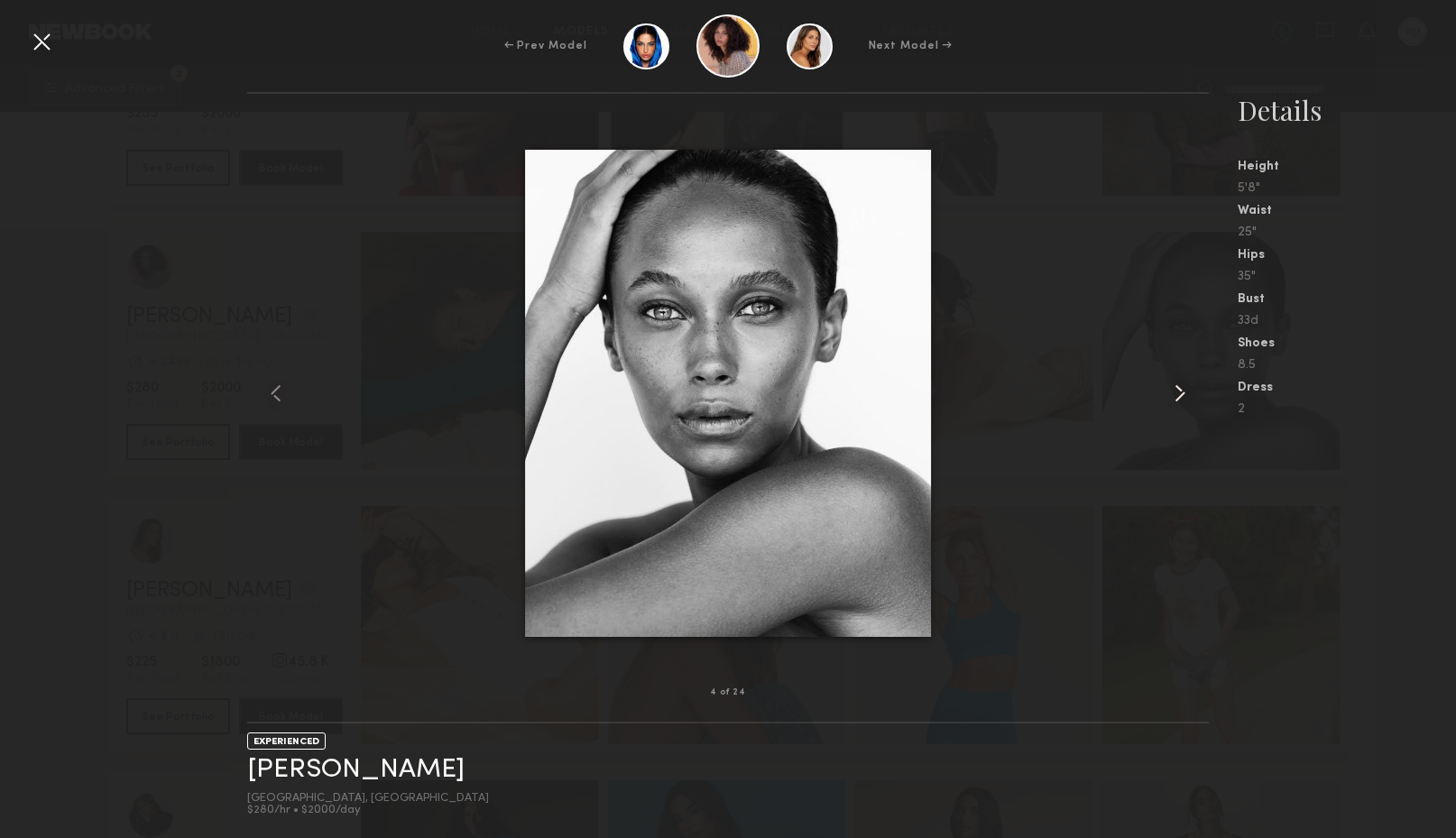 click at bounding box center [1180, 393] 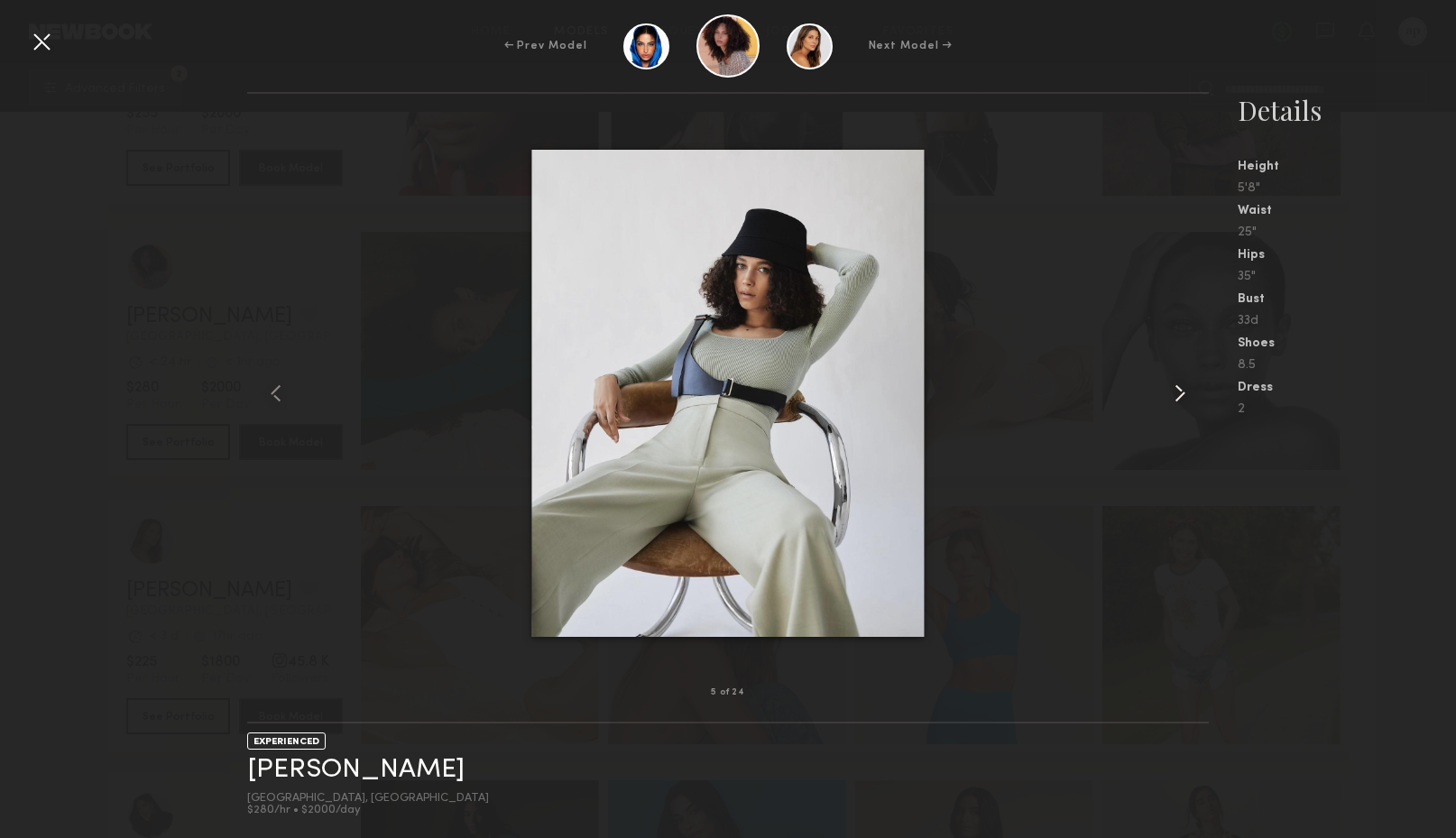 click at bounding box center (1180, 393) 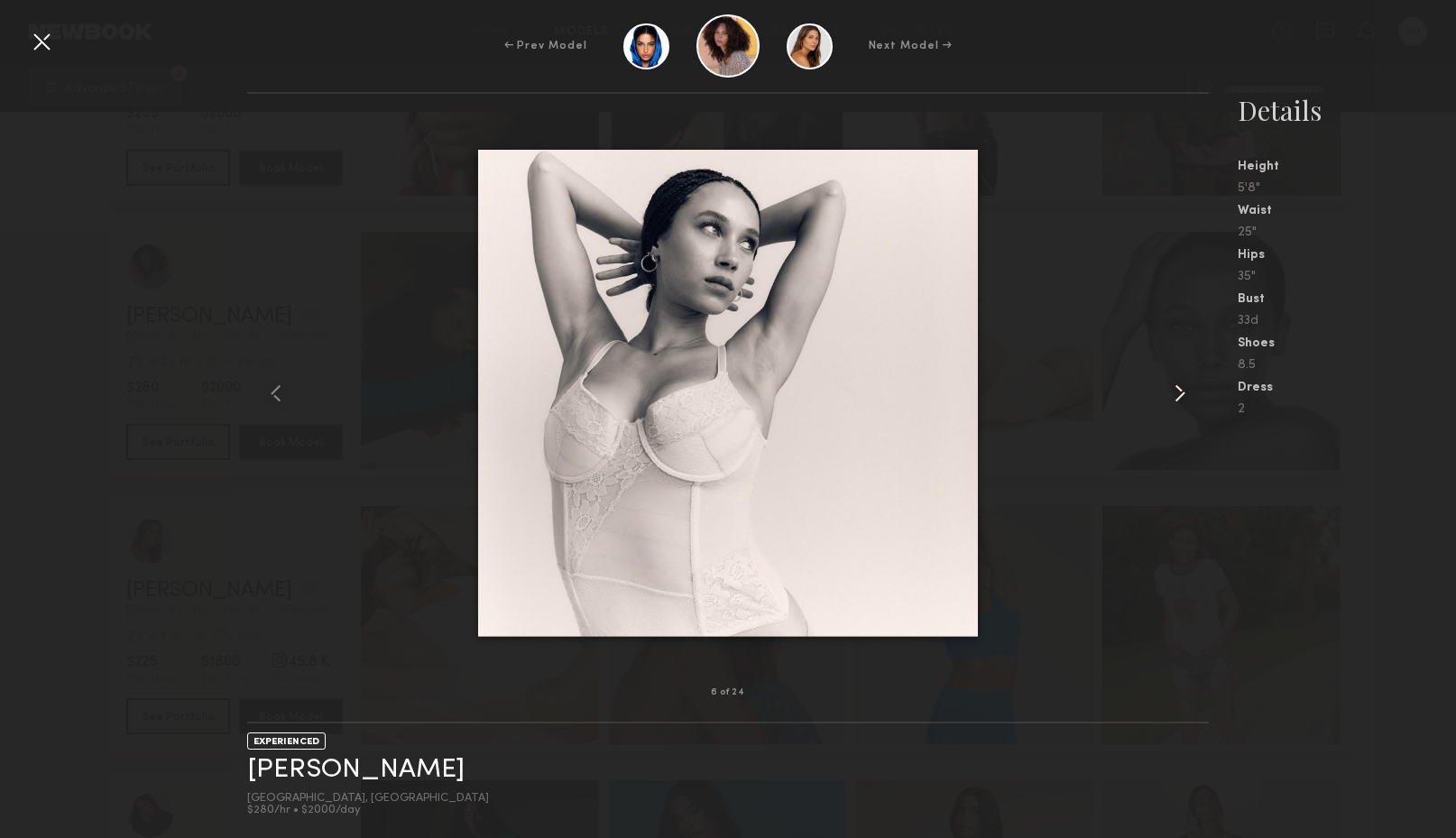 click at bounding box center (1180, 393) 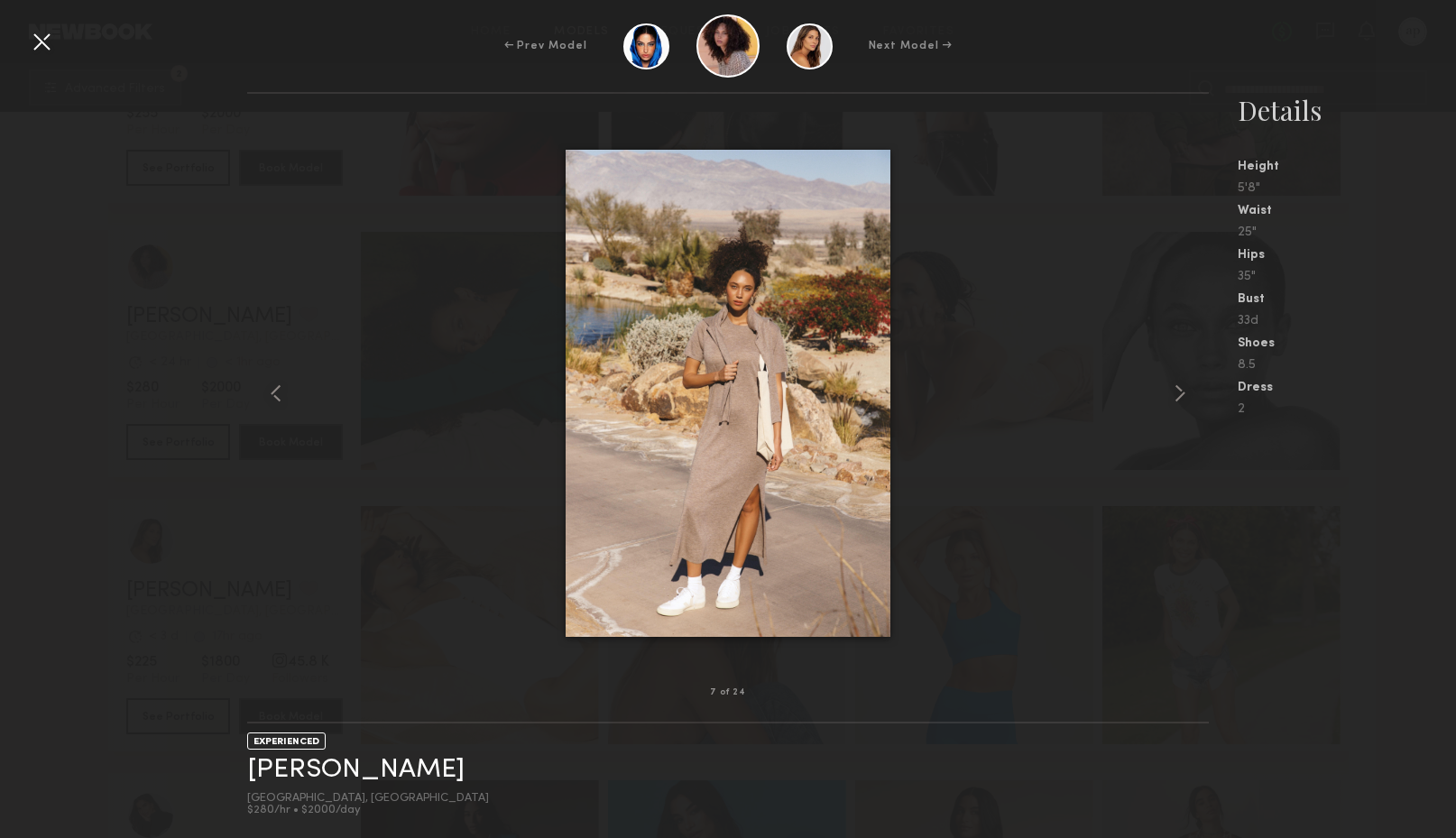 click at bounding box center (41, 41) 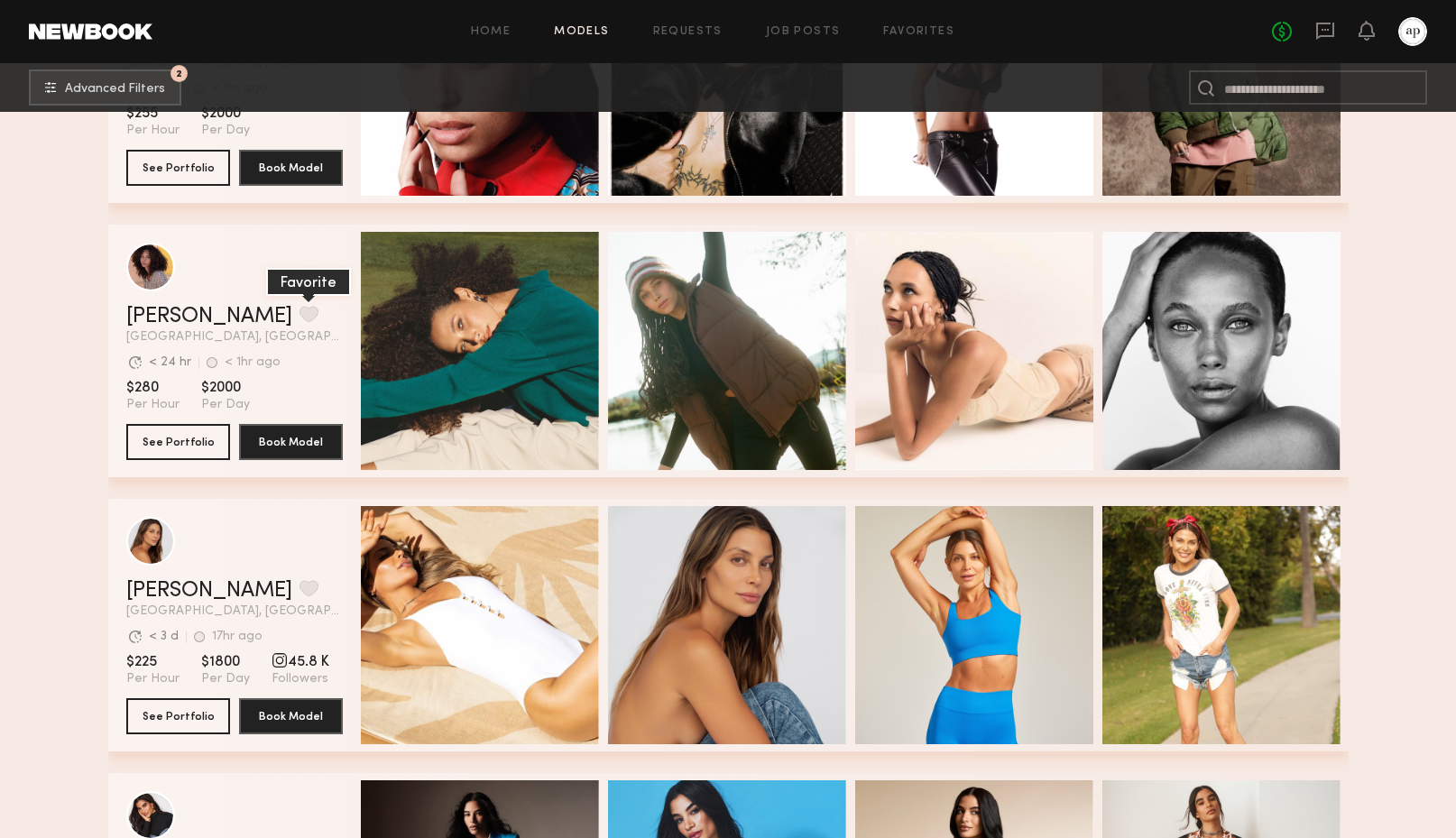 click 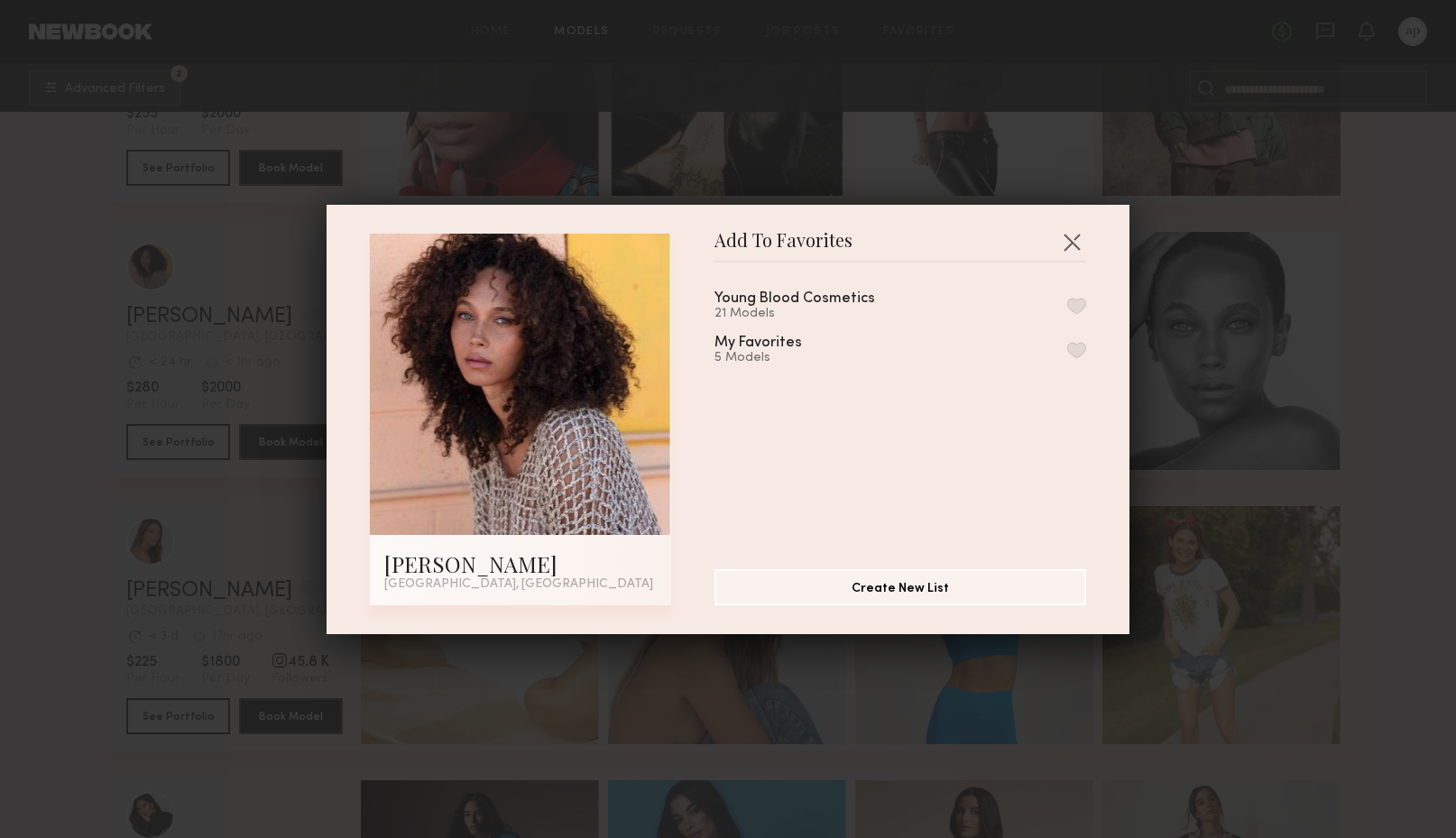 click at bounding box center (1076, 306) 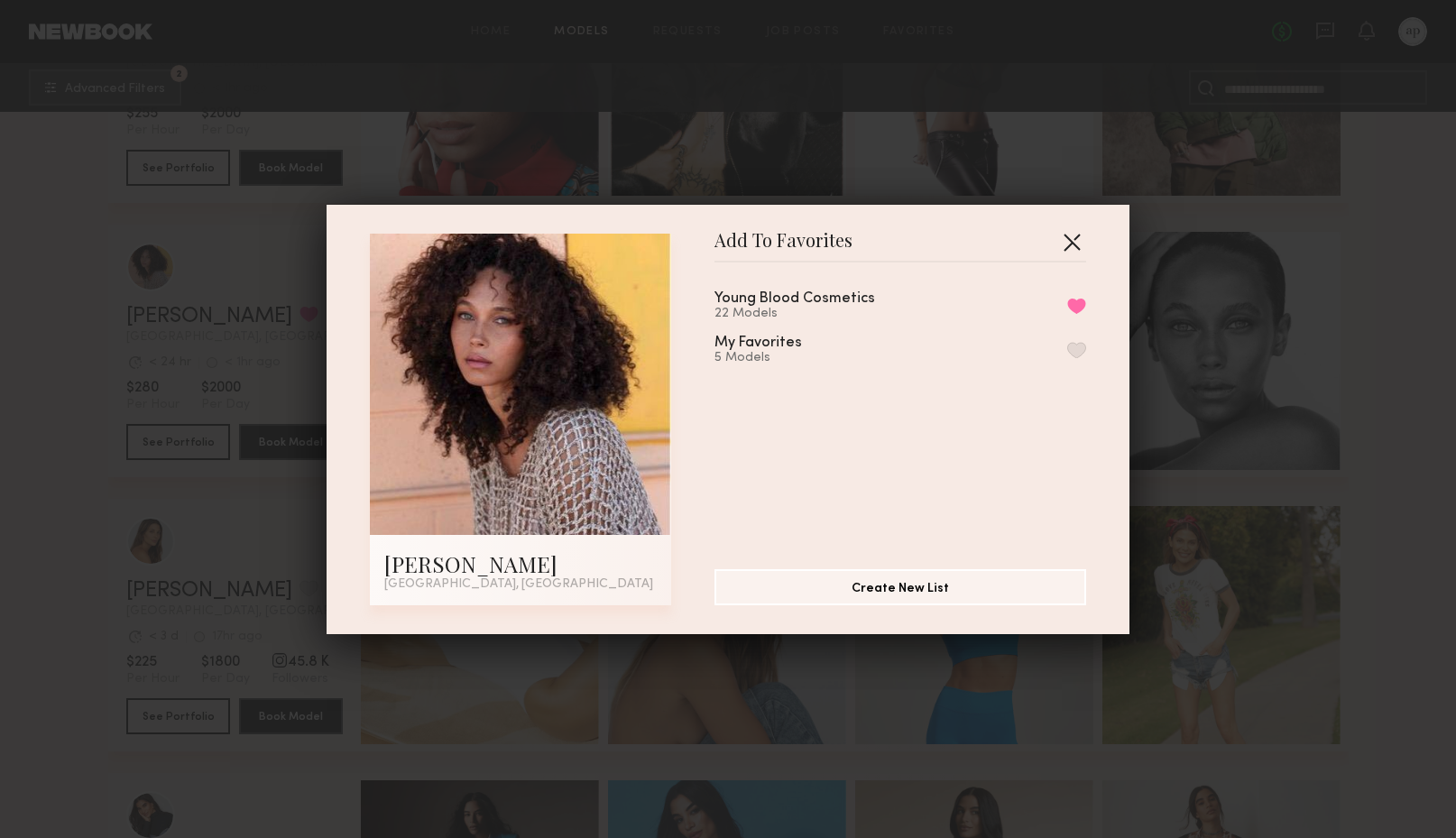 click at bounding box center (1072, 242) 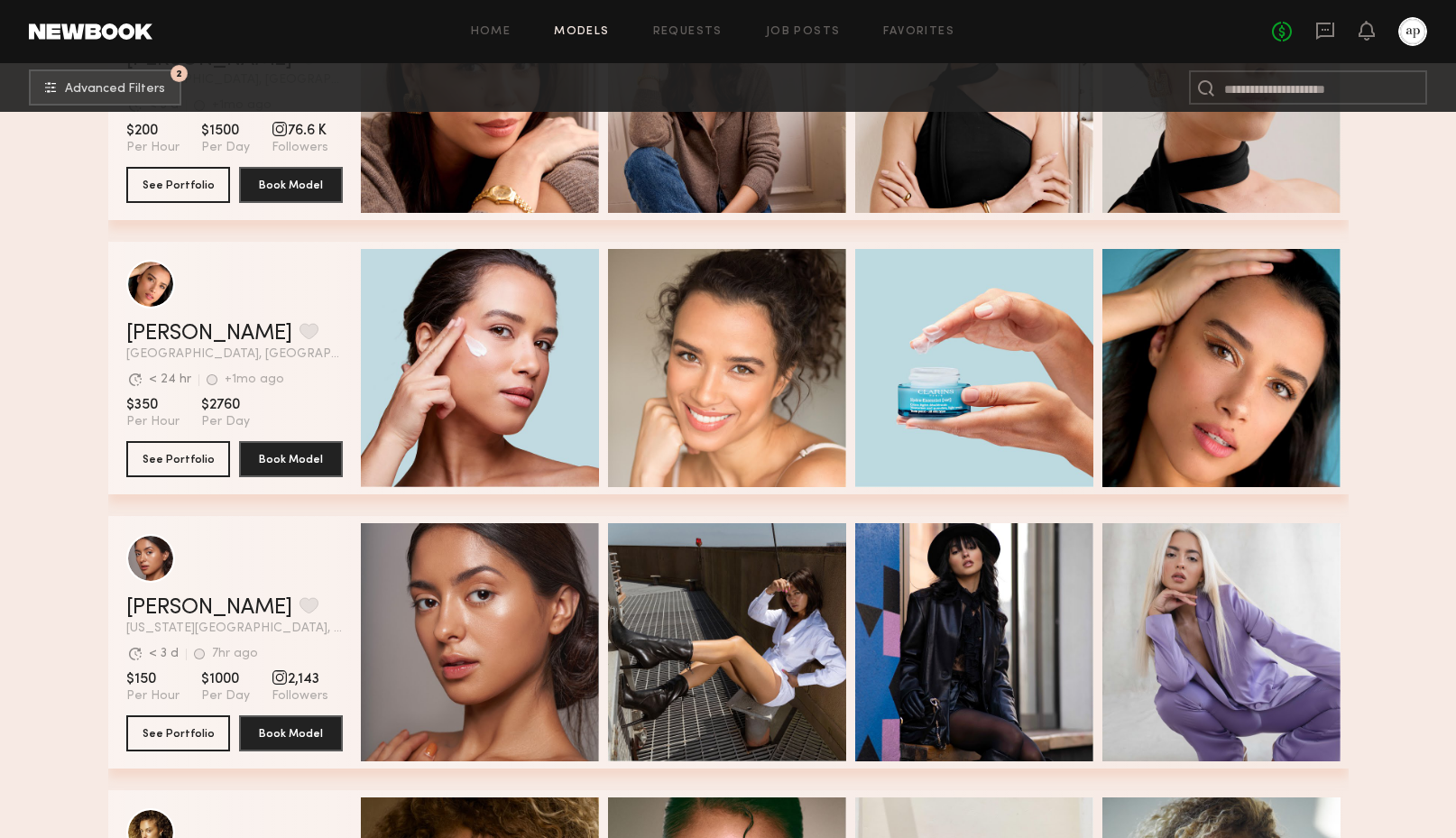 scroll, scrollTop: 16599, scrollLeft: 0, axis: vertical 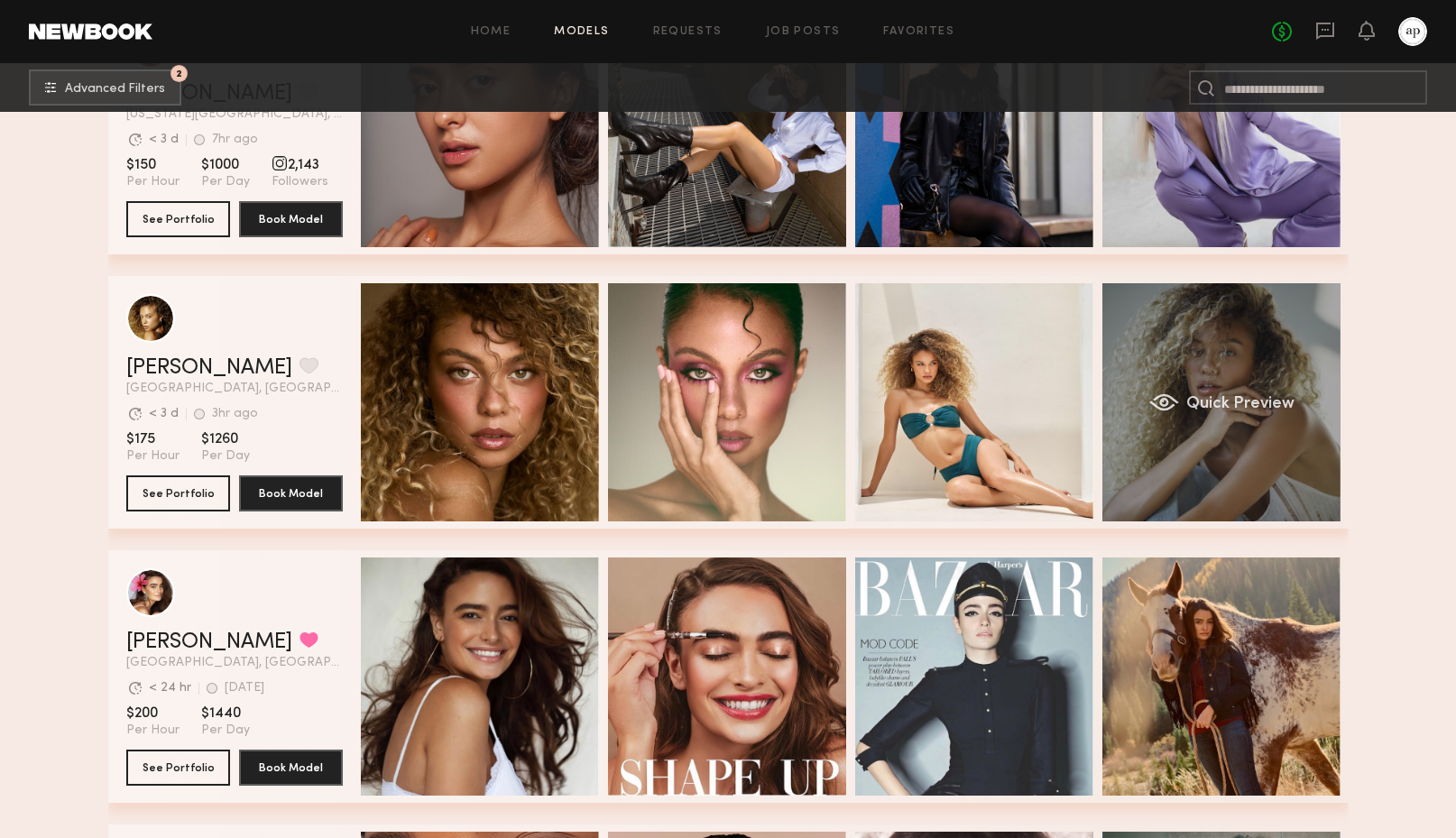 click on "Quick Preview" 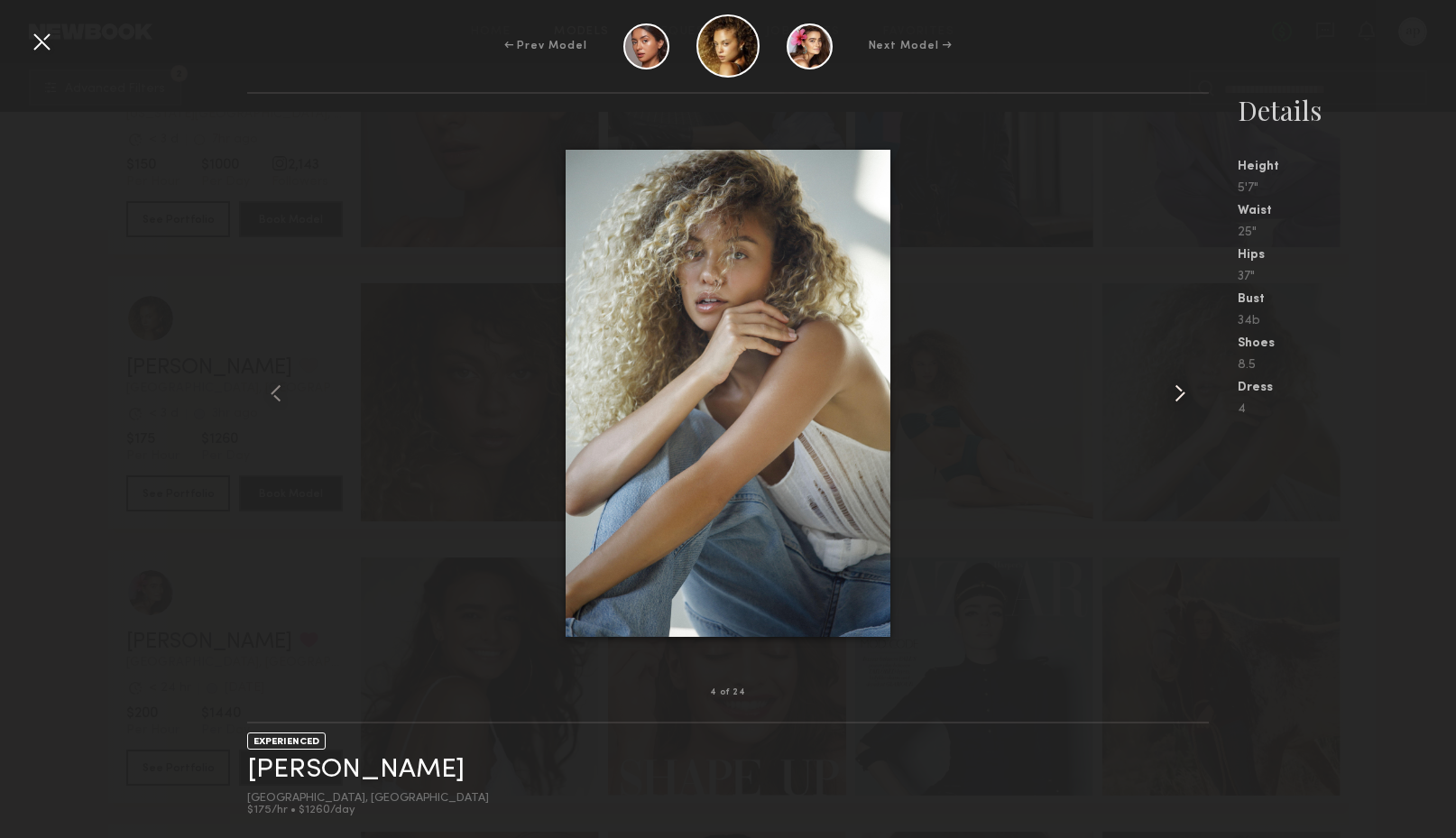 click at bounding box center (1180, 393) 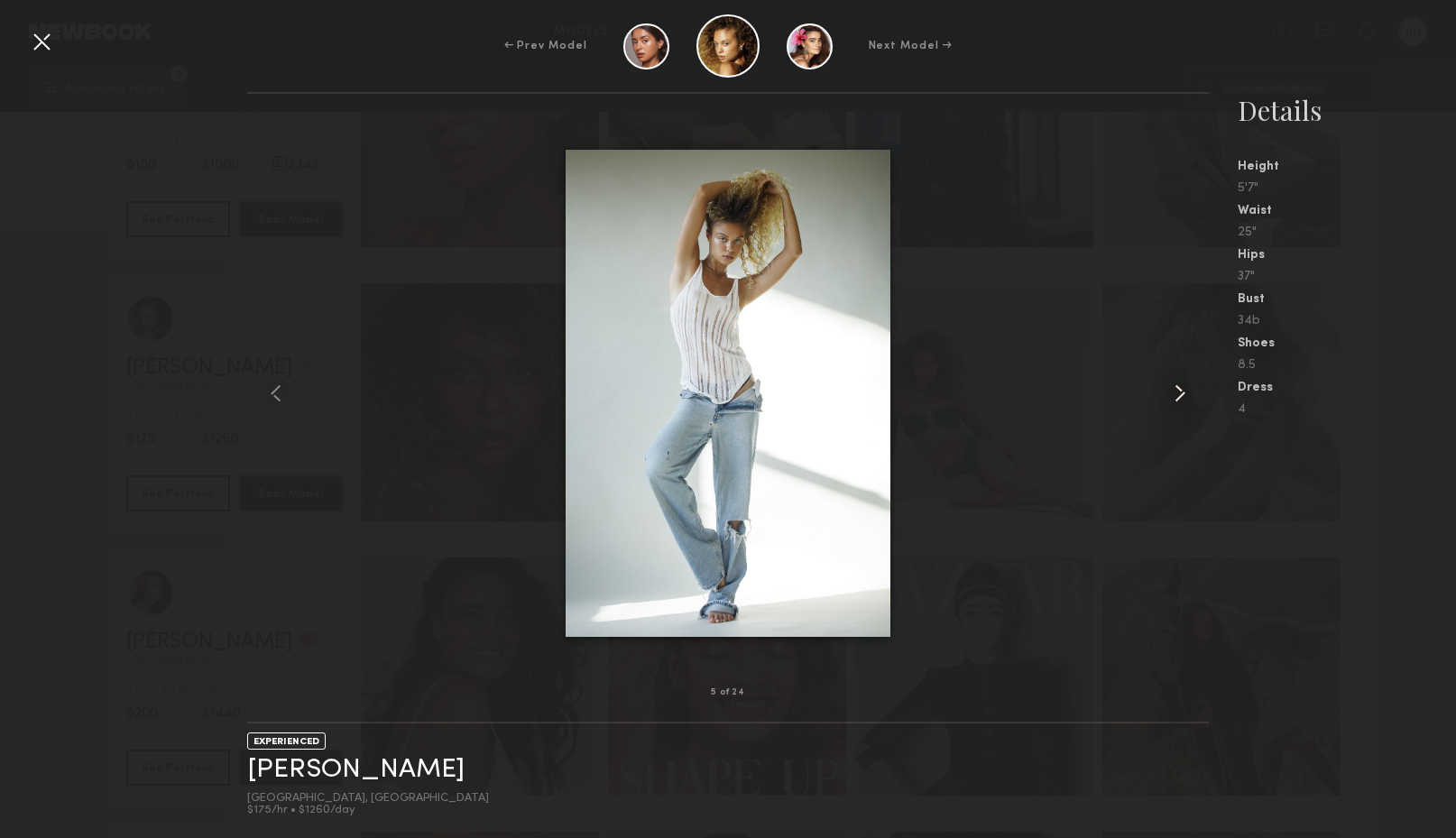 click at bounding box center [1180, 393] 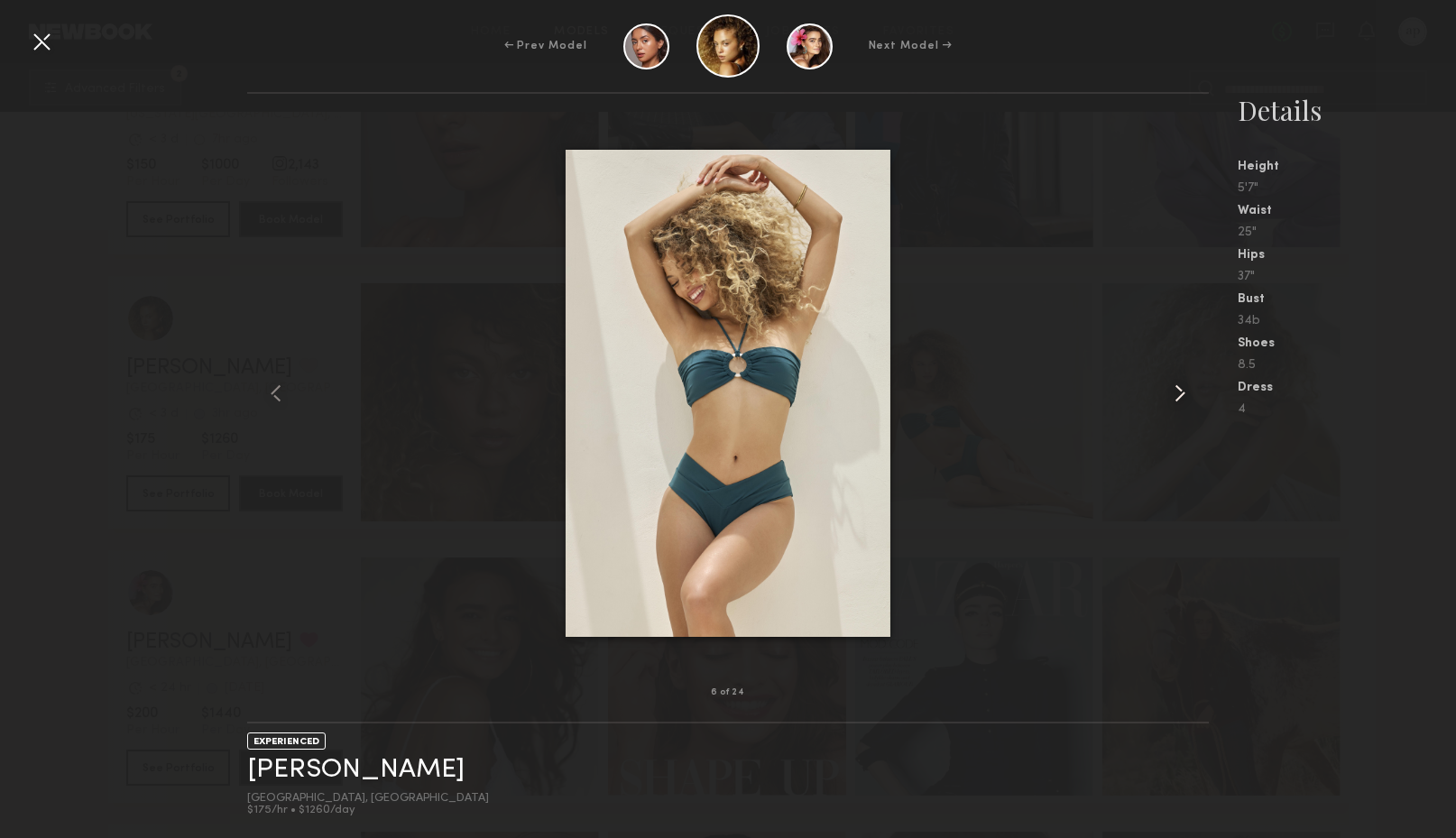 click at bounding box center [1180, 393] 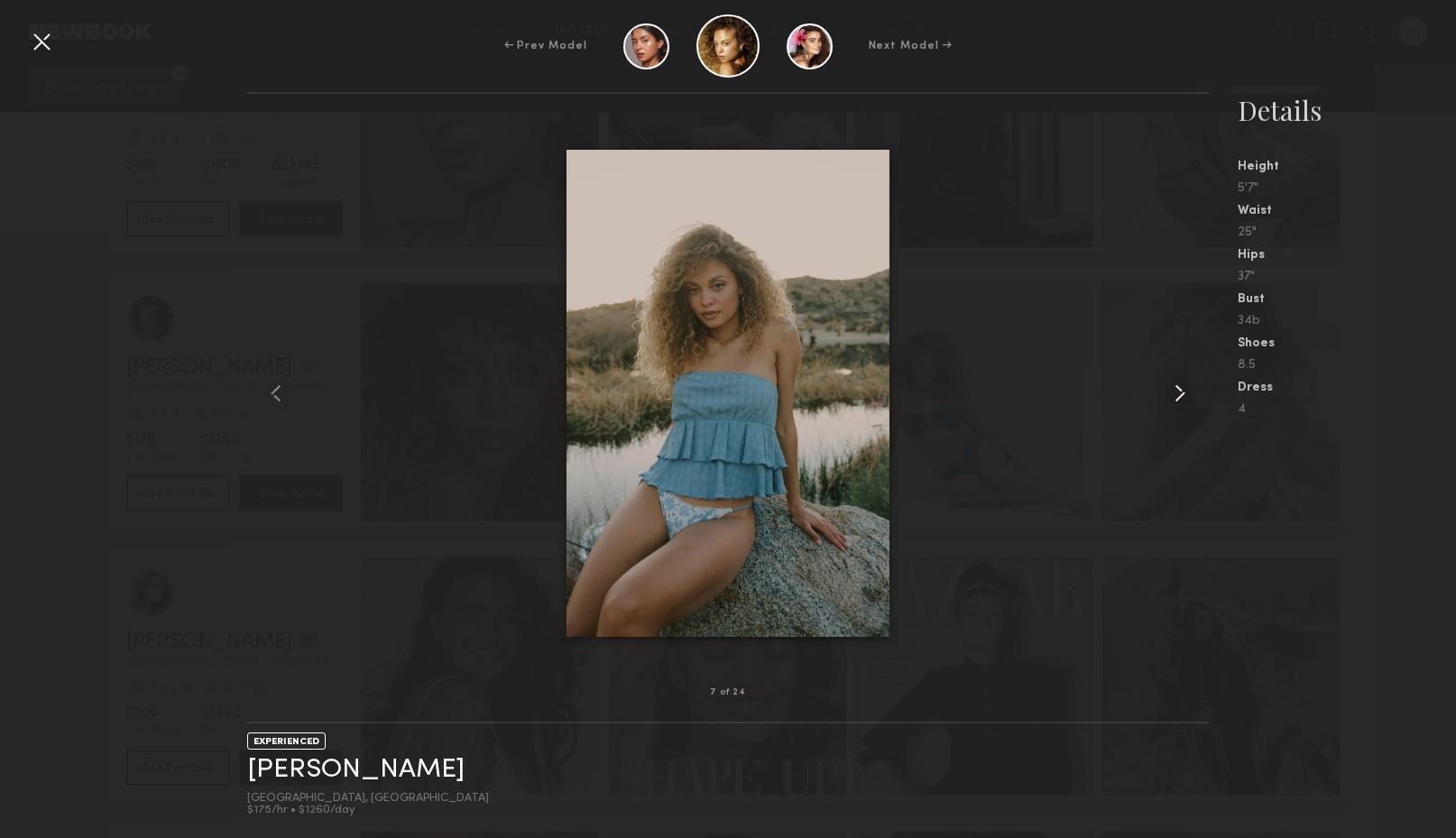 click at bounding box center (1180, 393) 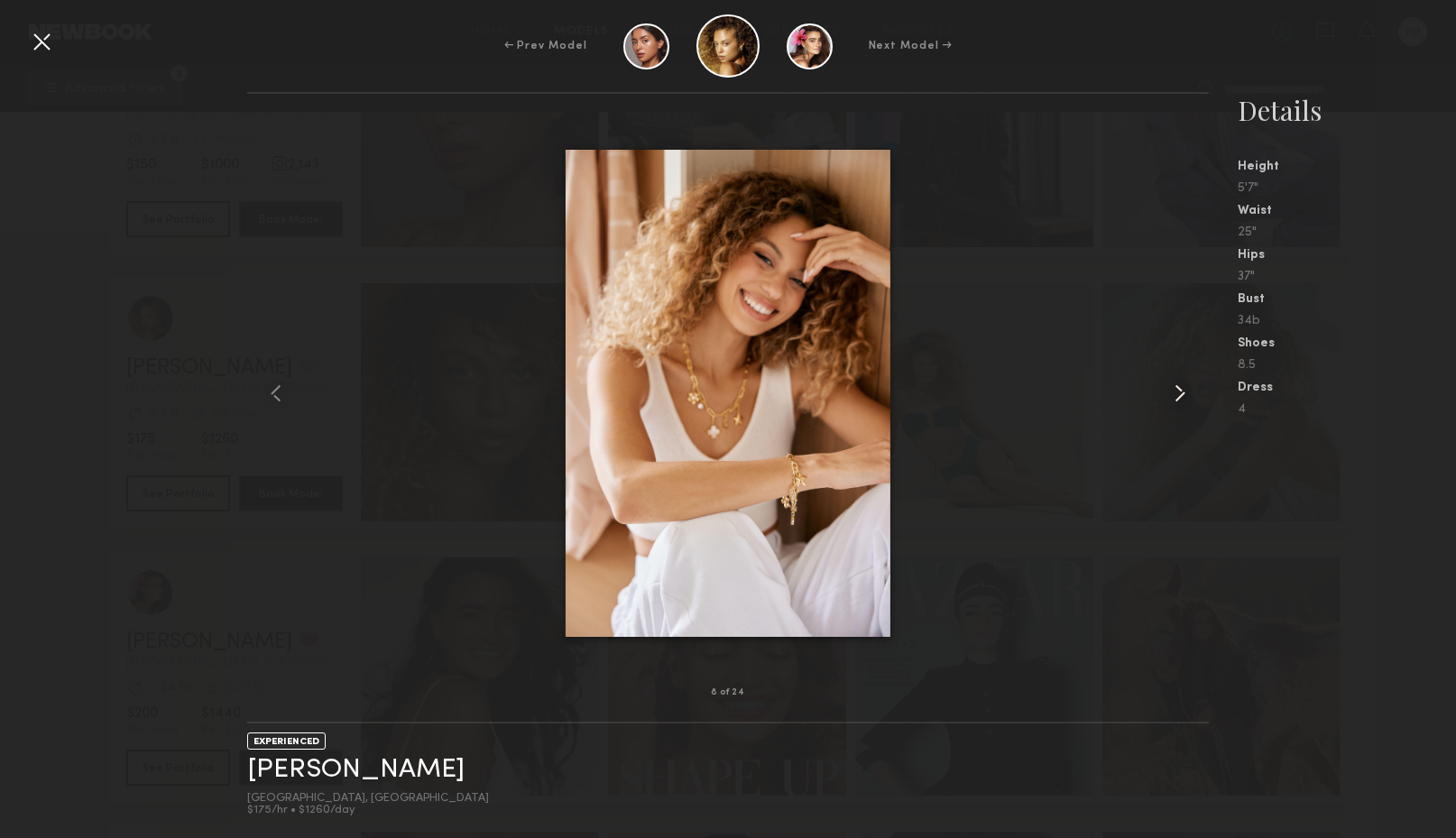 click at bounding box center [1180, 393] 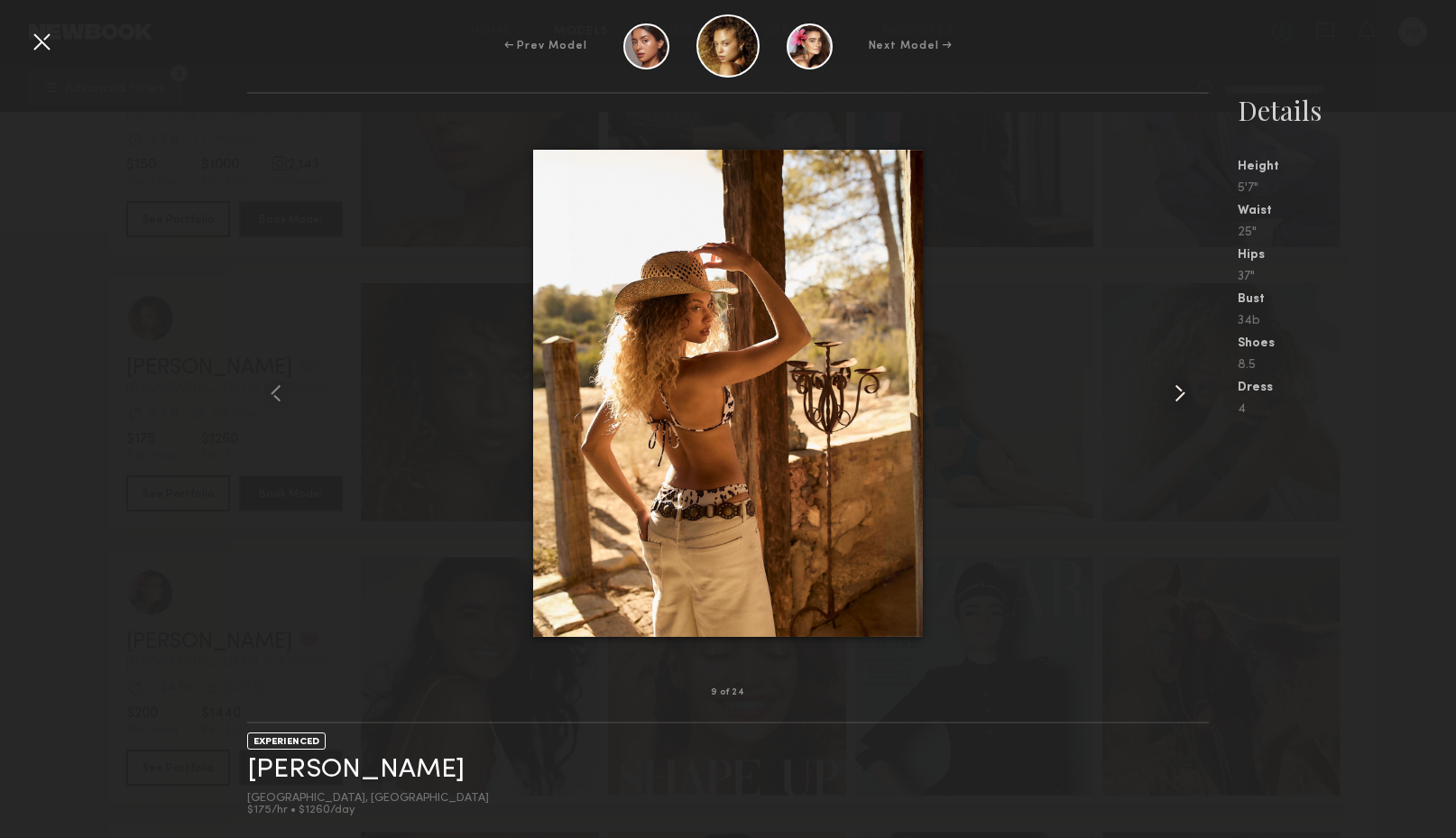 click at bounding box center (1180, 393) 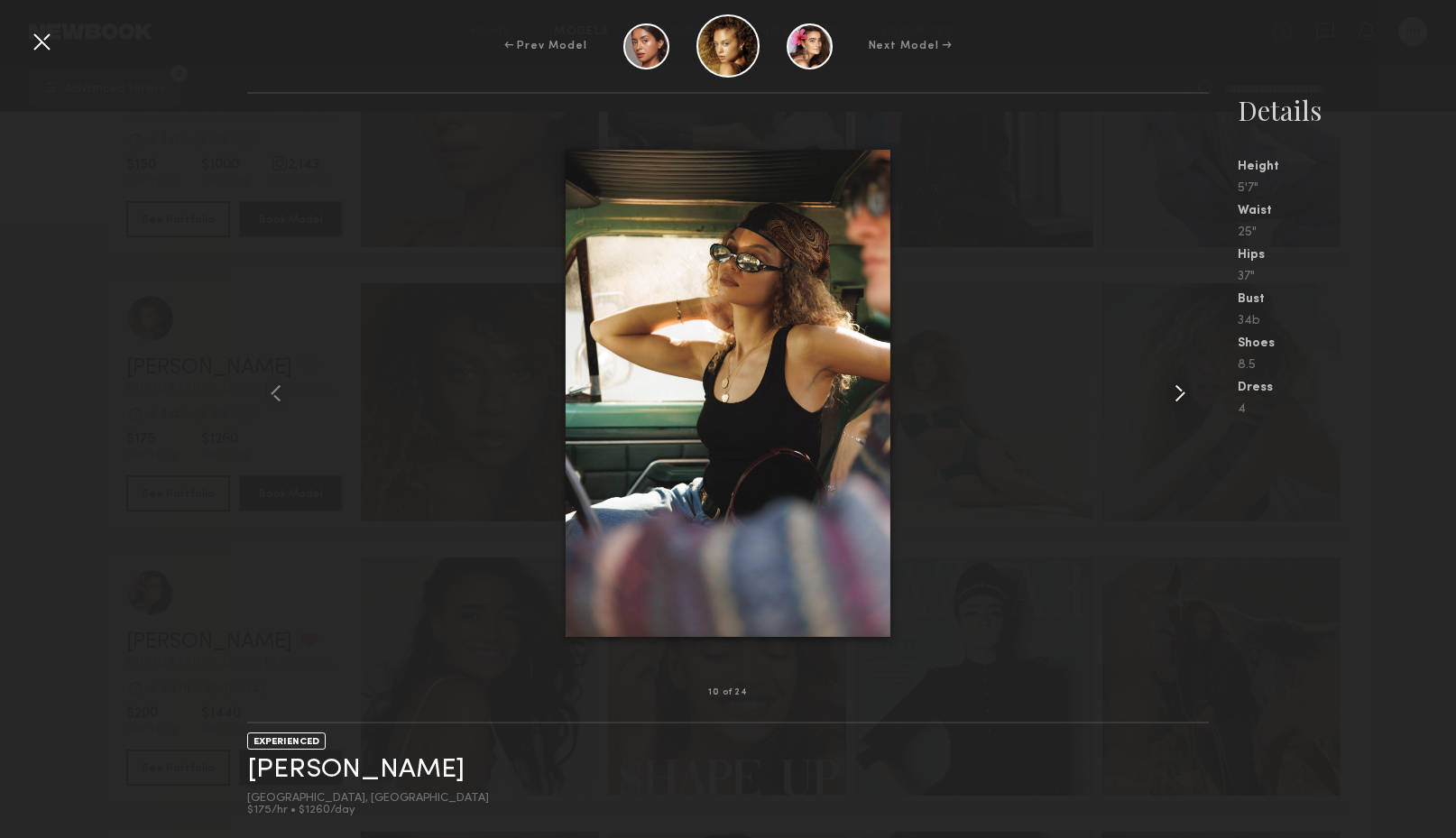 click at bounding box center [1180, 393] 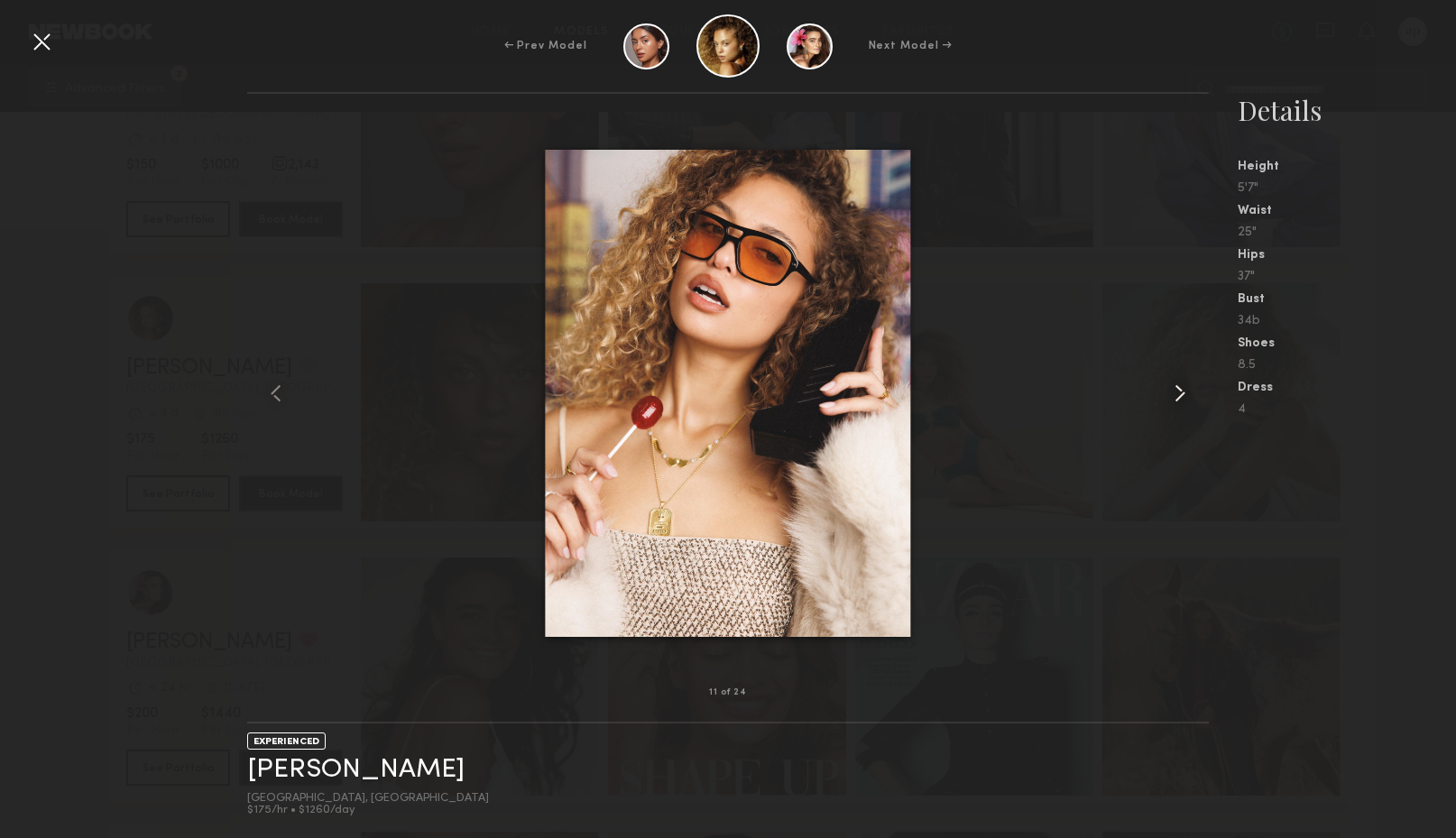click at bounding box center [1180, 393] 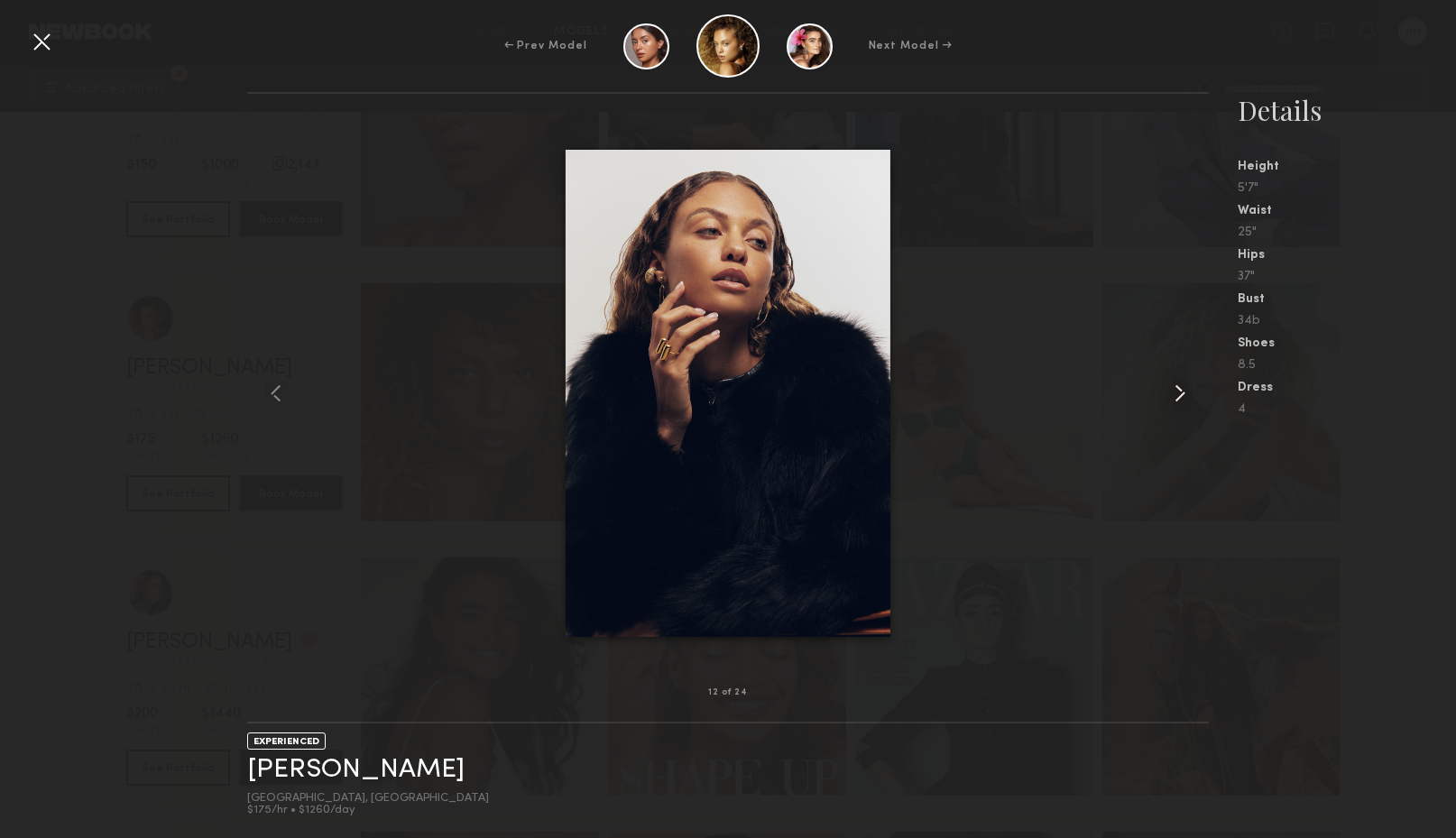 click at bounding box center [1180, 393] 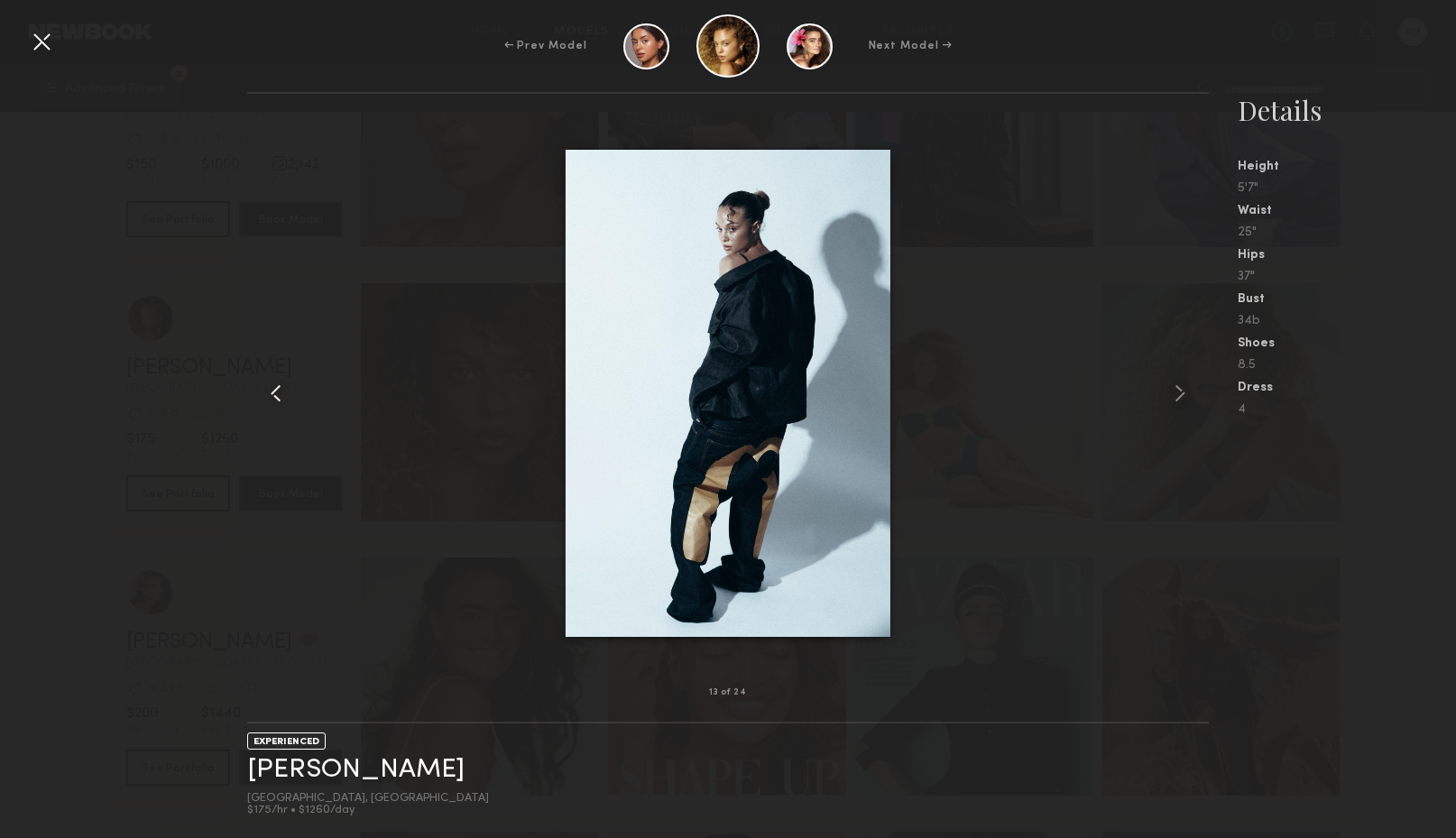 click at bounding box center [276, 393] 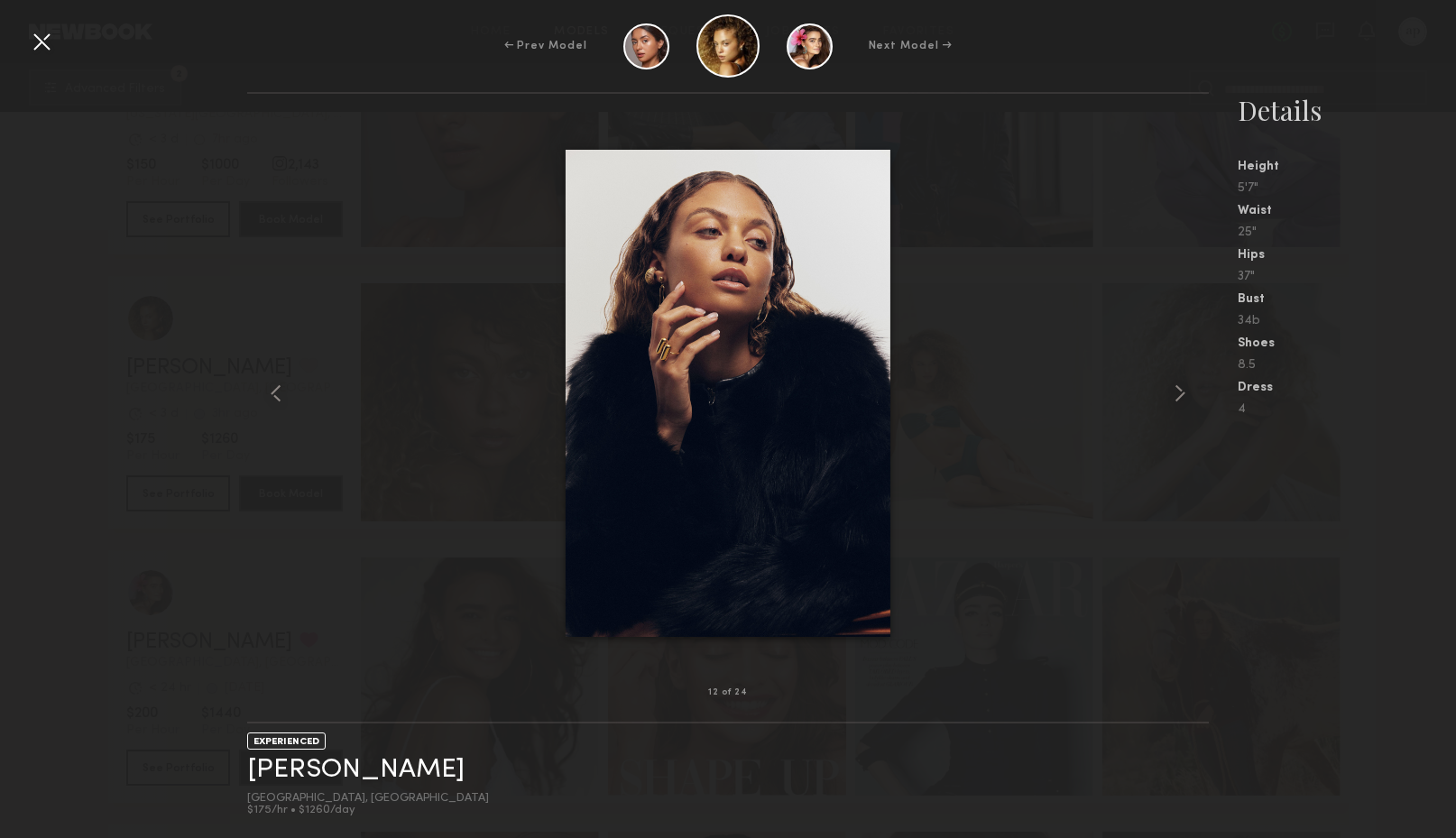scroll, scrollTop: 16765, scrollLeft: 0, axis: vertical 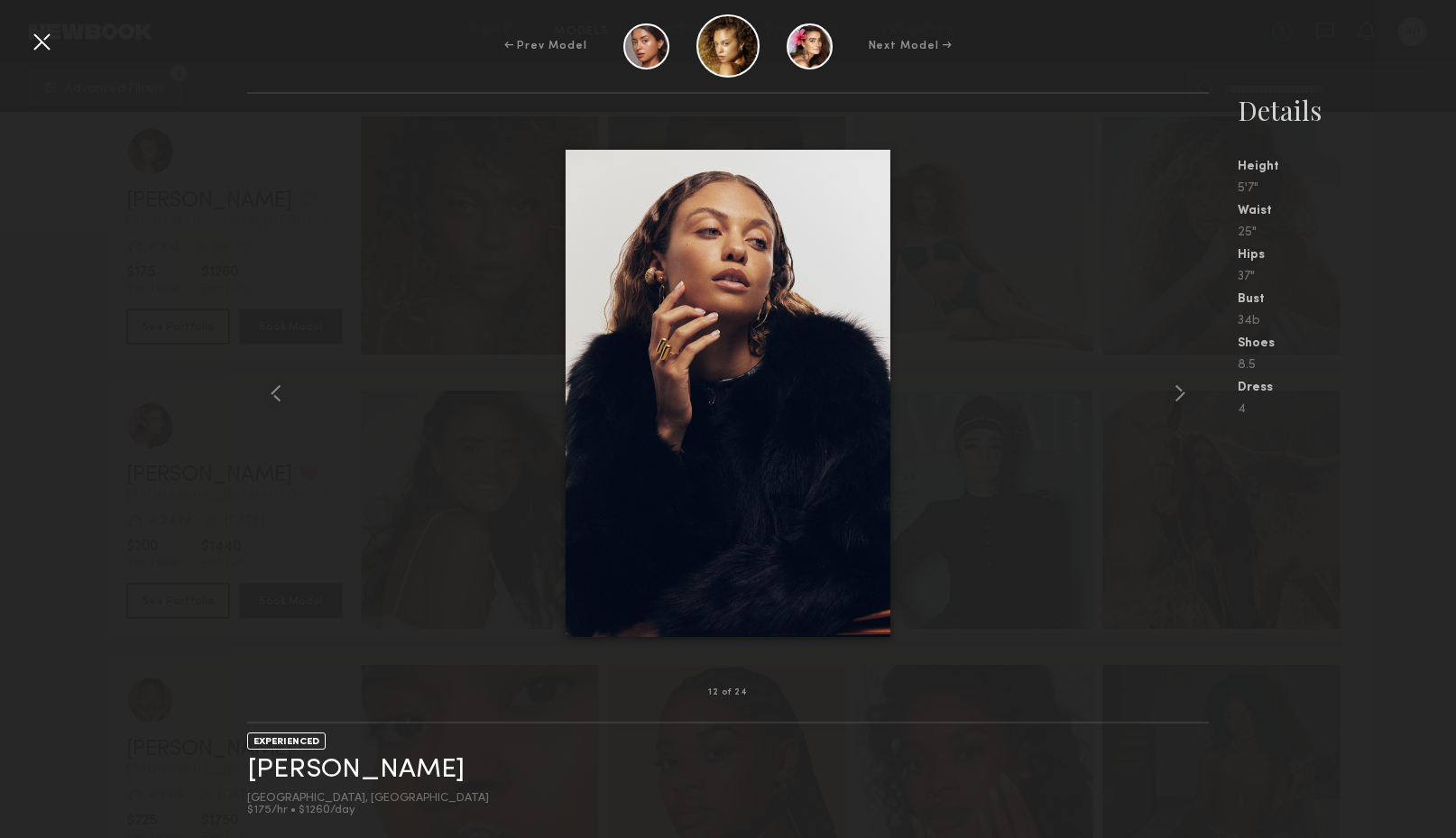 click at bounding box center (727, 393) 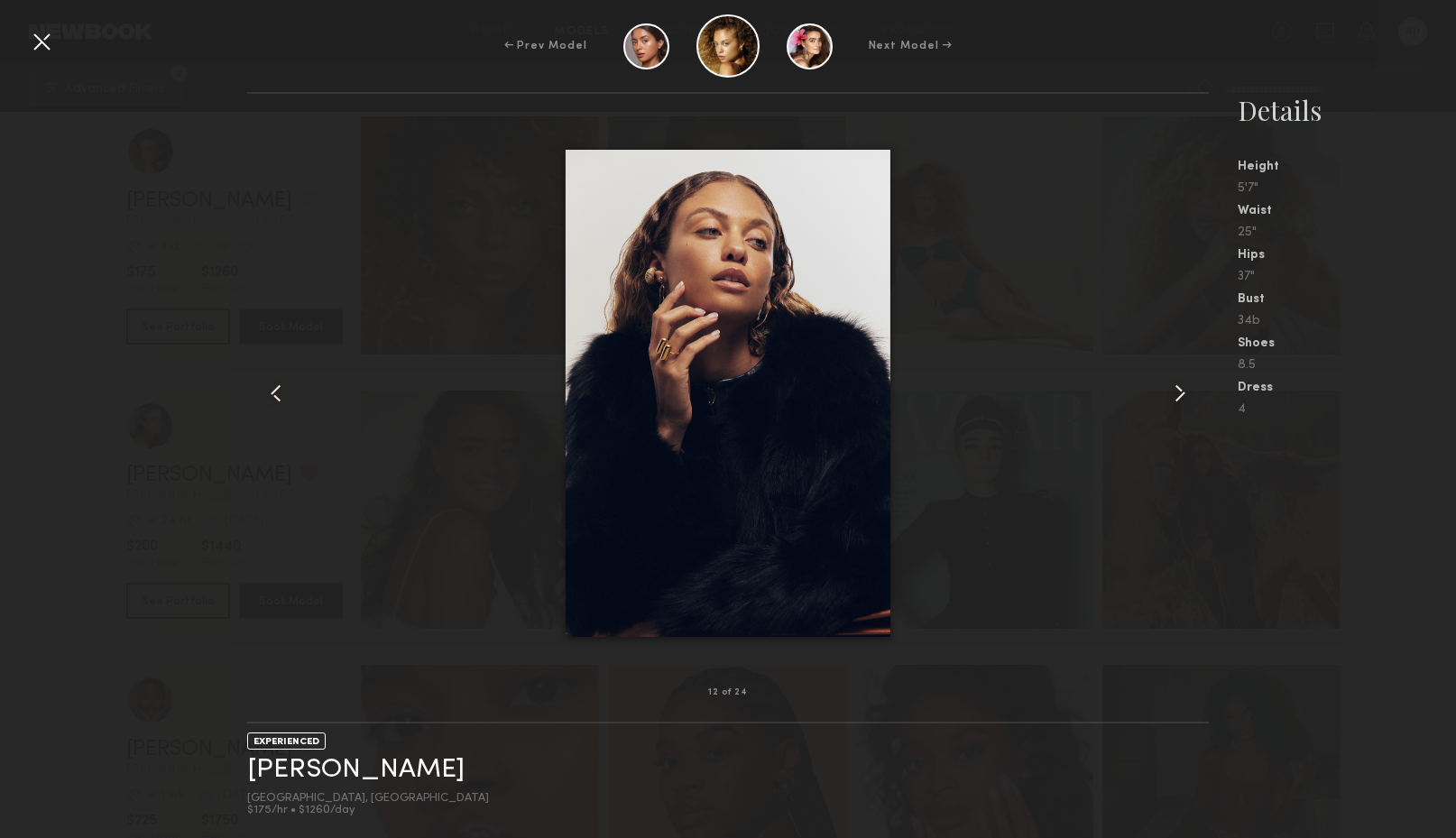 click at bounding box center [41, 41] 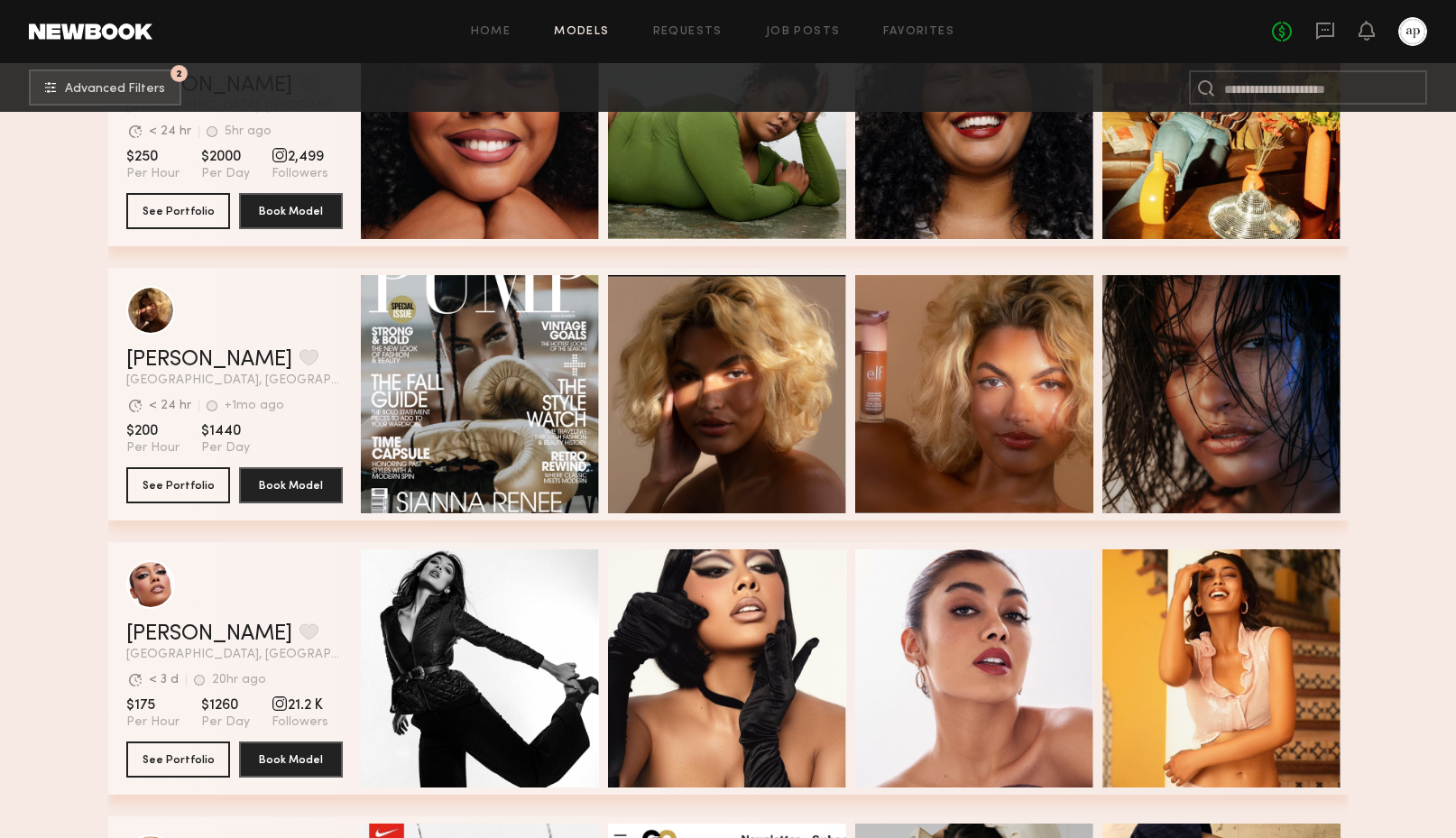 scroll, scrollTop: 17986, scrollLeft: 0, axis: vertical 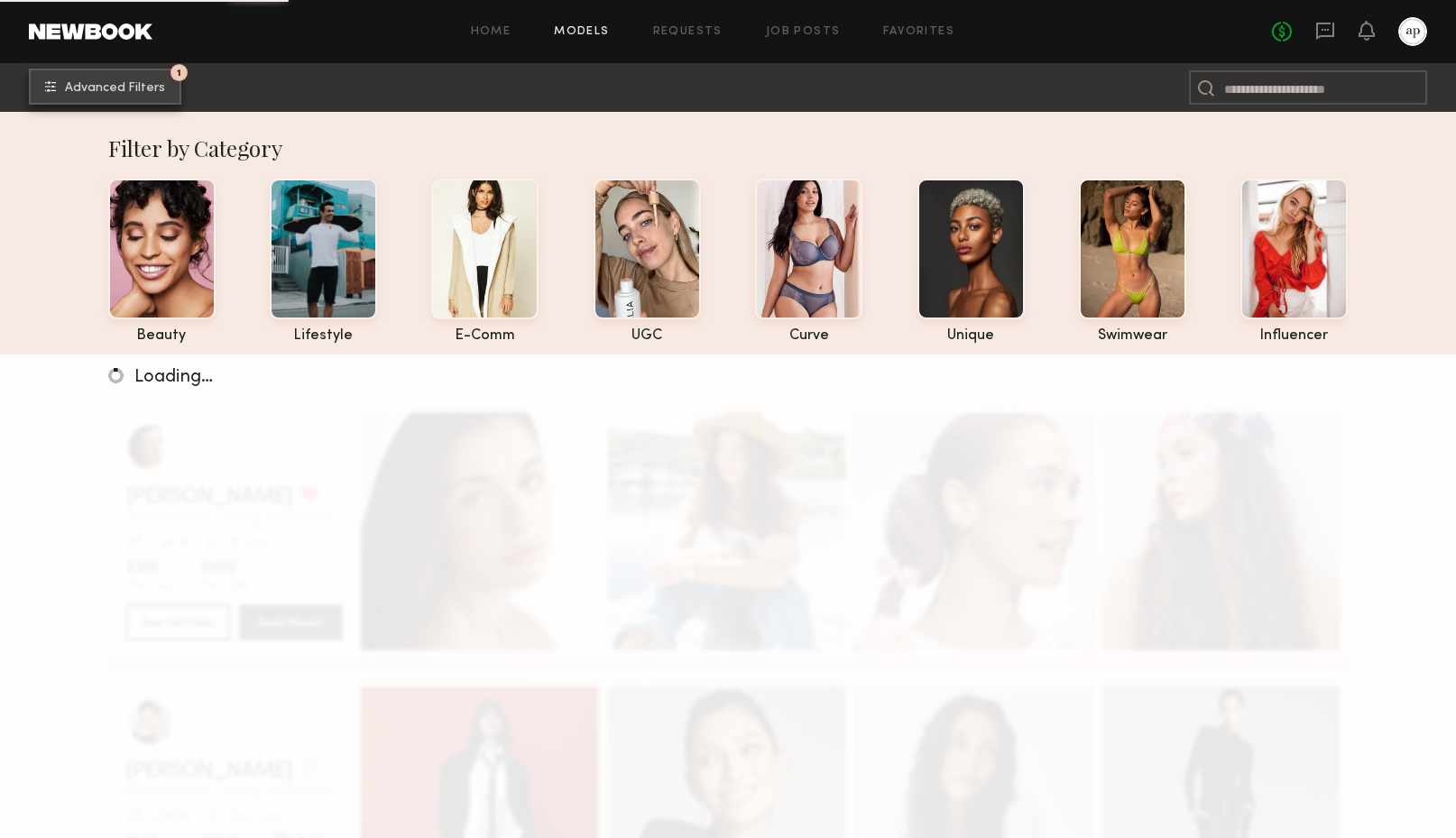 click on "Advanced Filters" 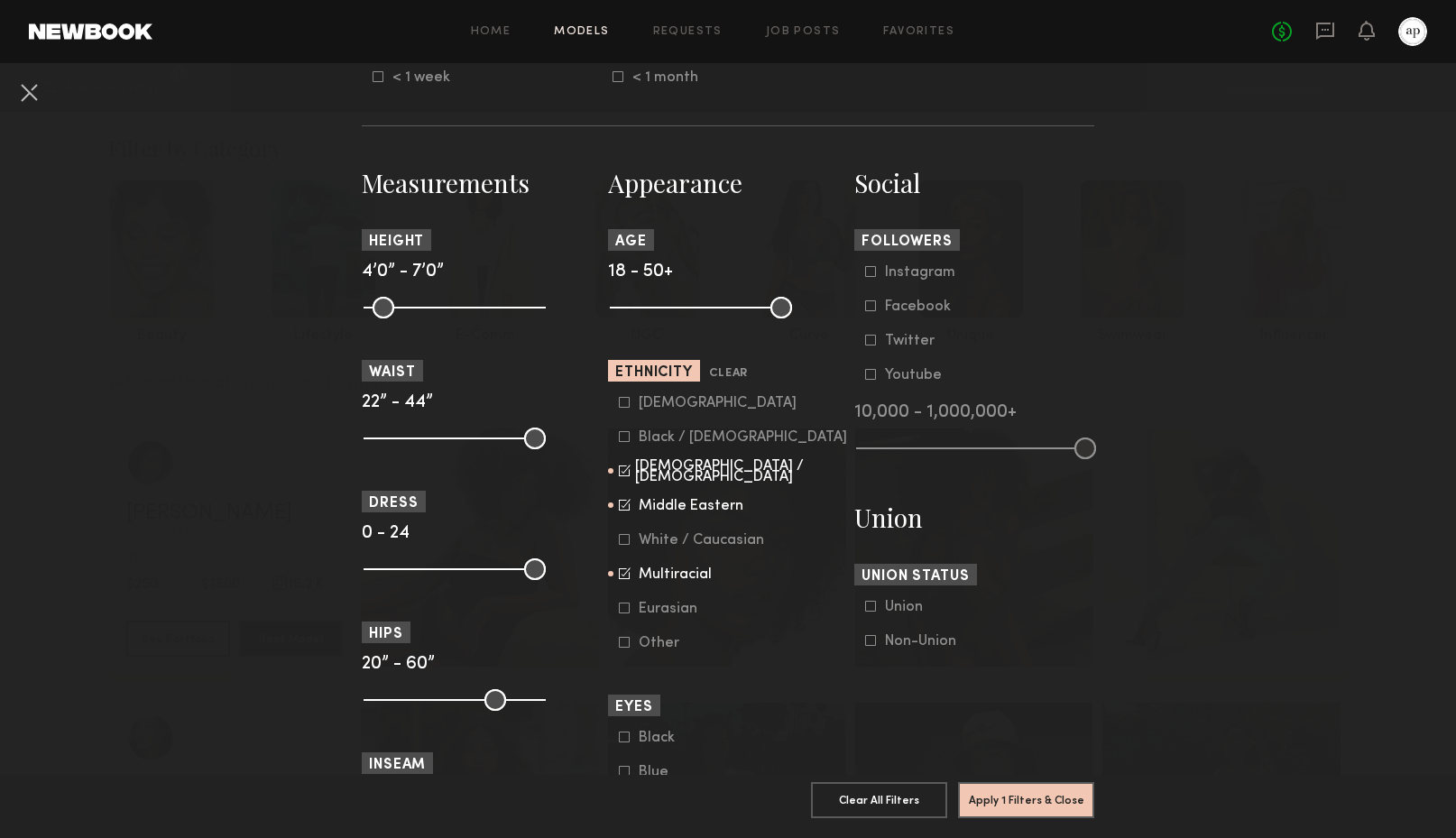 scroll, scrollTop: 714, scrollLeft: 0, axis: vertical 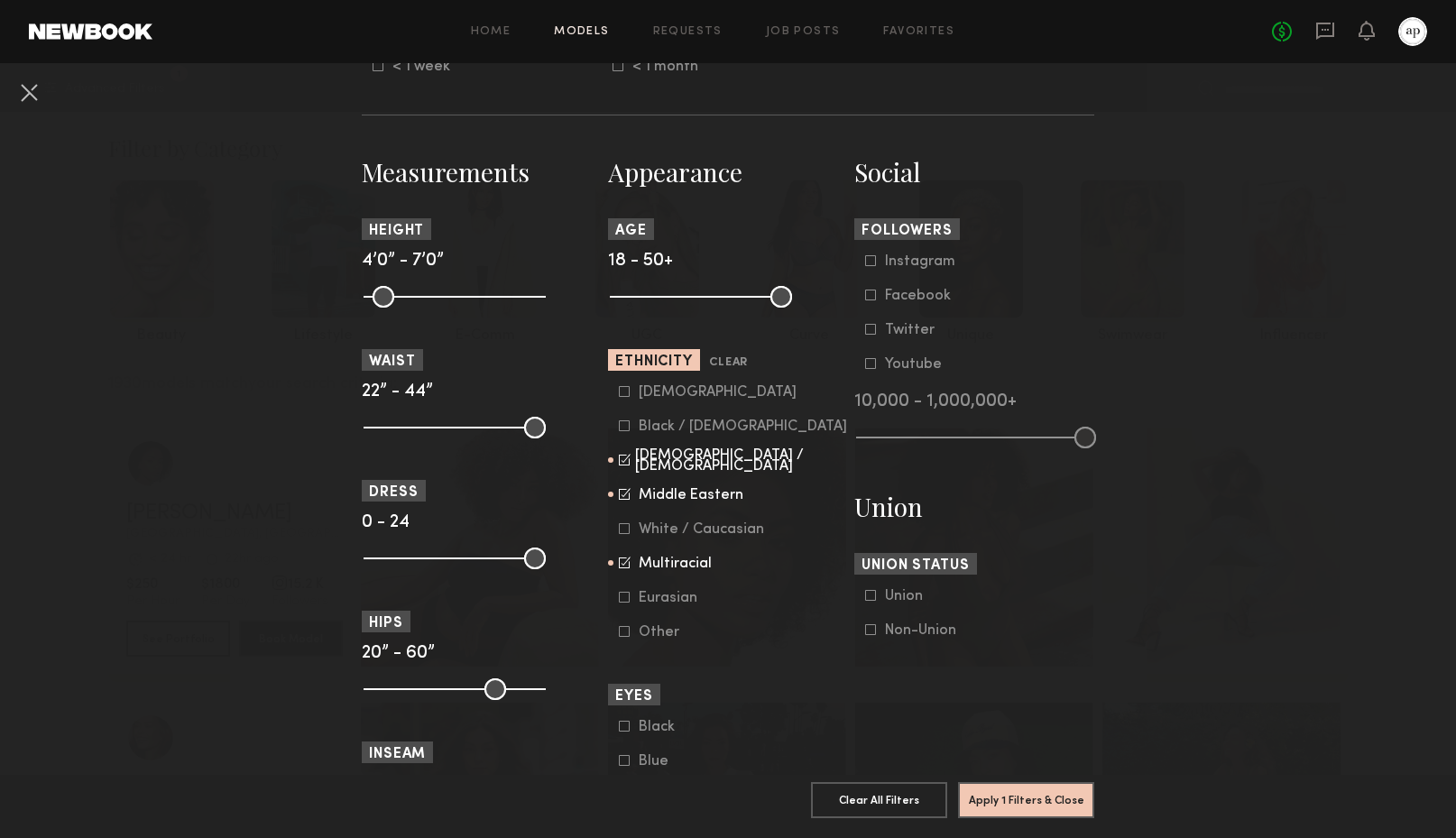click 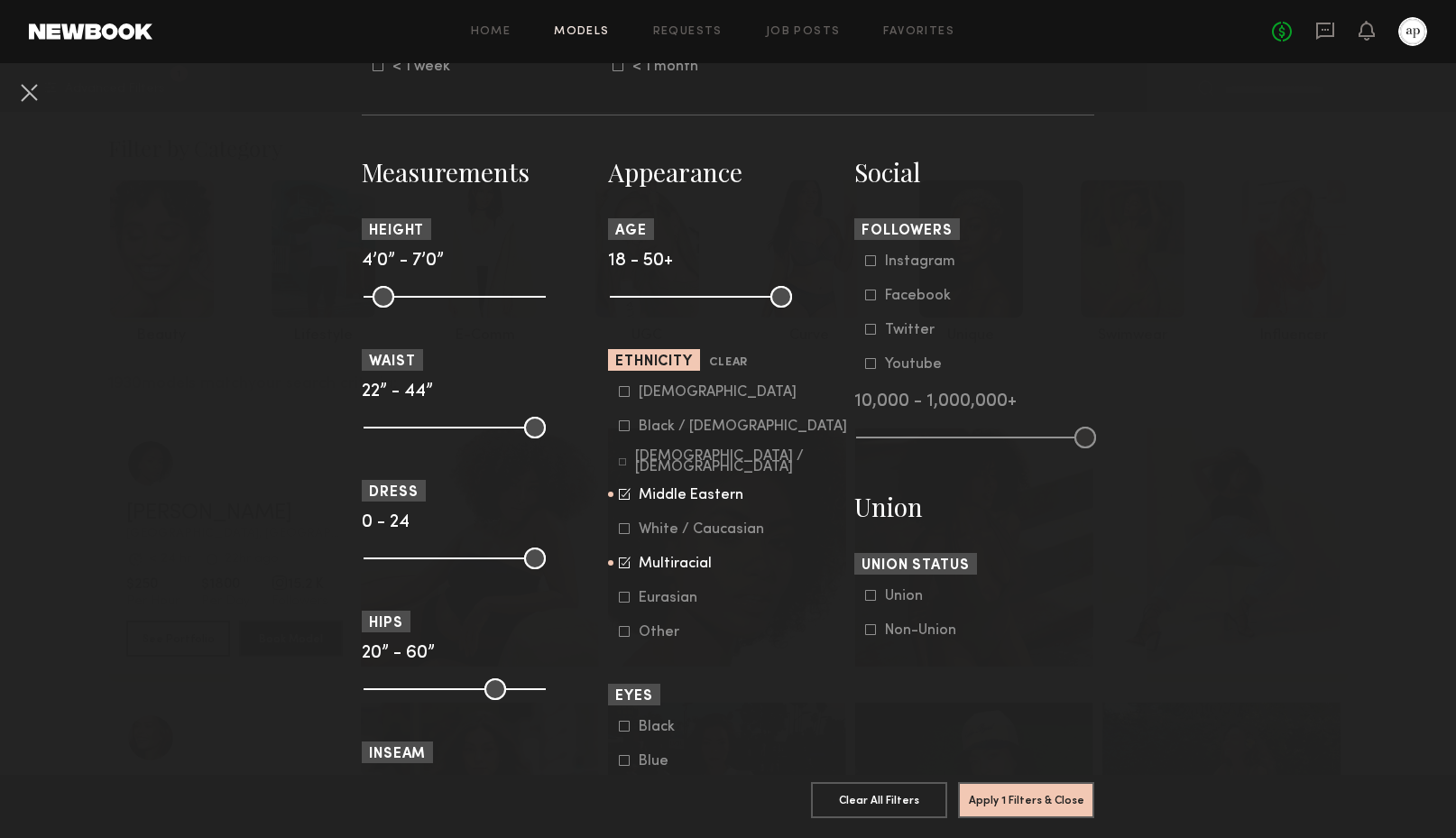click 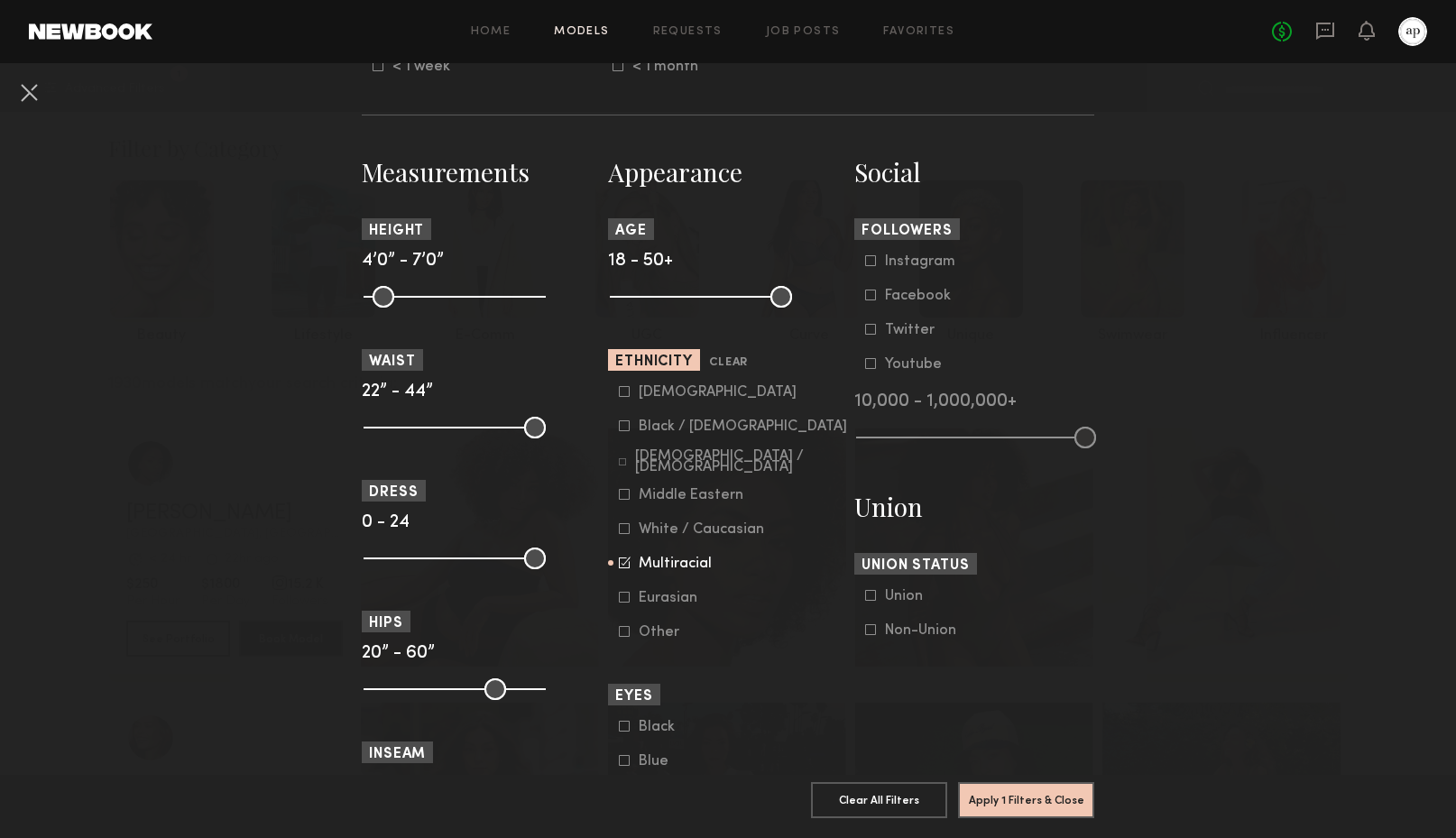 click on "Black / [DEMOGRAPHIC_DATA]" 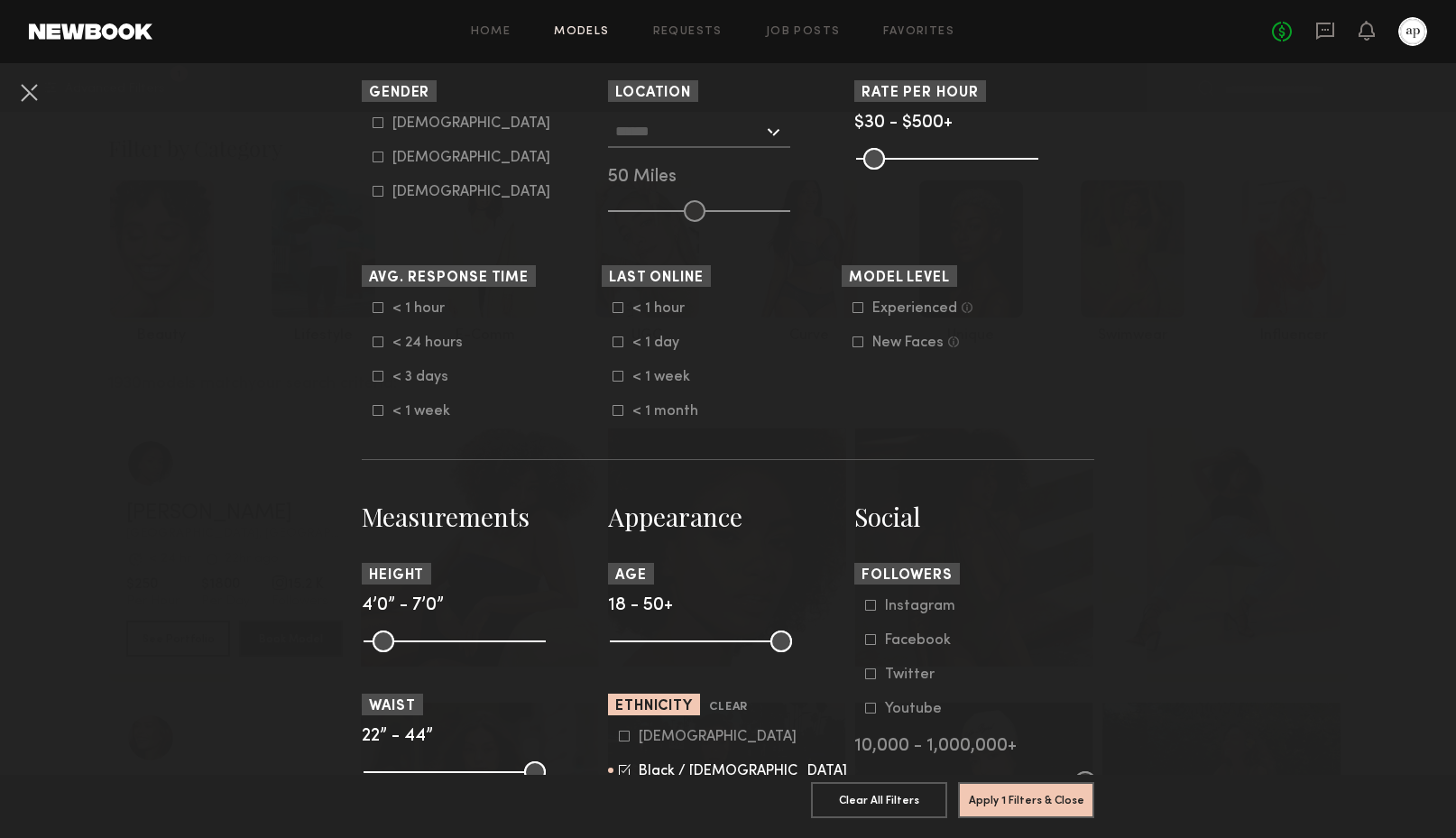 scroll, scrollTop: 176, scrollLeft: 0, axis: vertical 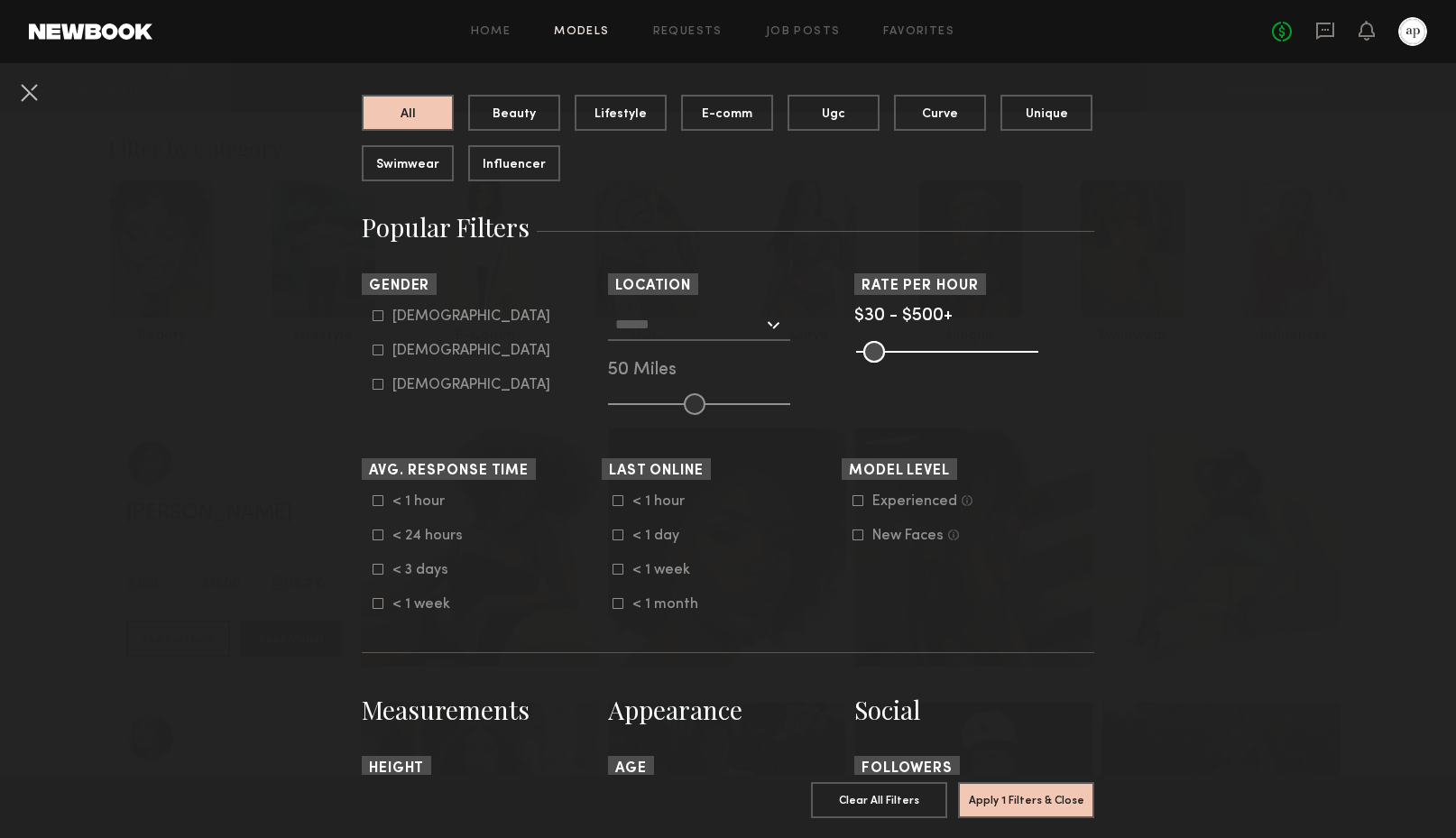click 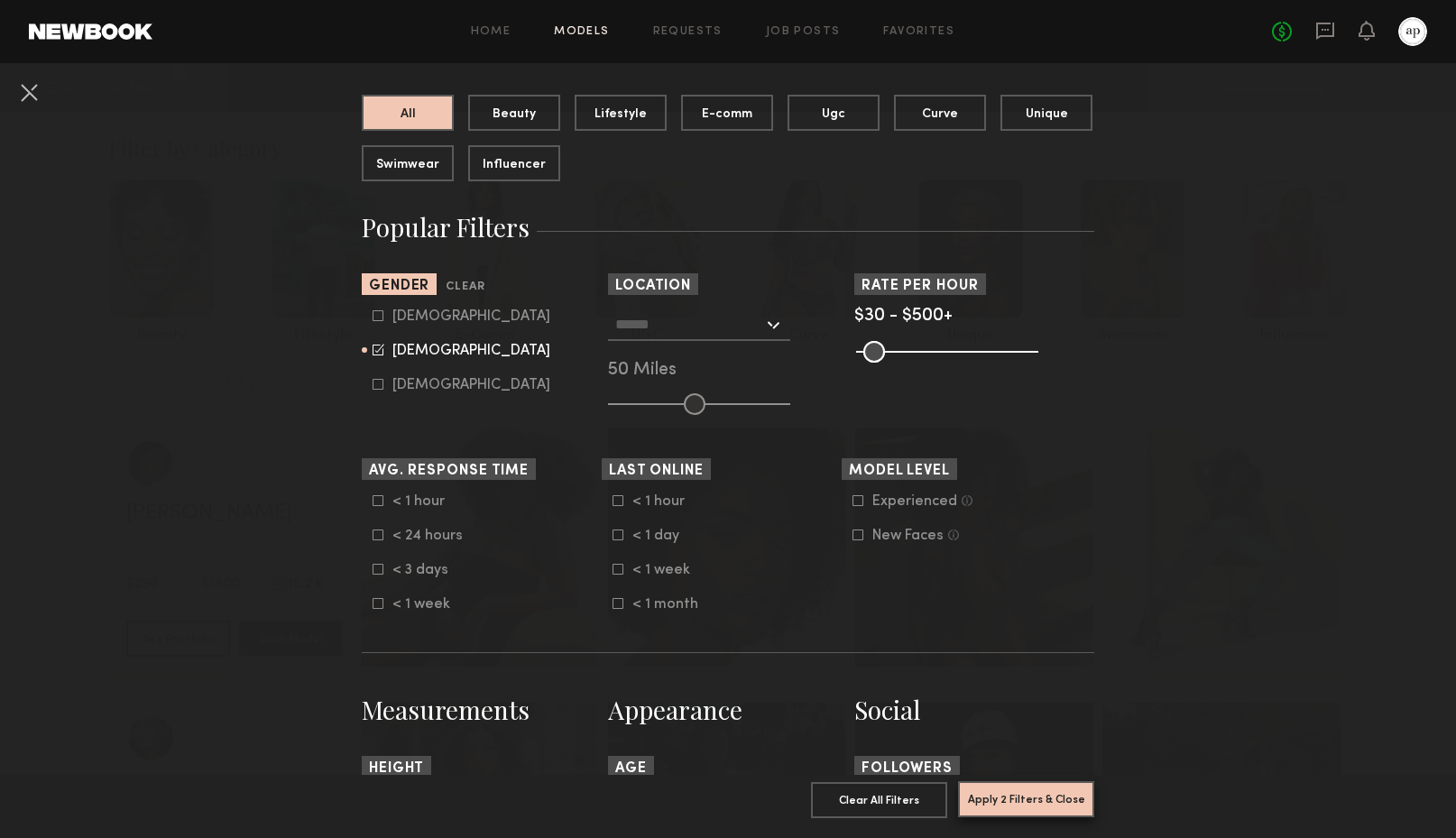 click on "Apply 2 Filters & Close" 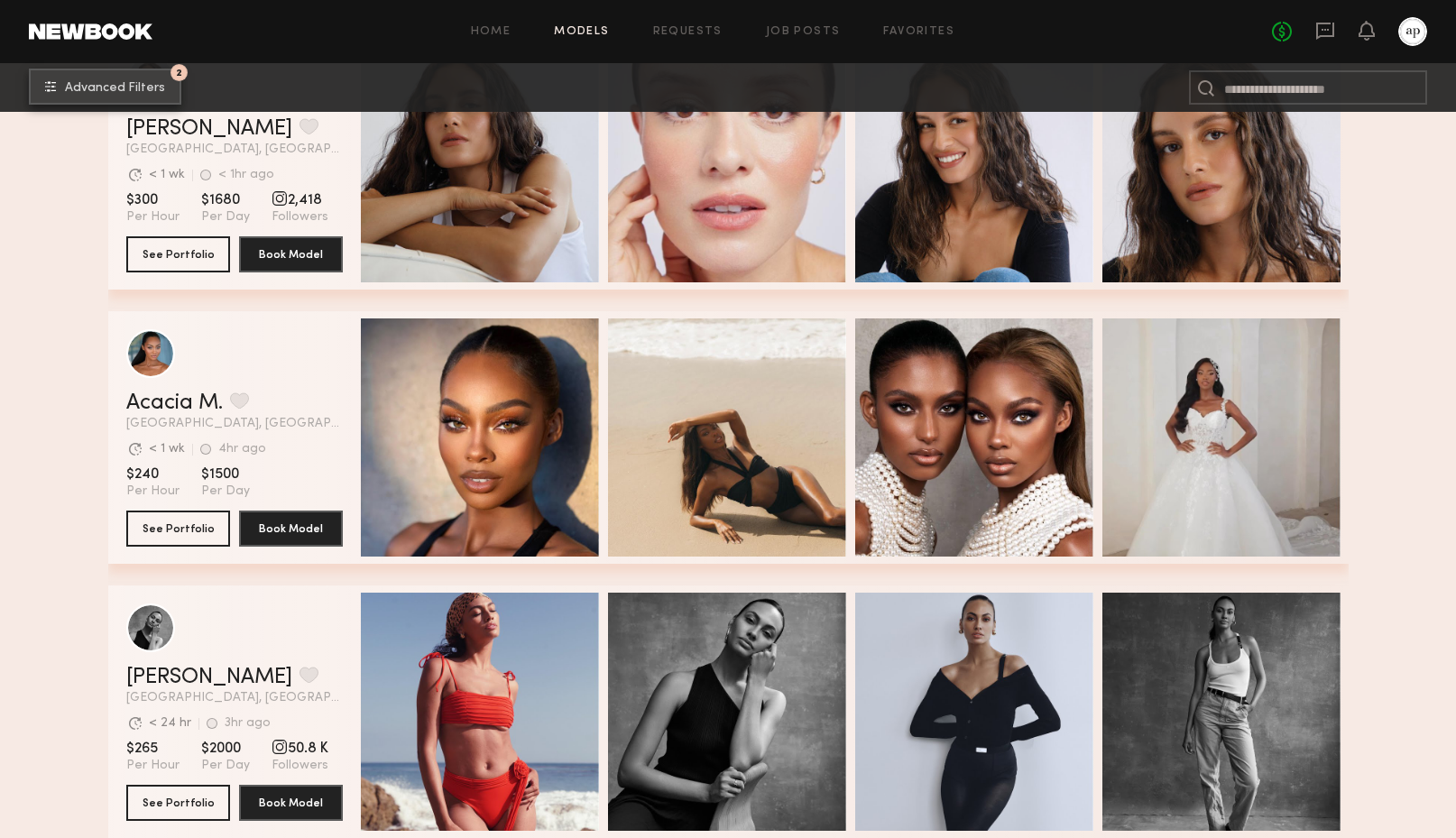 scroll, scrollTop: 17944, scrollLeft: 0, axis: vertical 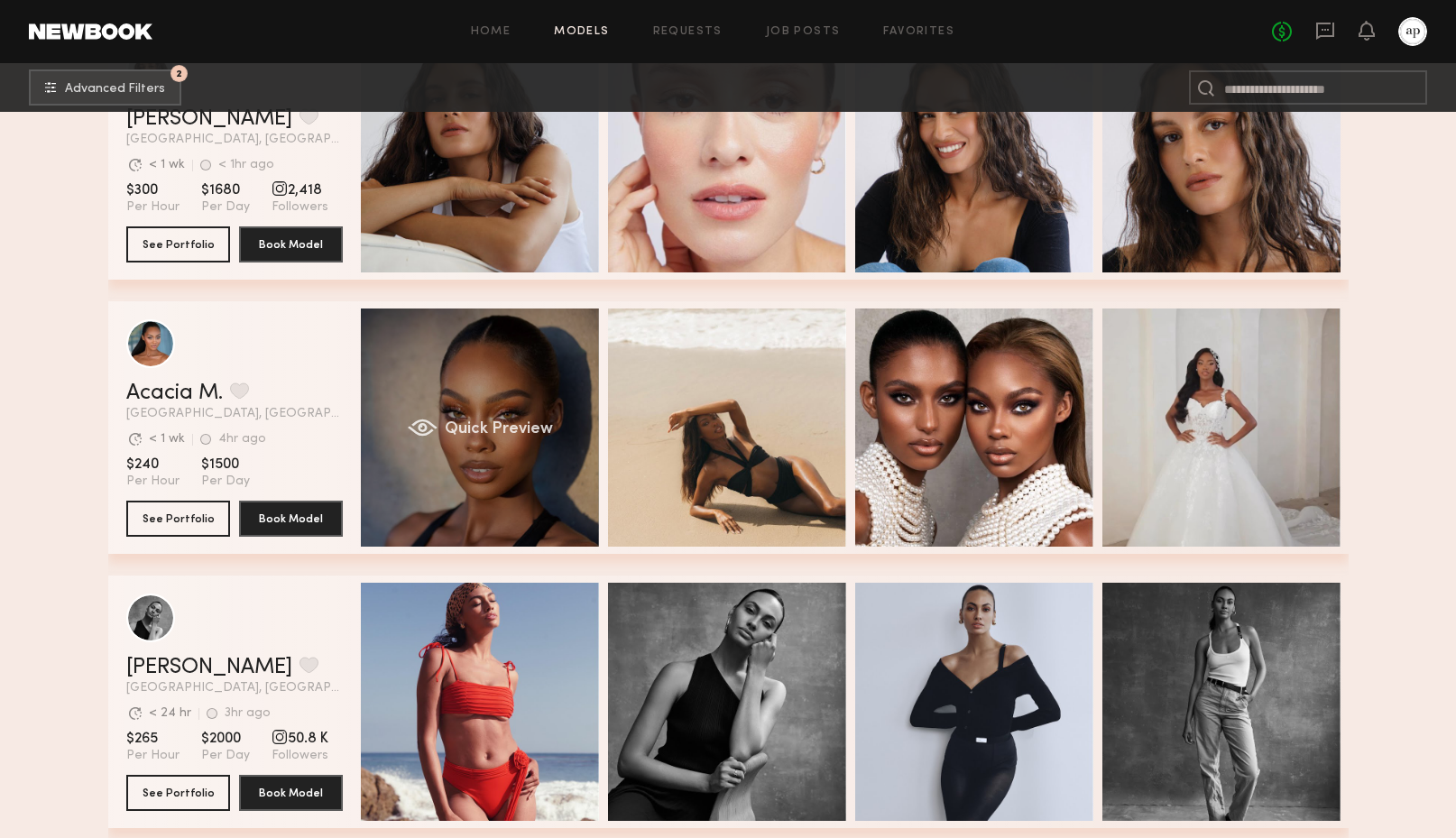 click on "Quick Preview" 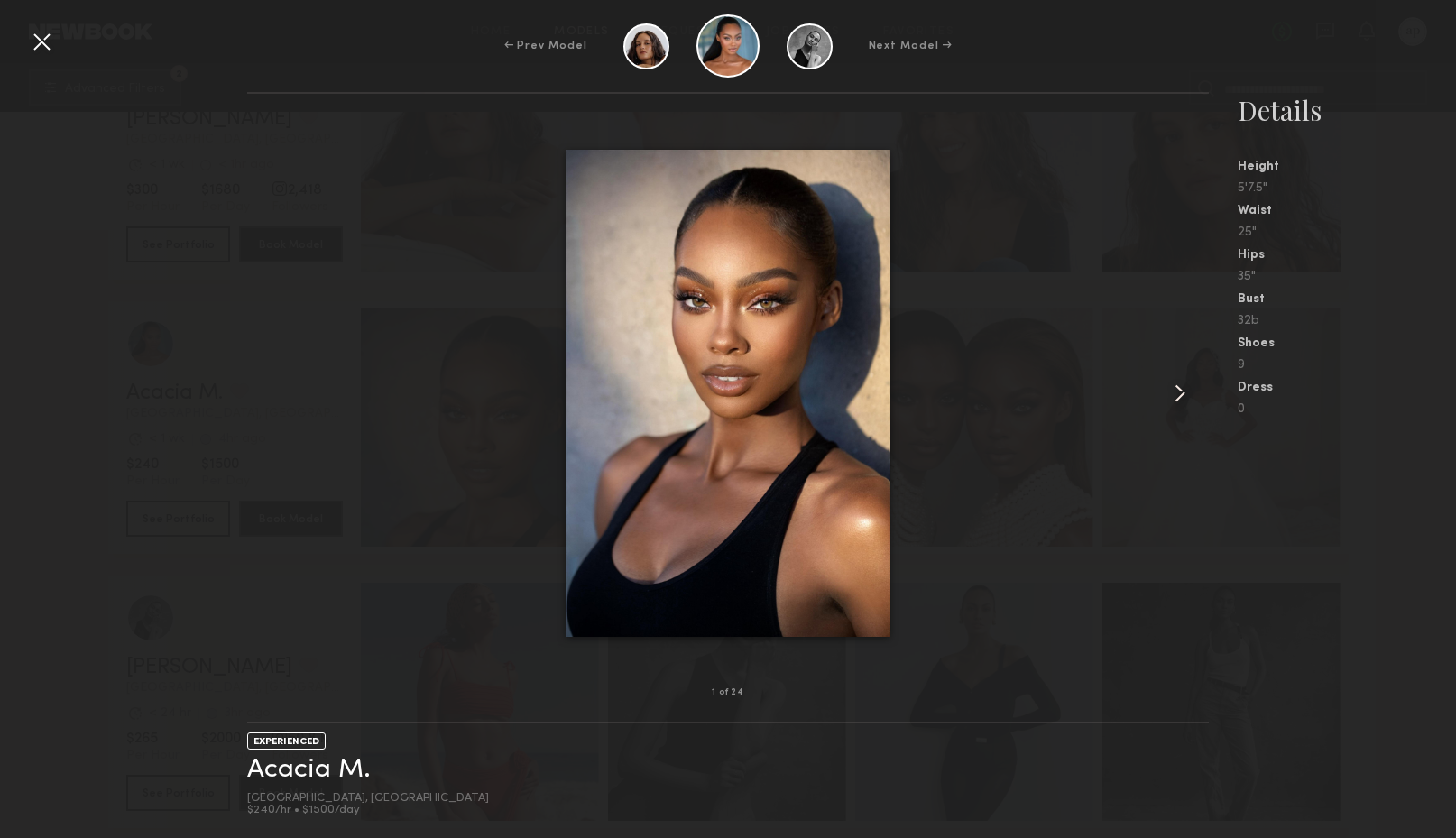click at bounding box center [1180, 393] 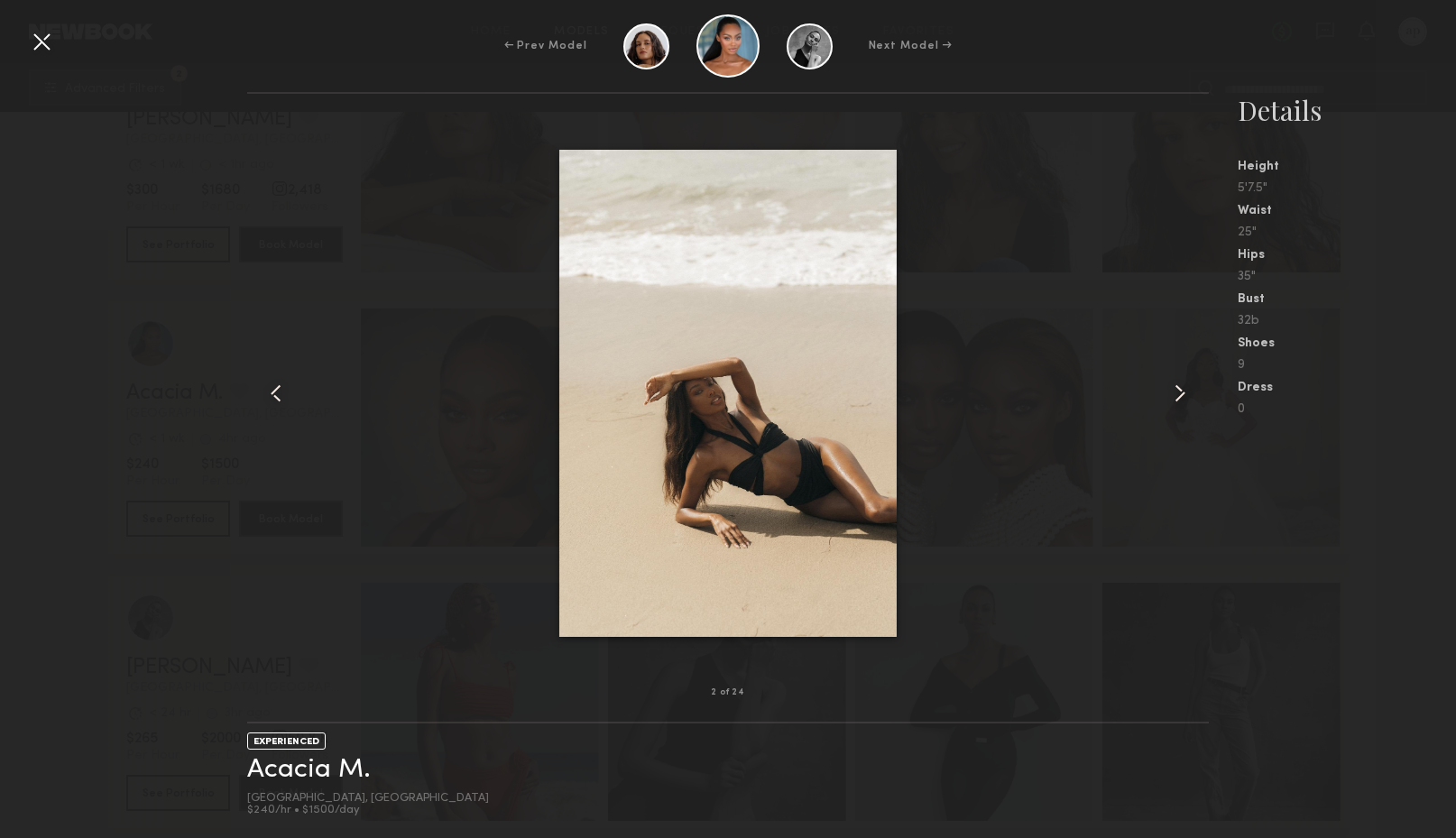 click at bounding box center [1180, 393] 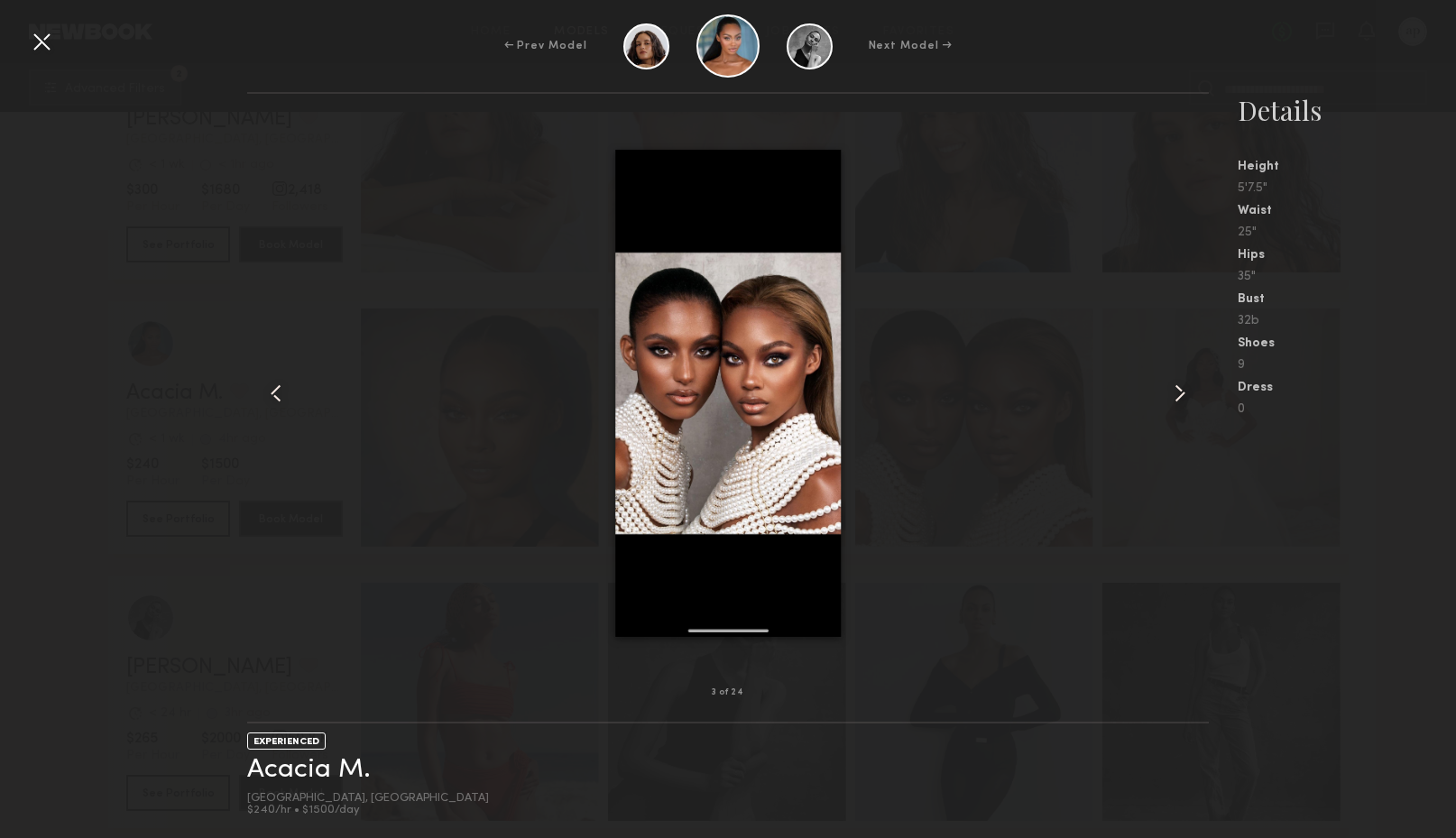 click at bounding box center [1180, 393] 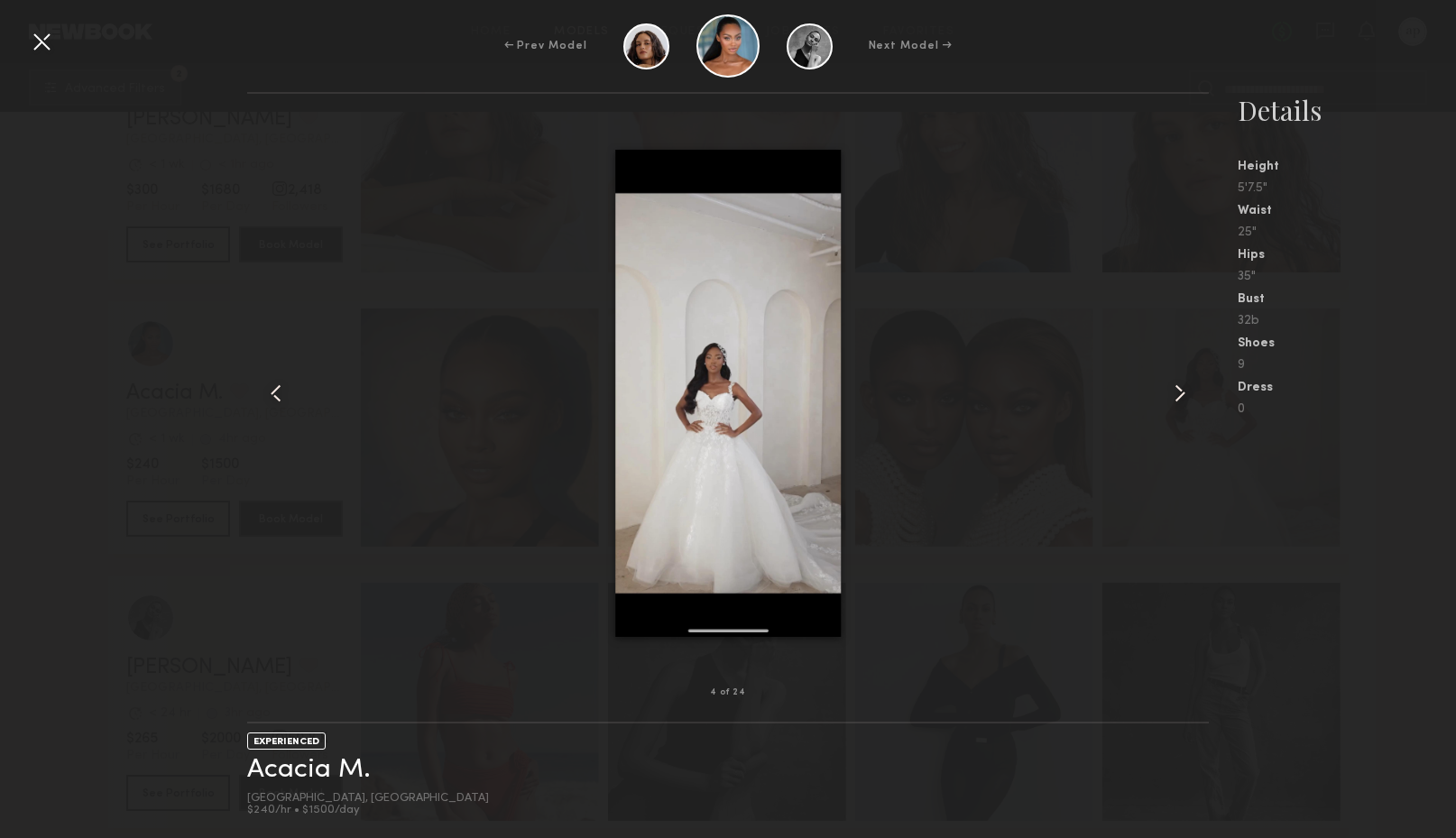 click at bounding box center [1180, 393] 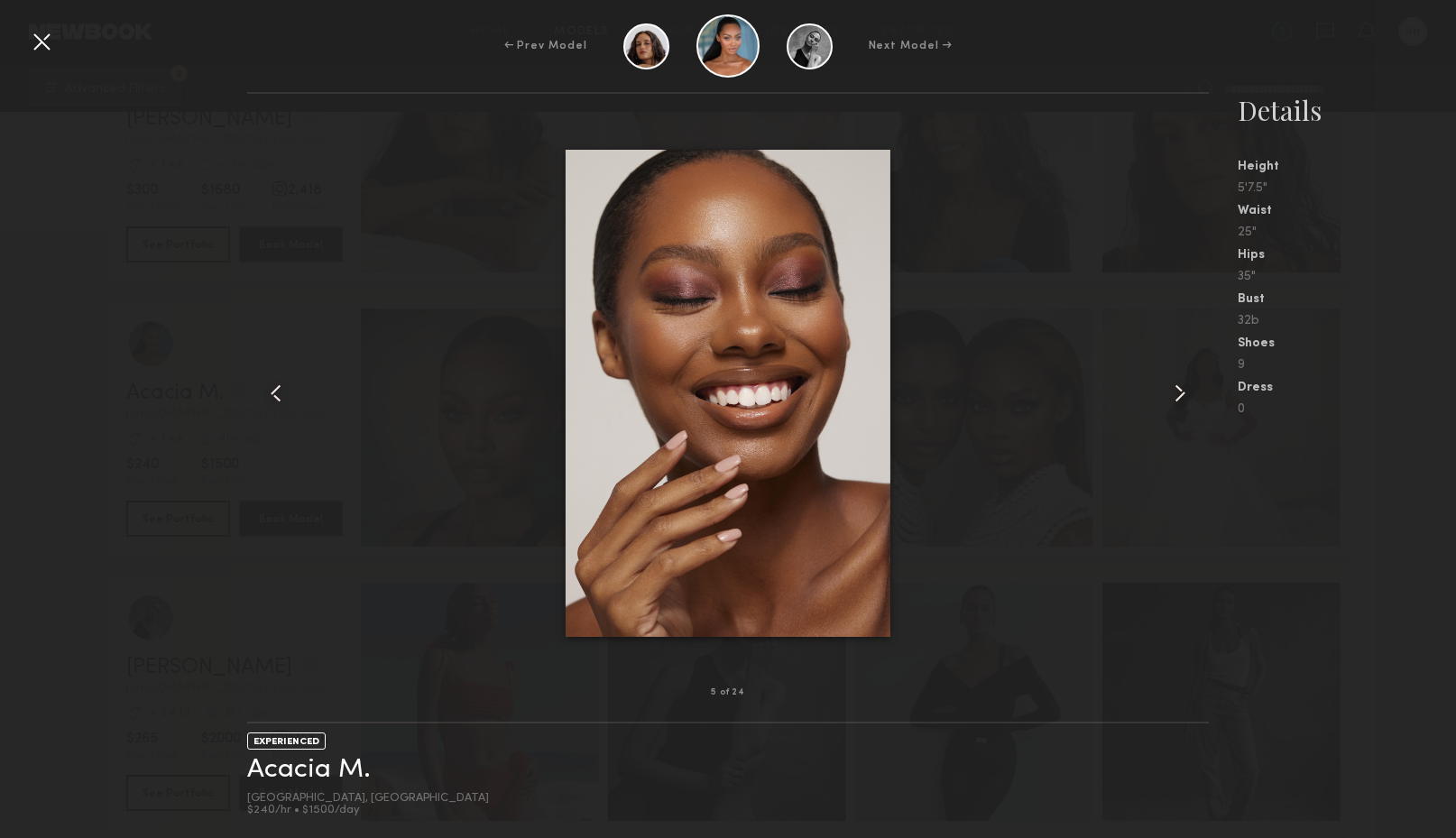 click at bounding box center (1180, 393) 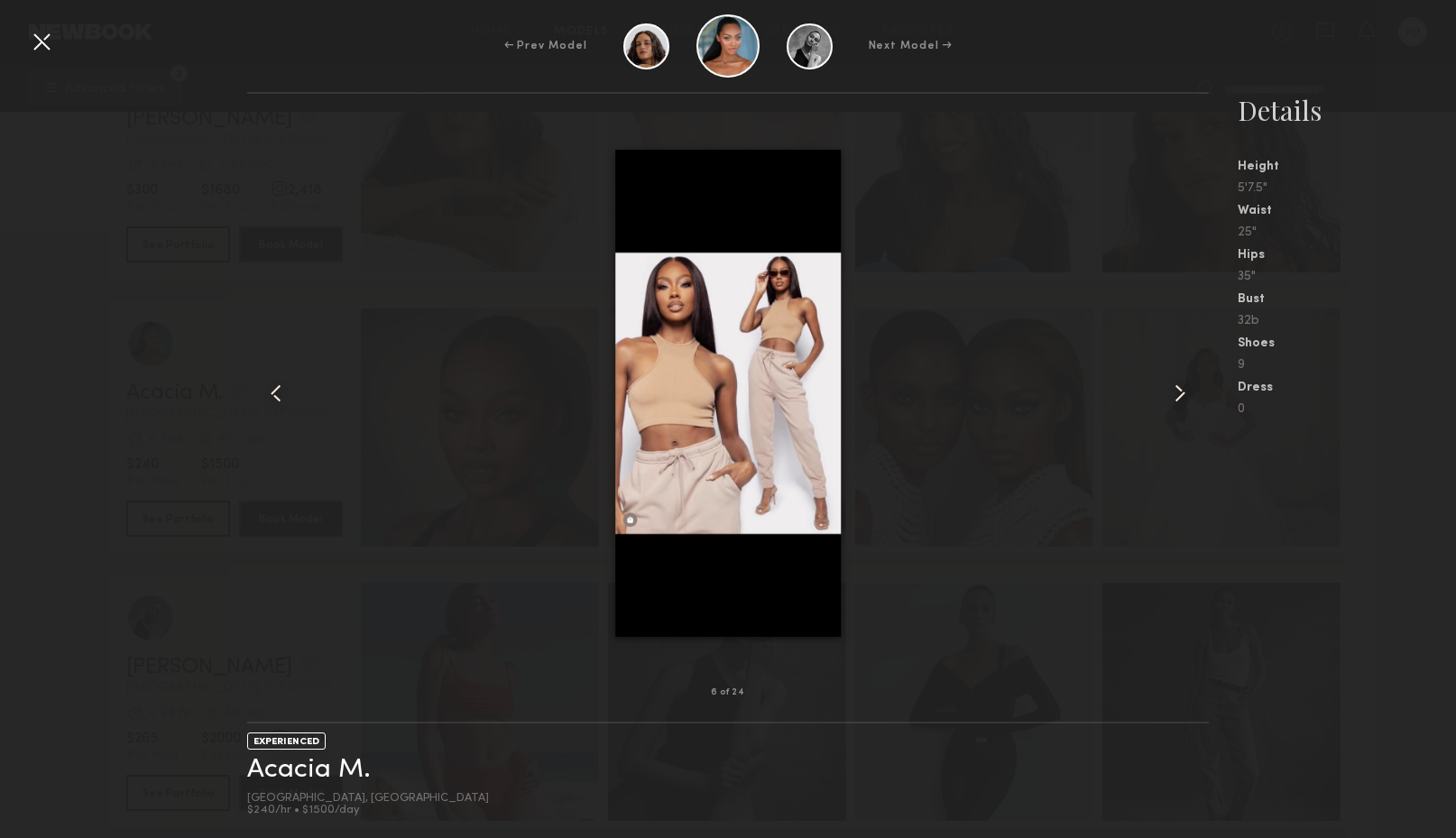 click at bounding box center (1180, 393) 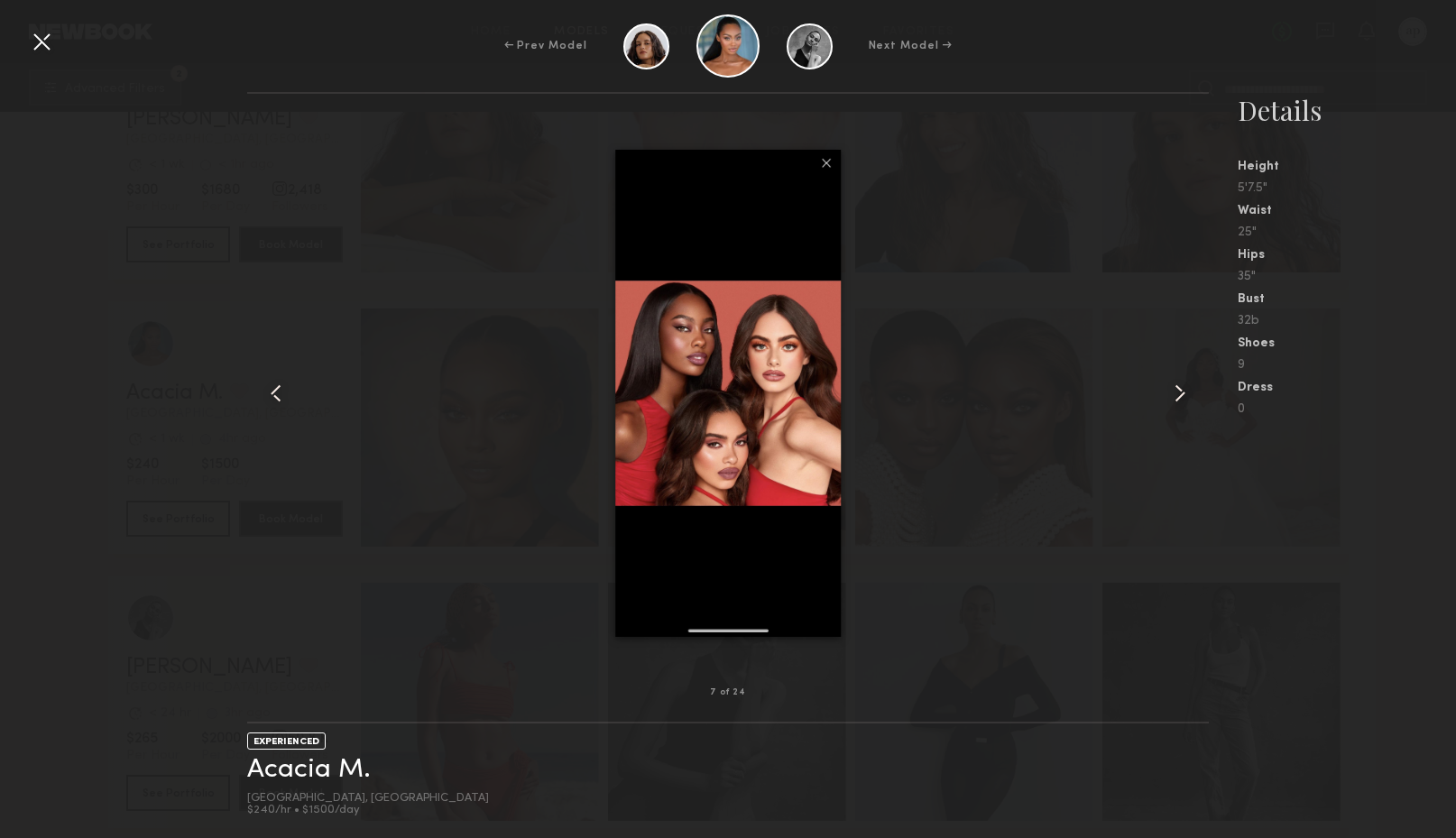 click at bounding box center (1180, 393) 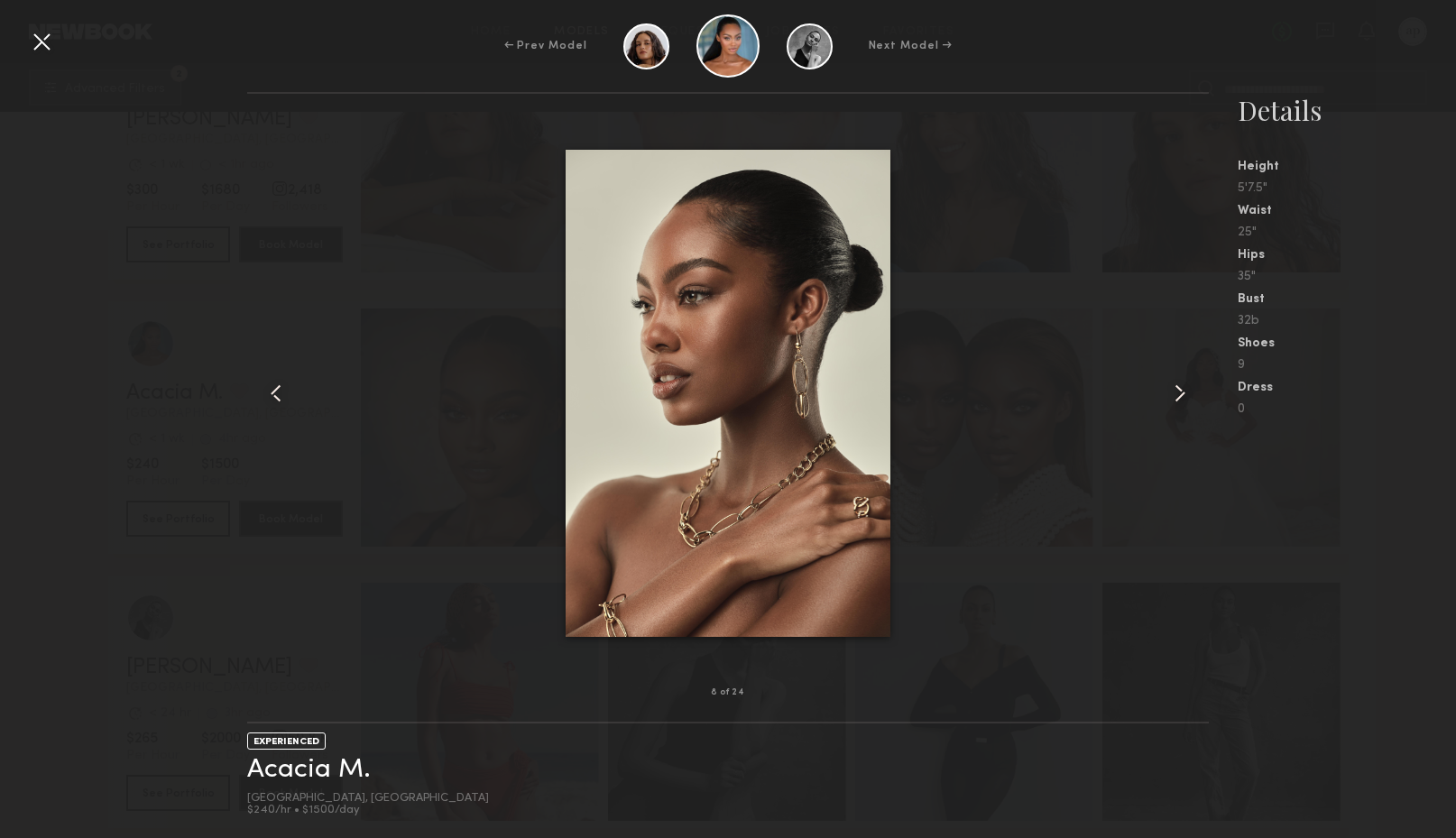 click at bounding box center [41, 41] 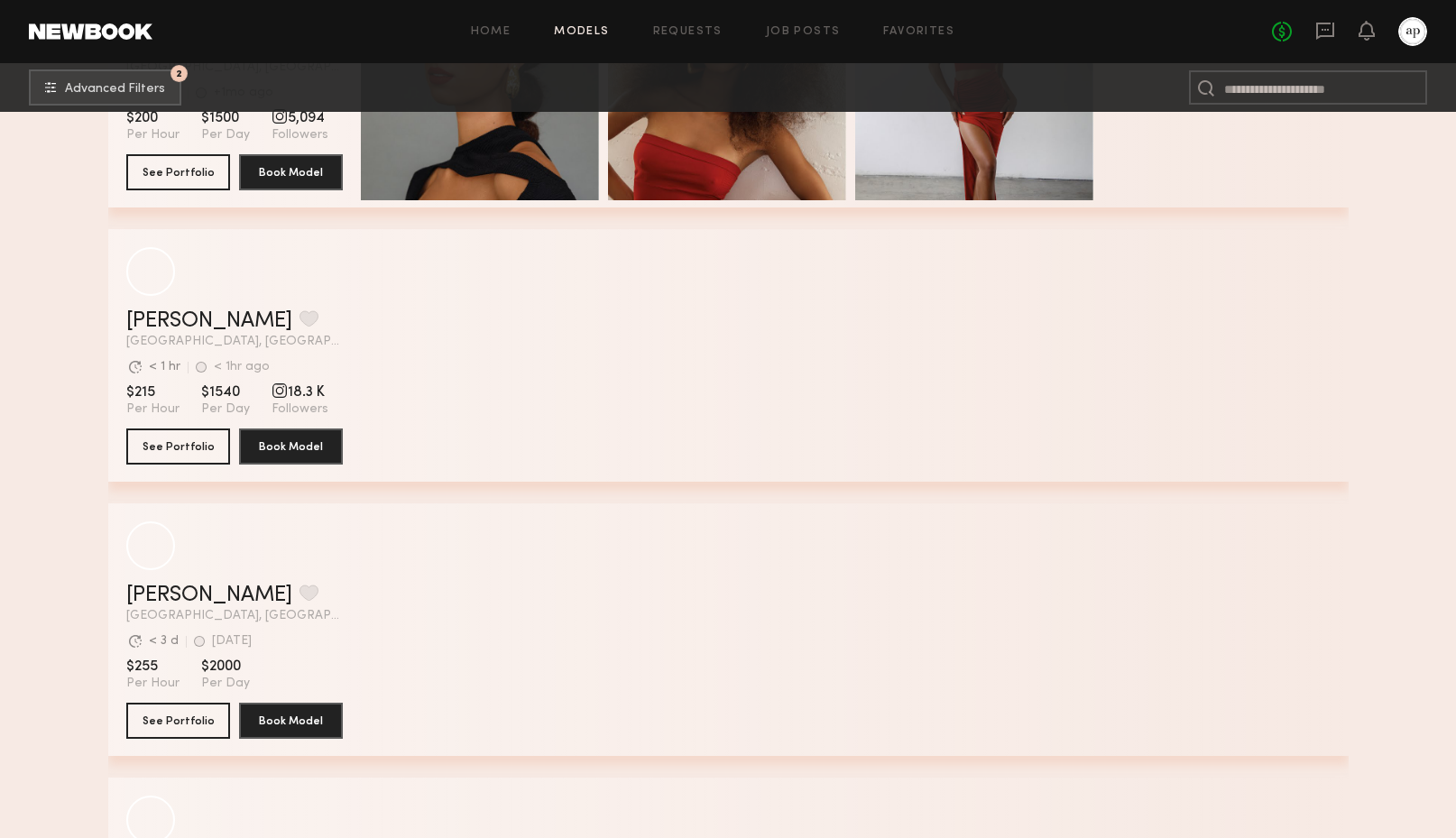 scroll, scrollTop: 25430, scrollLeft: 0, axis: vertical 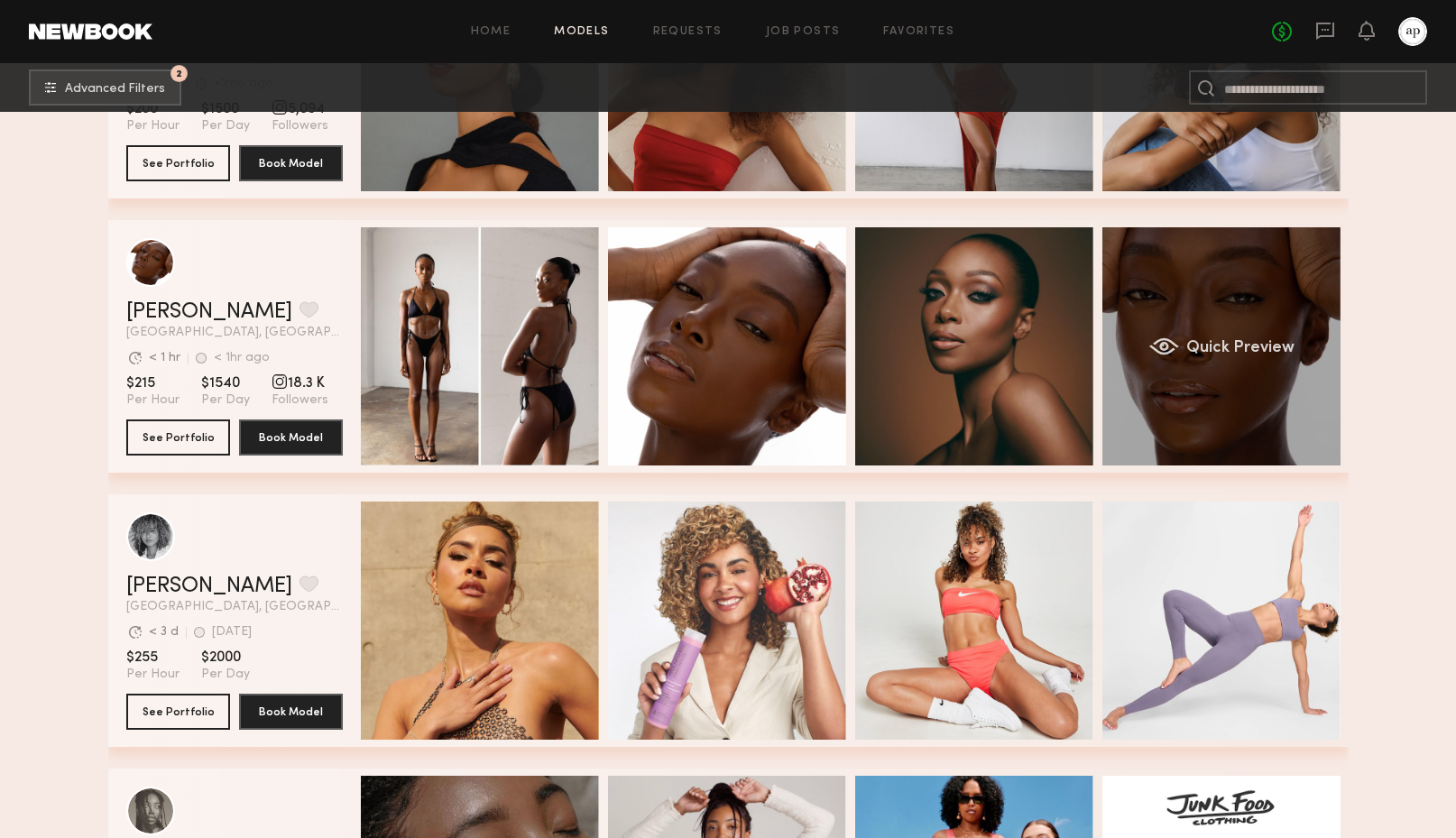 click on "Quick Preview" 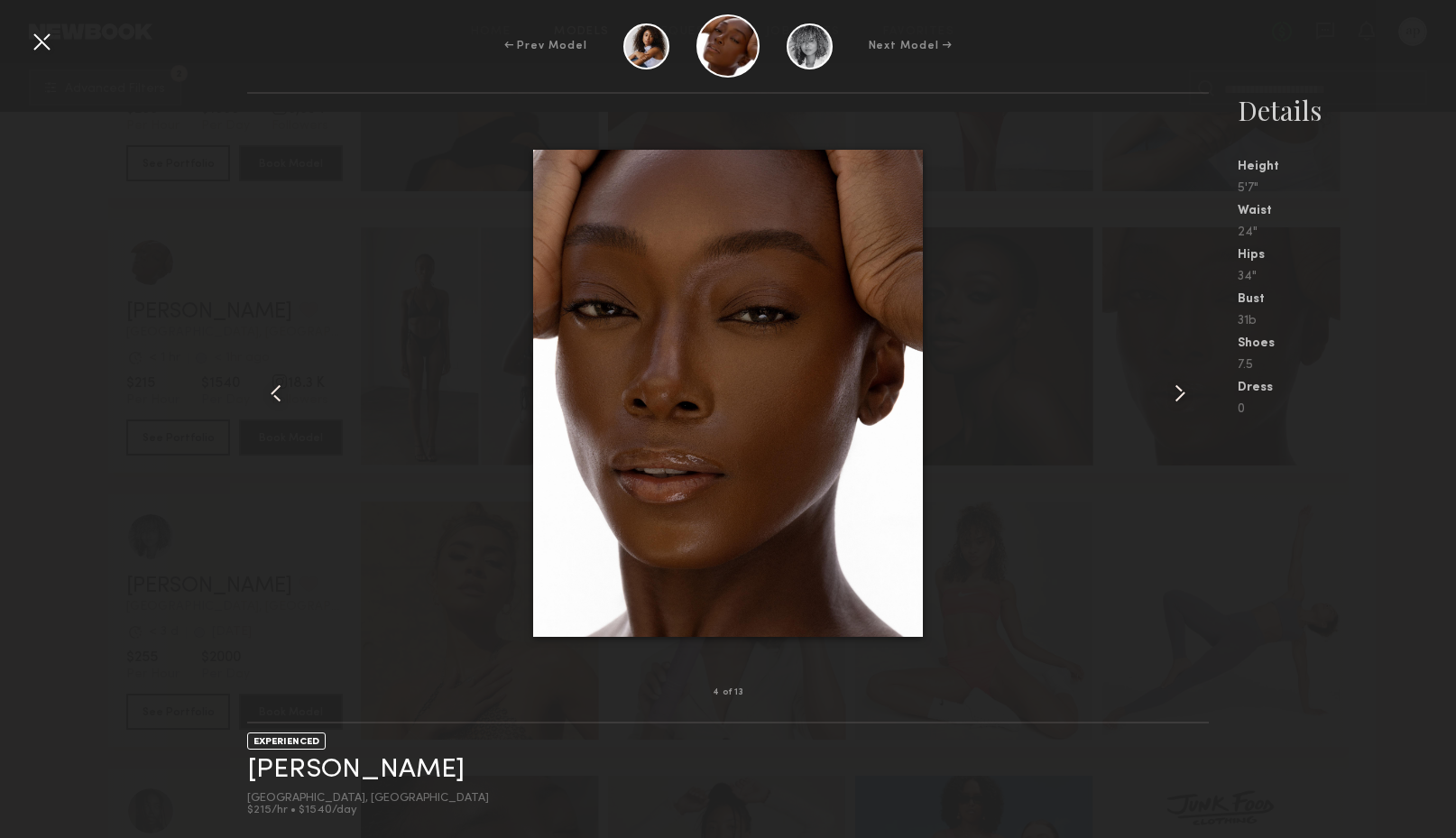 click at bounding box center [1180, 393] 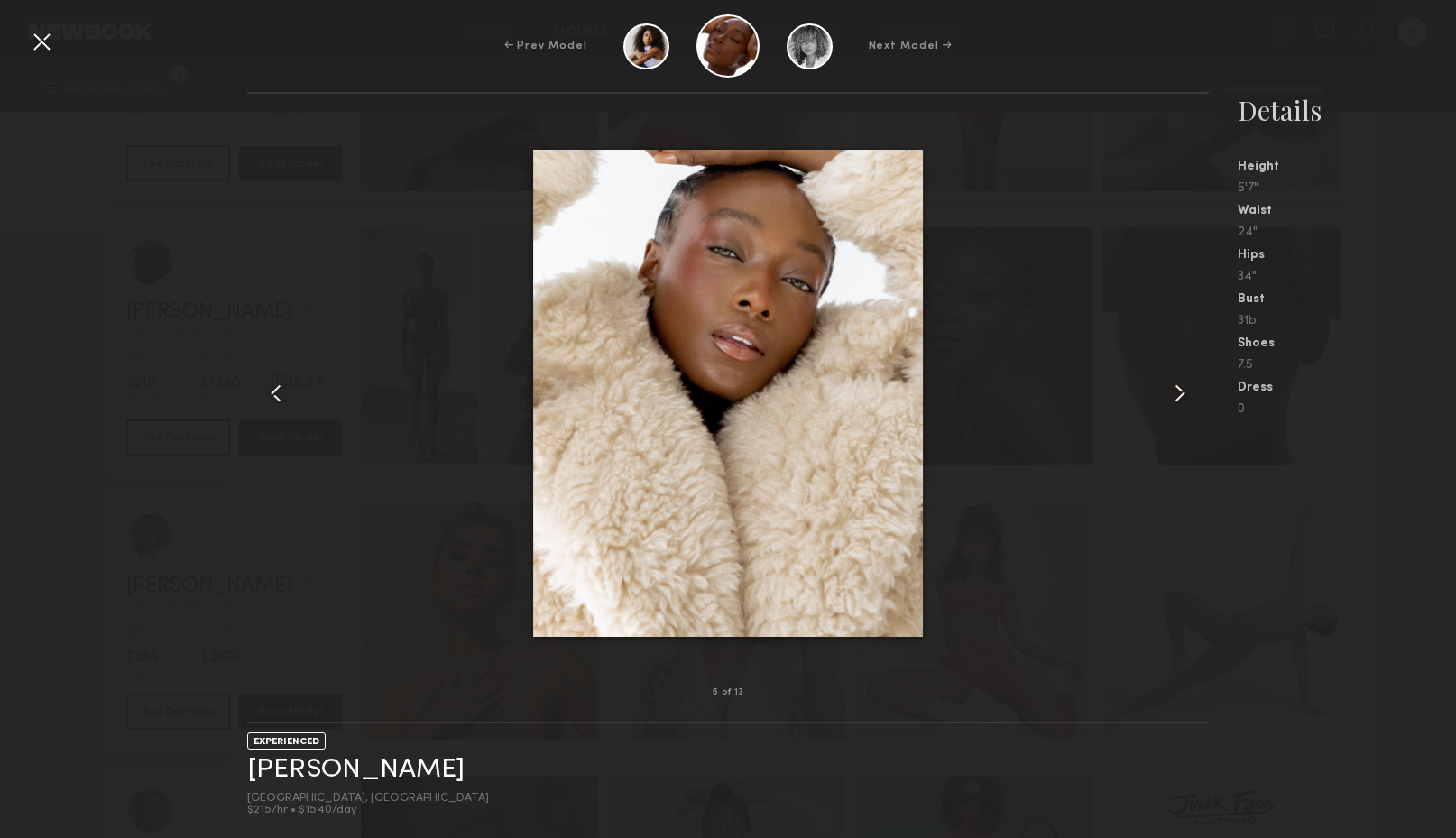 click at bounding box center [1180, 393] 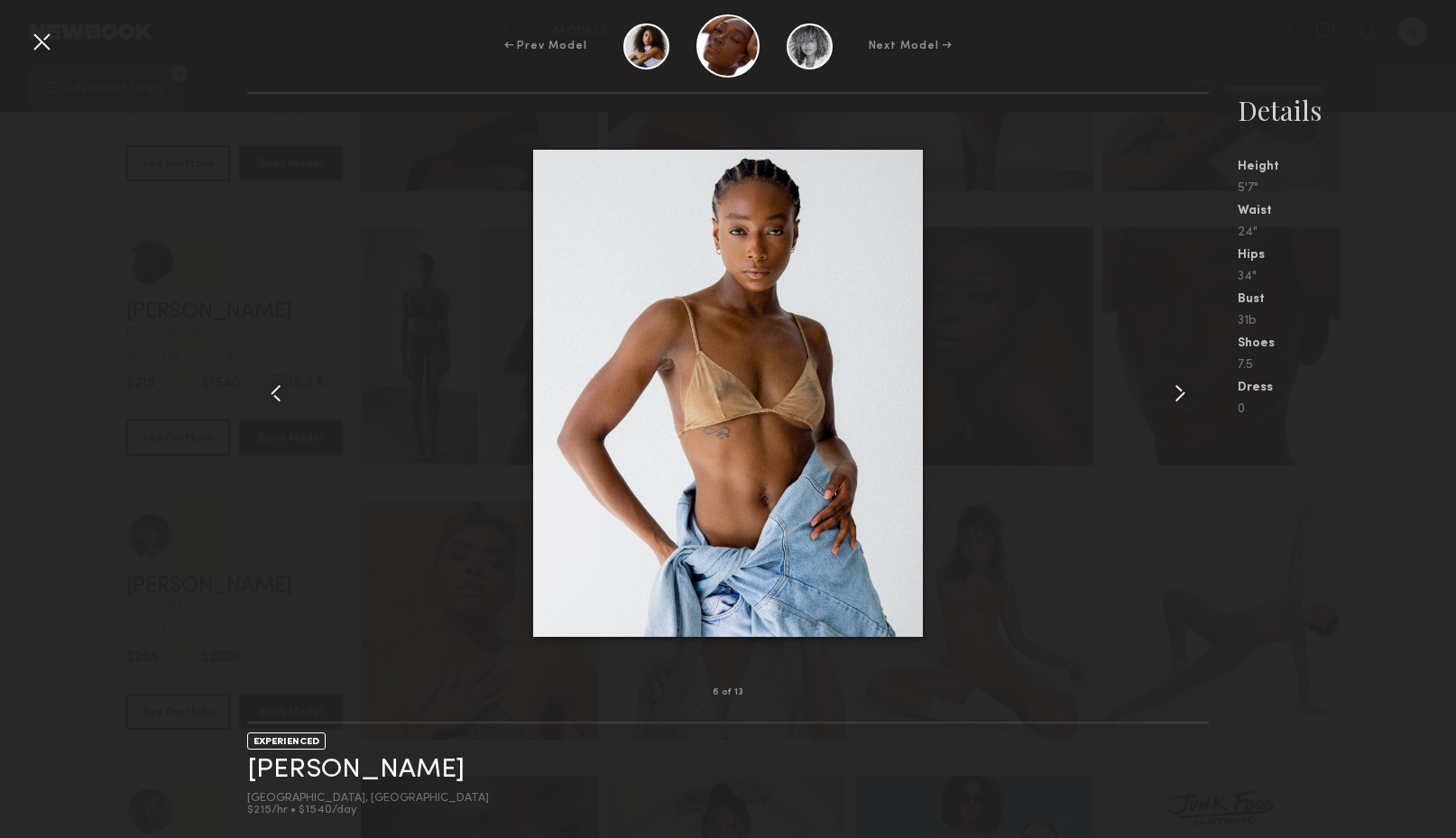 click at bounding box center [1180, 393] 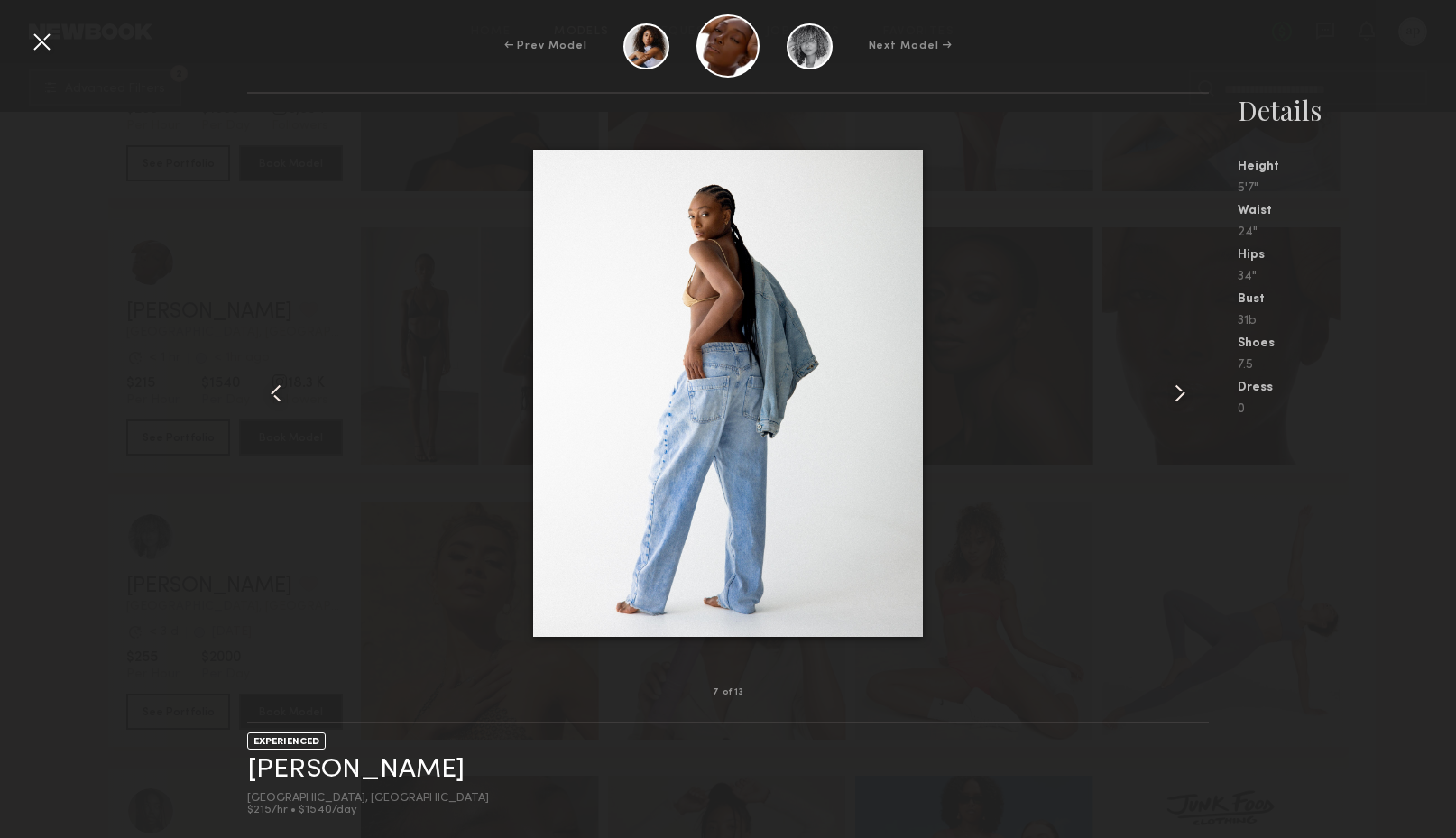 click at bounding box center (1180, 393) 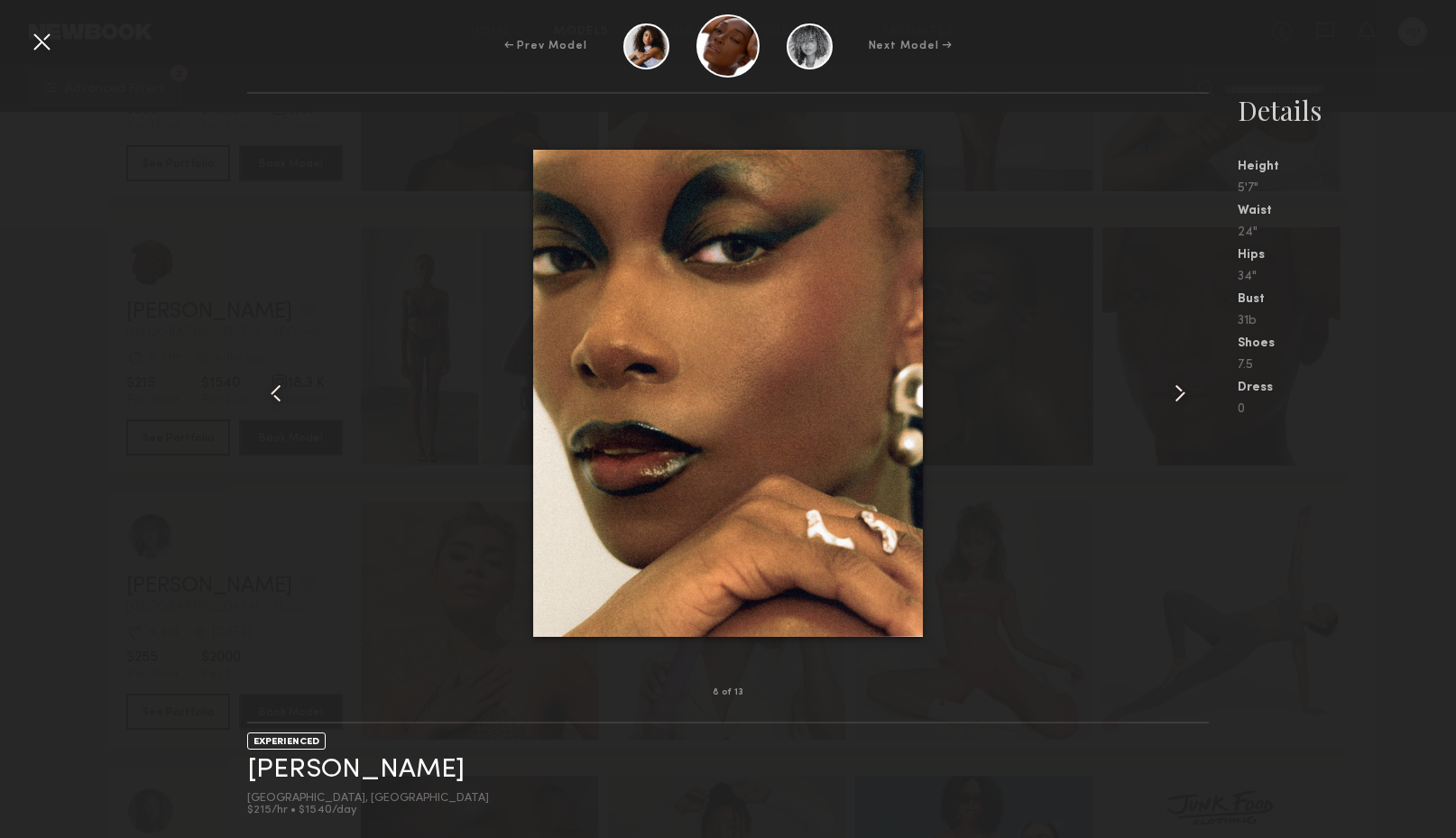 click at bounding box center [1180, 393] 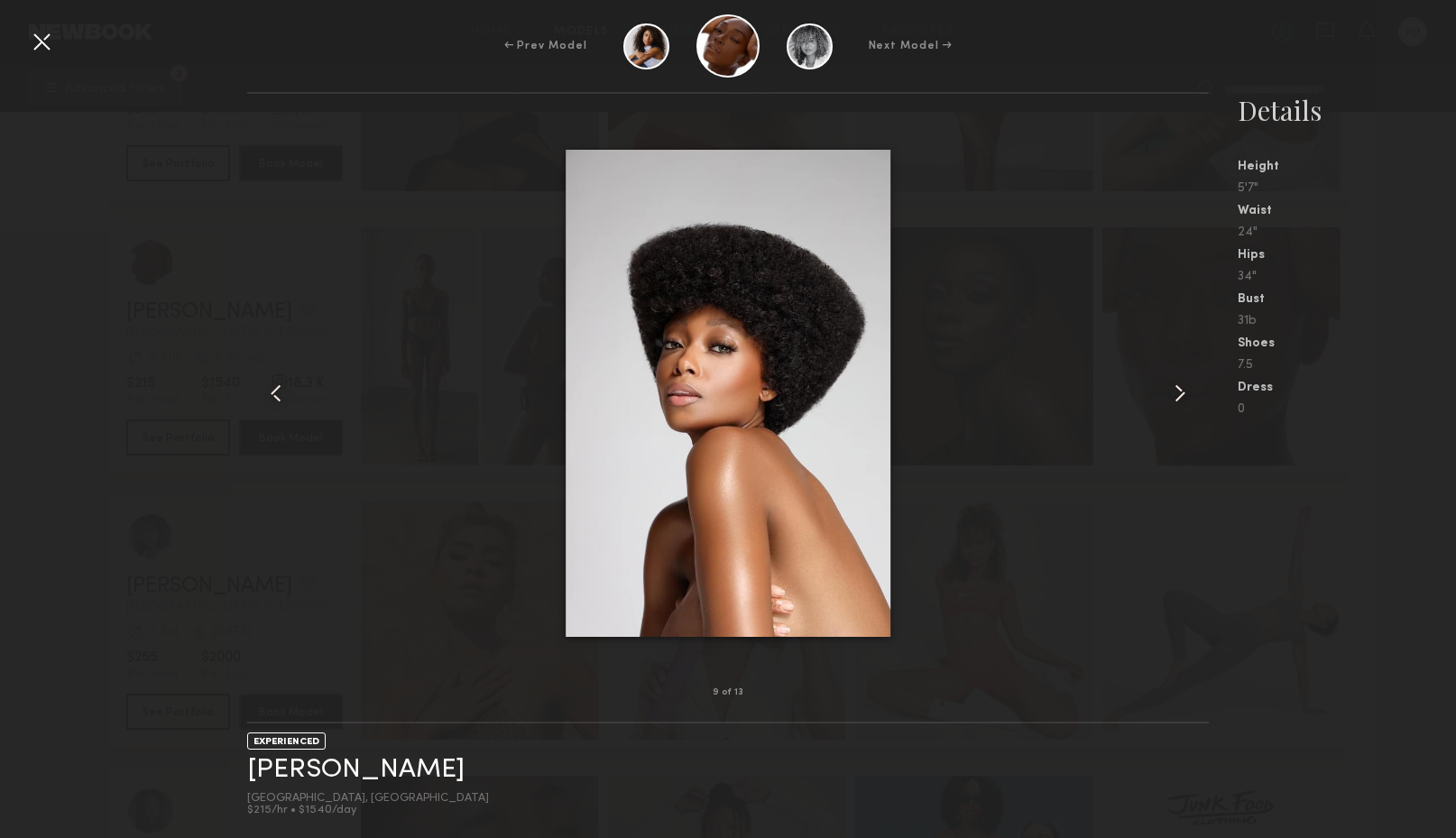 click at bounding box center [1180, 393] 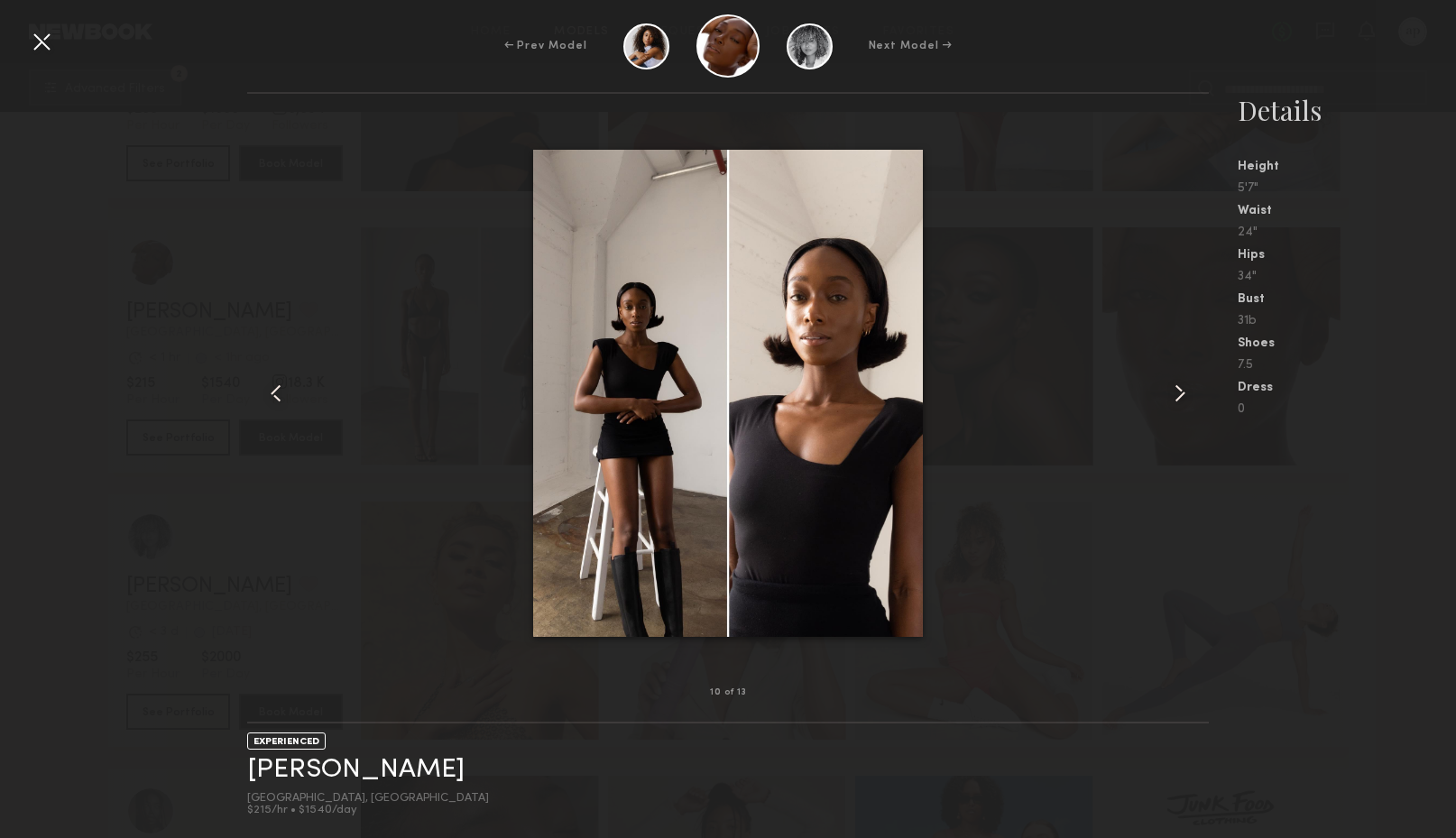 click at bounding box center (1180, 393) 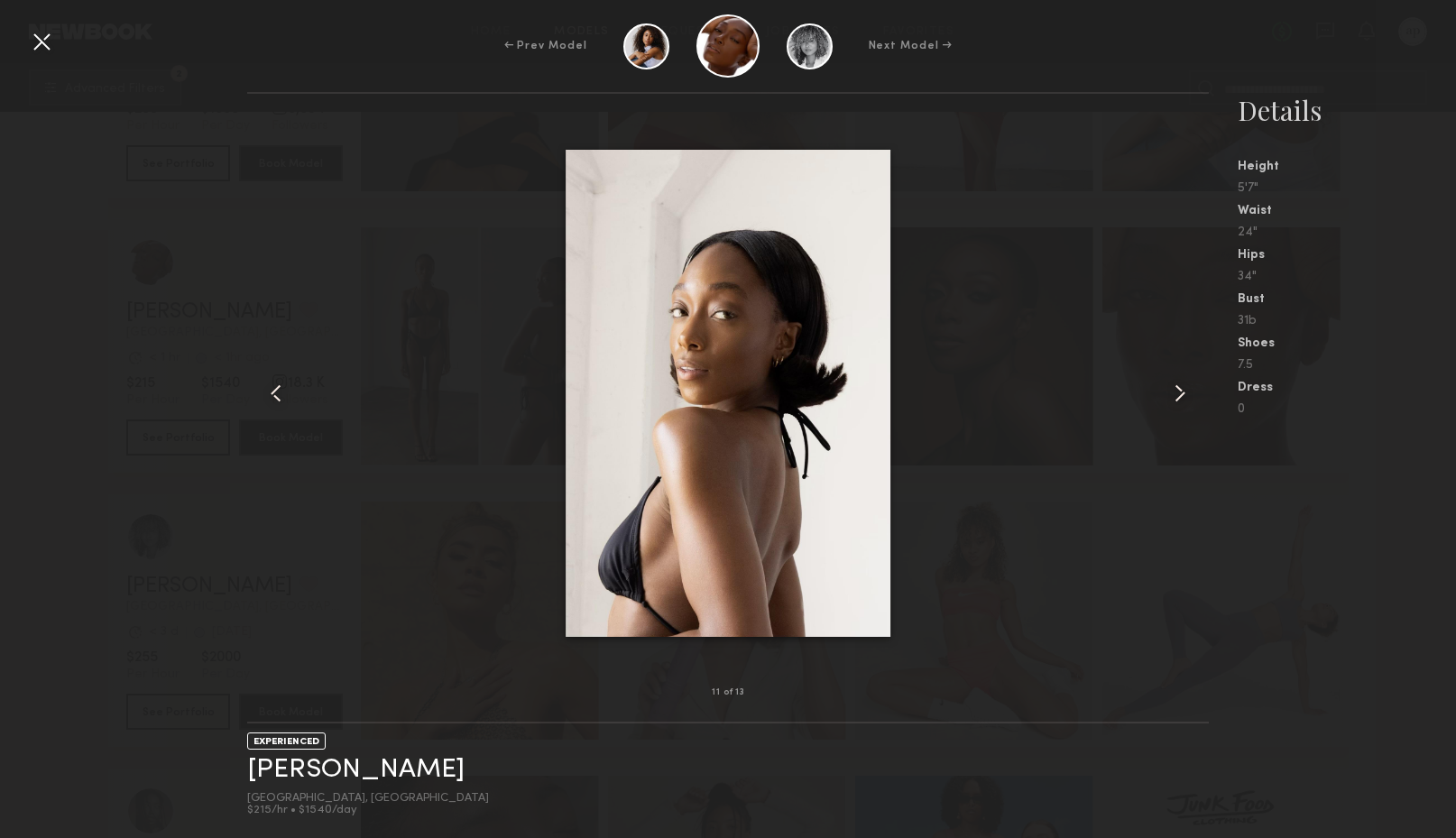 click at bounding box center [1180, 393] 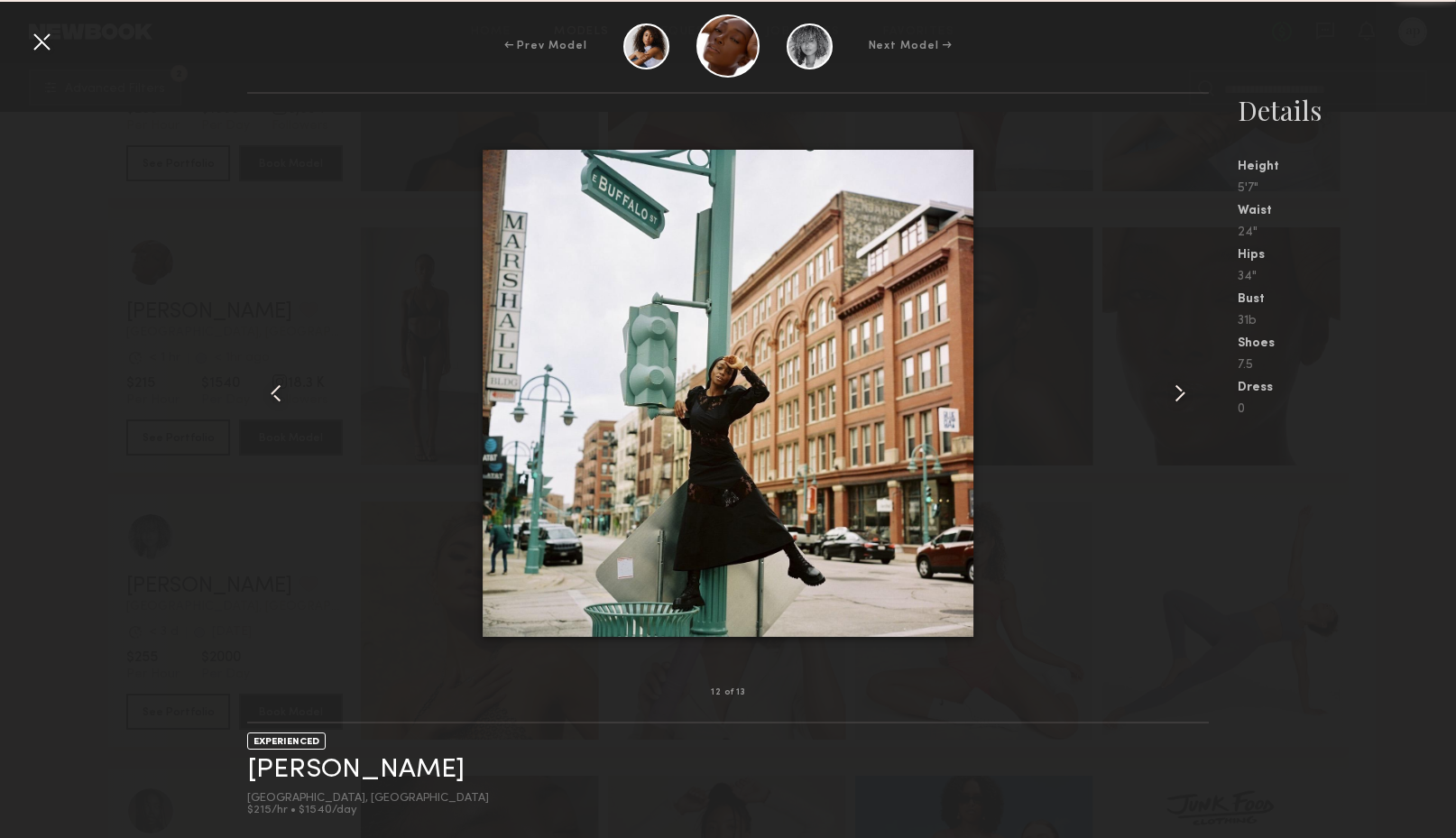 click at bounding box center [1180, 393] 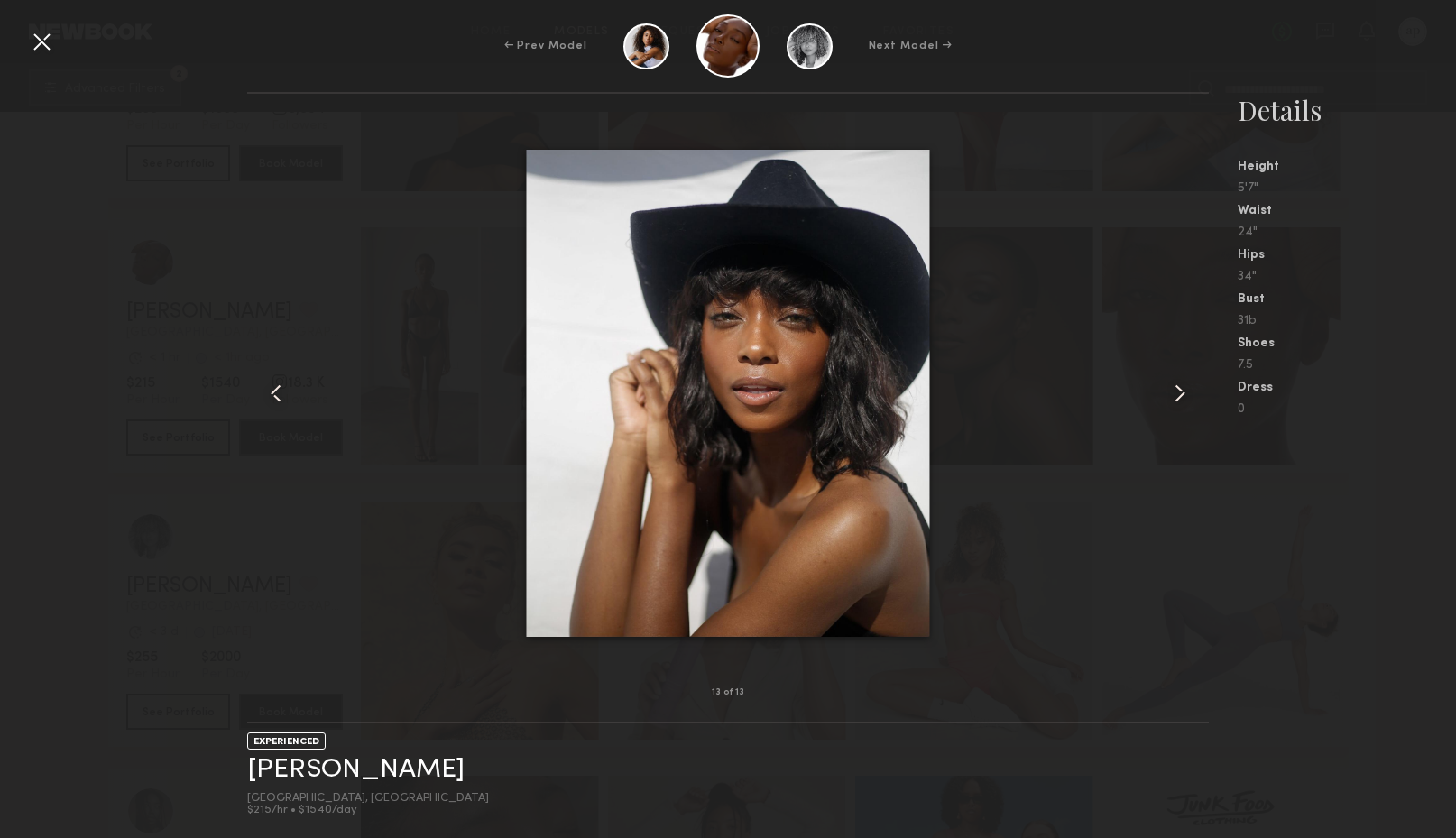 click at bounding box center (1180, 393) 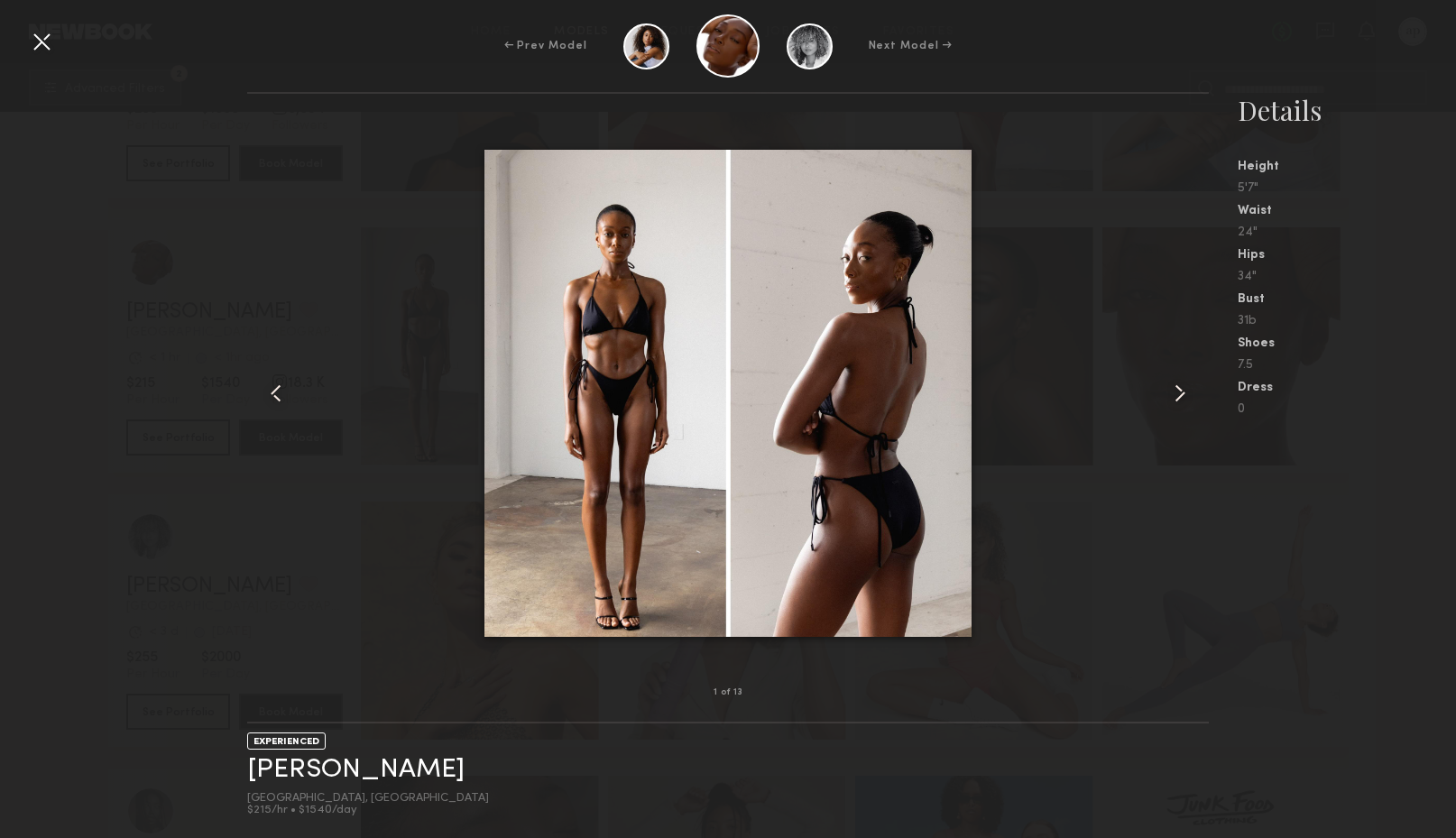 click at bounding box center [1180, 393] 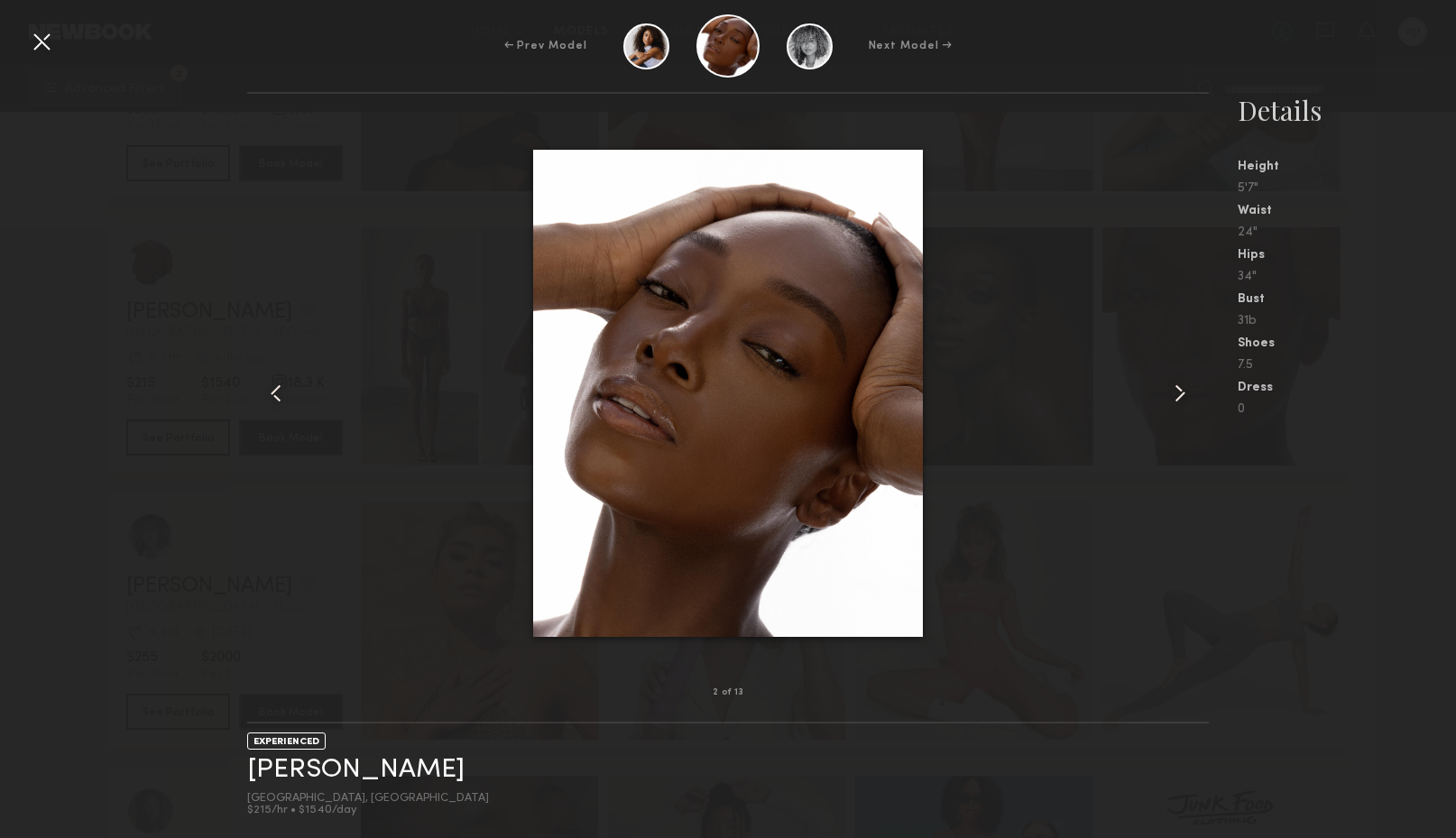 click at bounding box center [1180, 393] 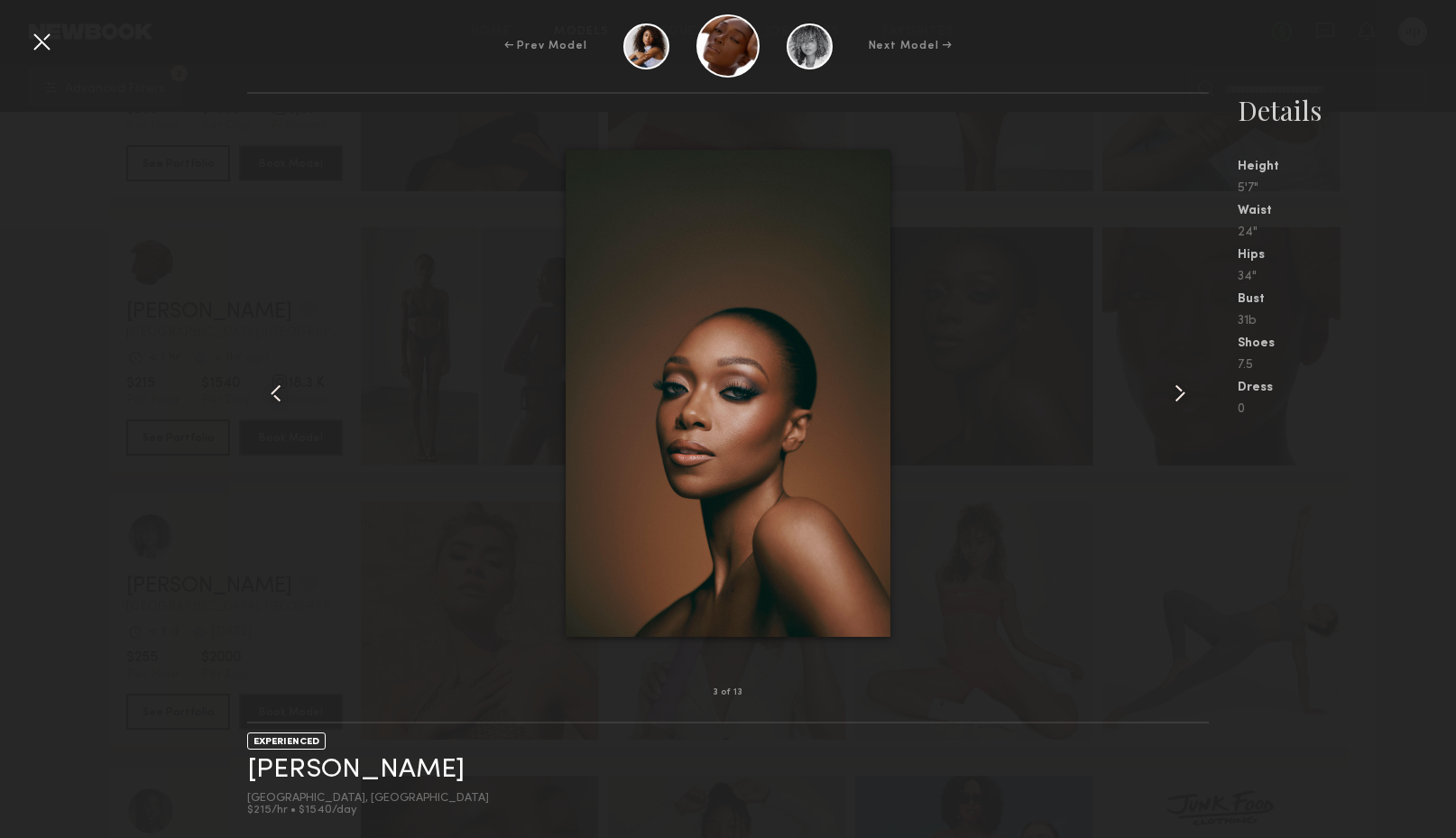 click at bounding box center [1180, 393] 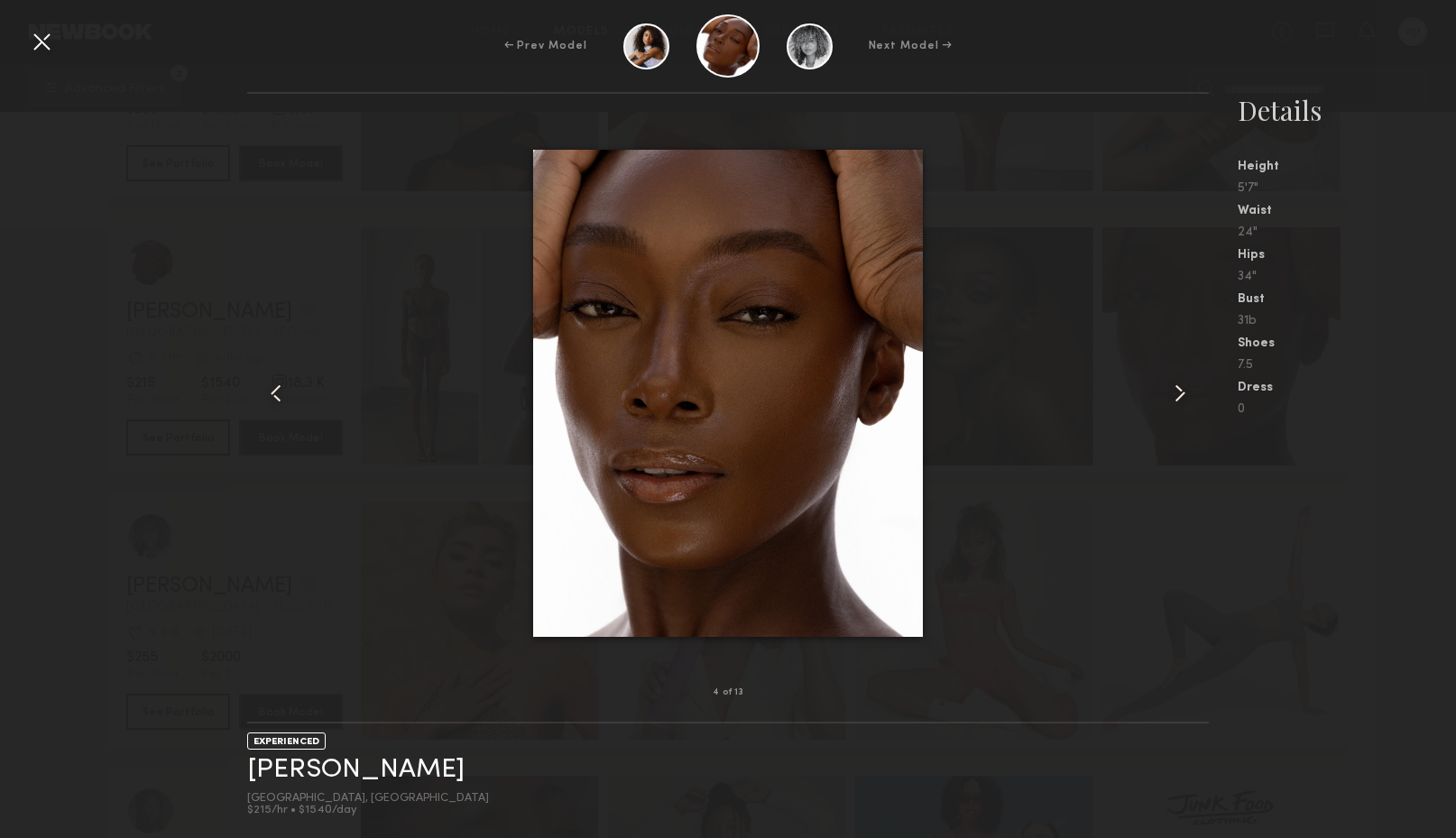 click at bounding box center (1180, 393) 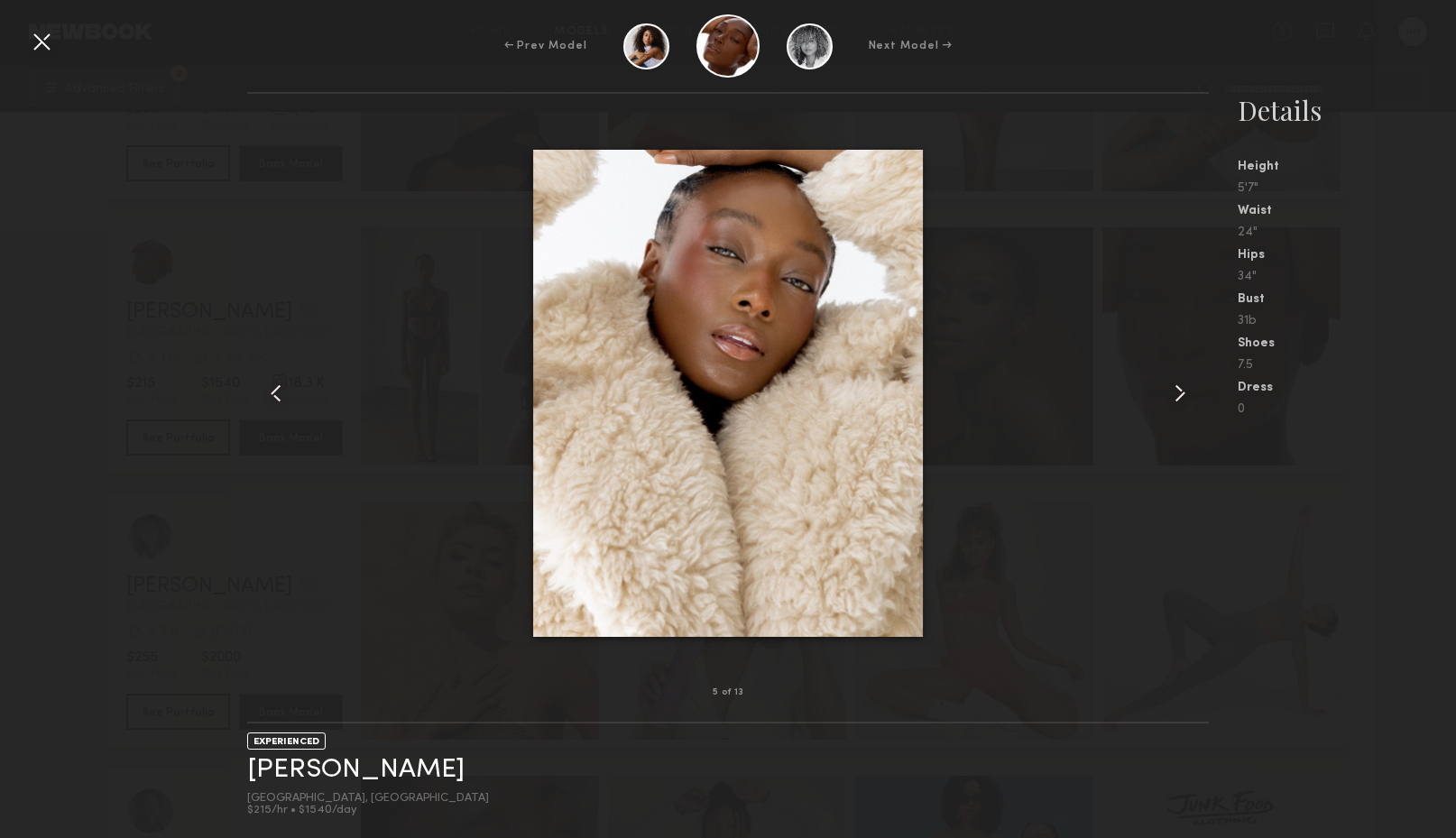 click at bounding box center (1180, 393) 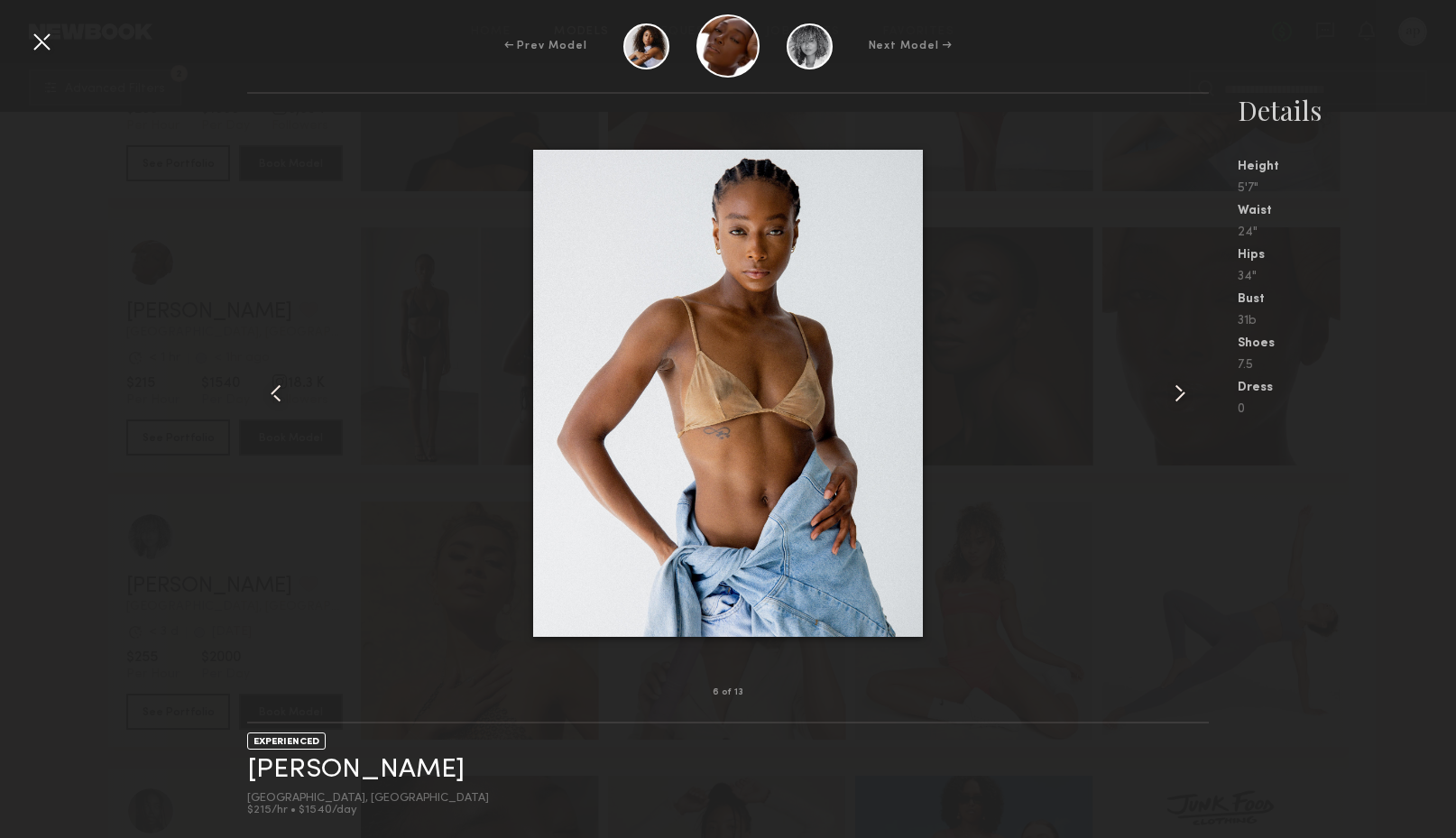 click at bounding box center (1180, 393) 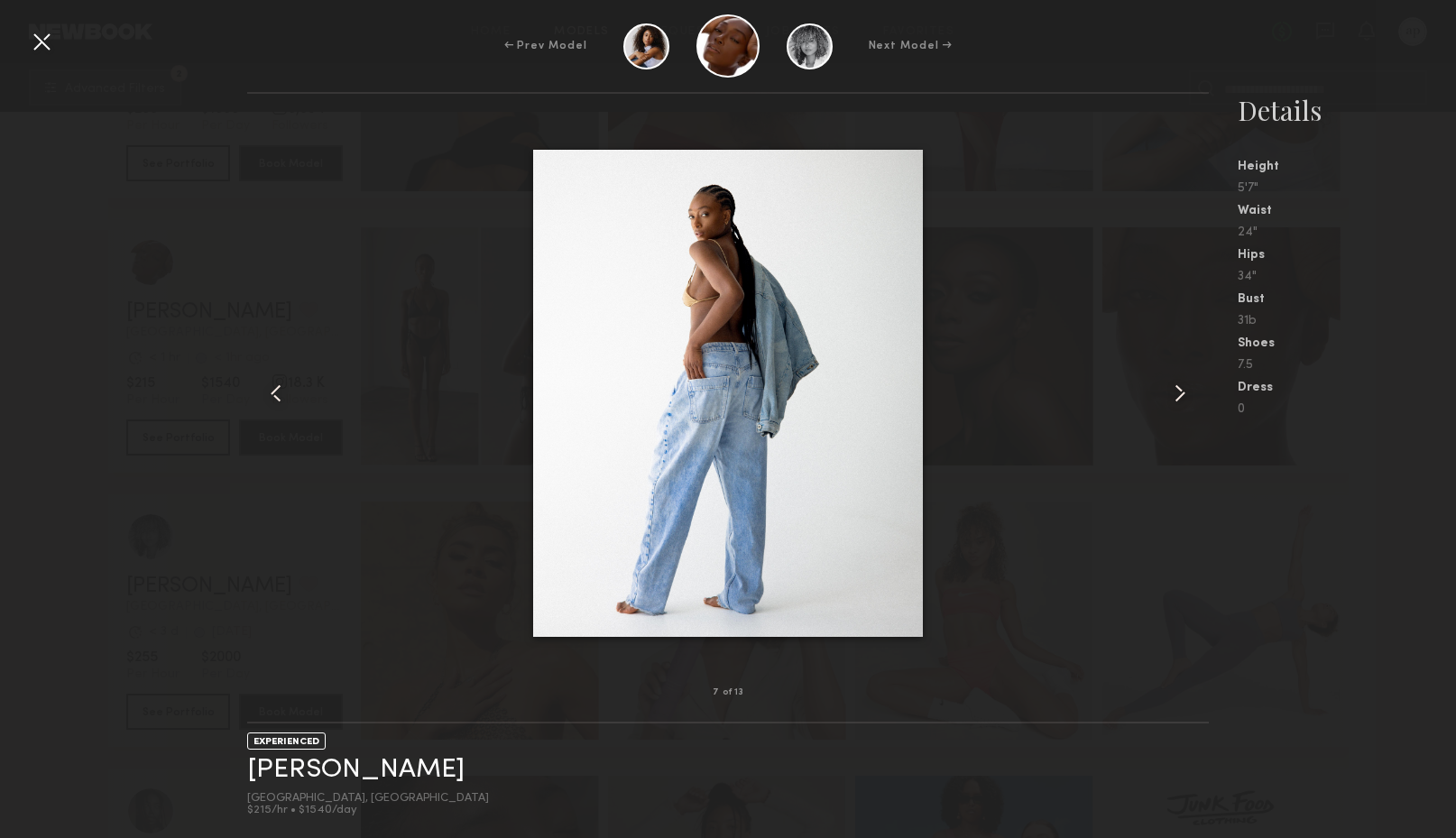 click at bounding box center (1180, 393) 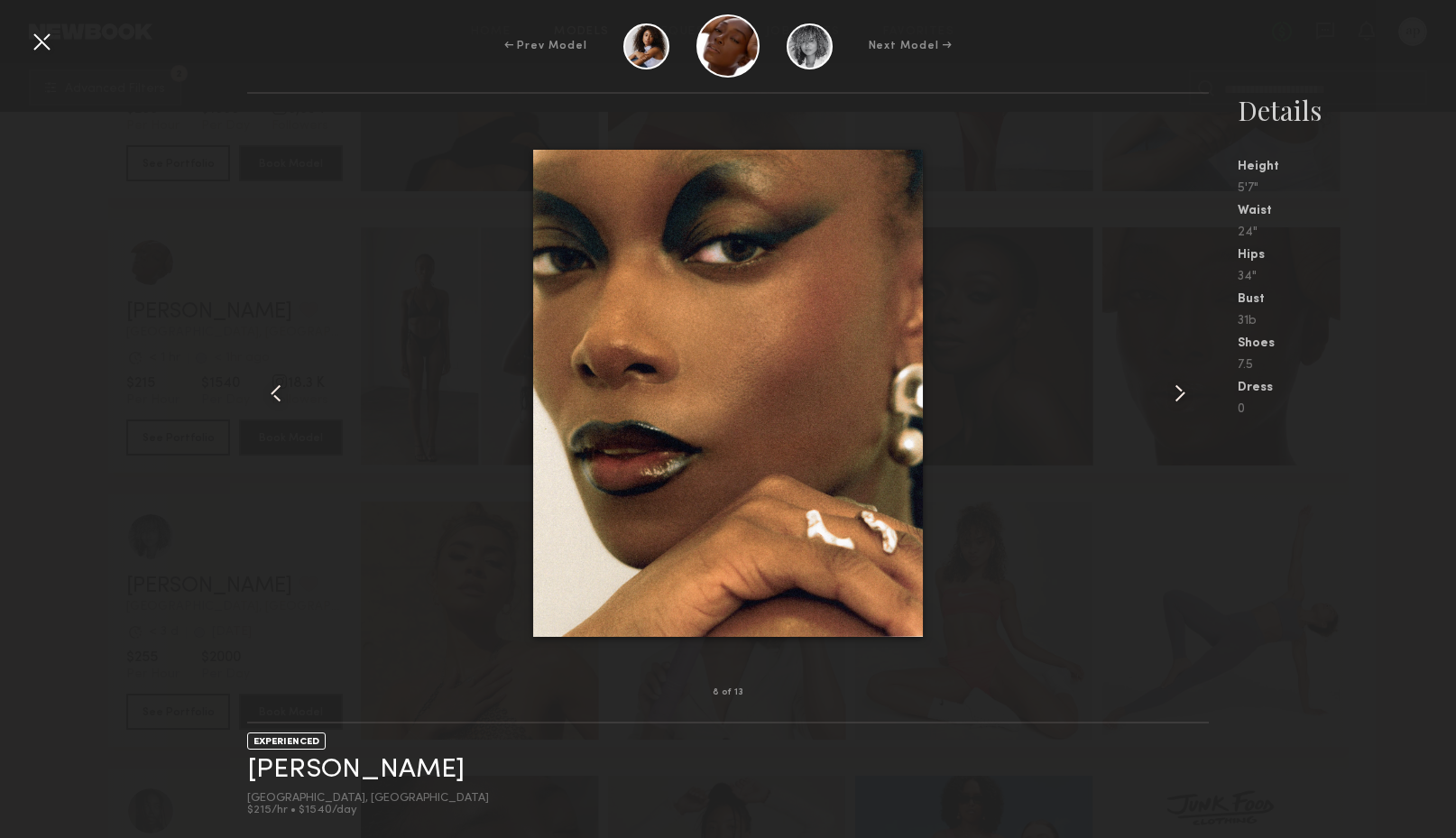click at bounding box center [1180, 393] 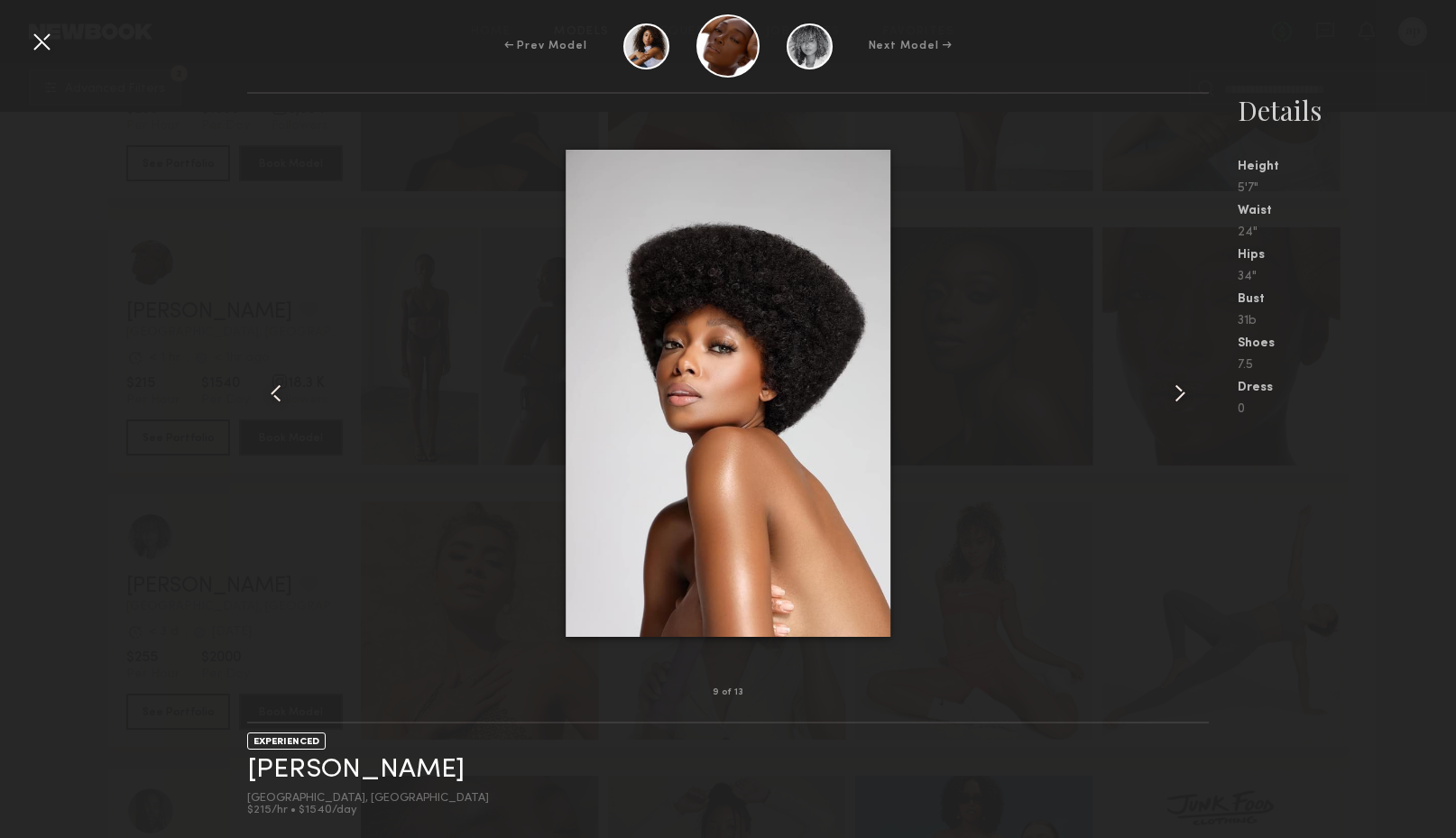 click at bounding box center (1180, 393) 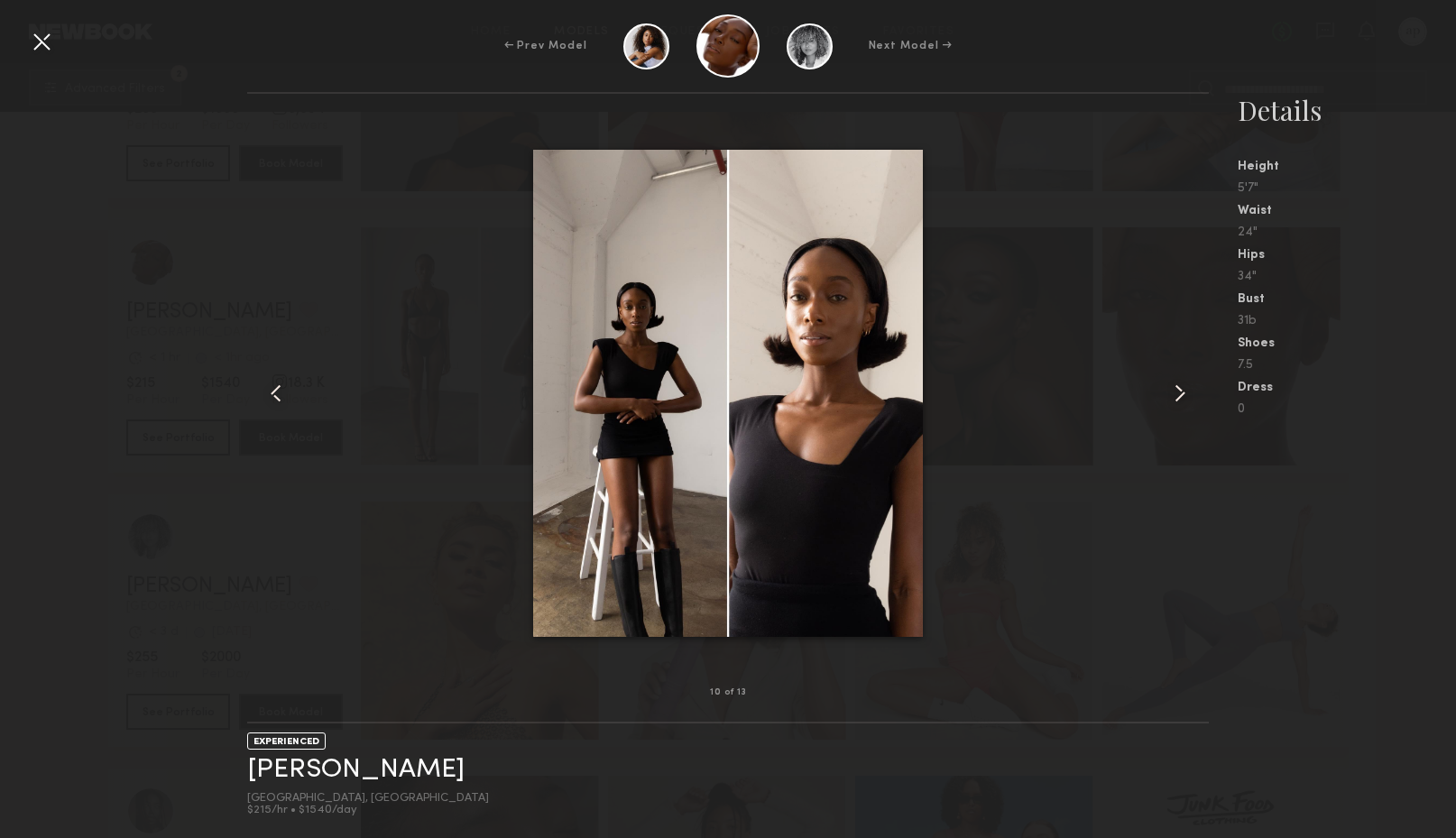 click at bounding box center [1180, 393] 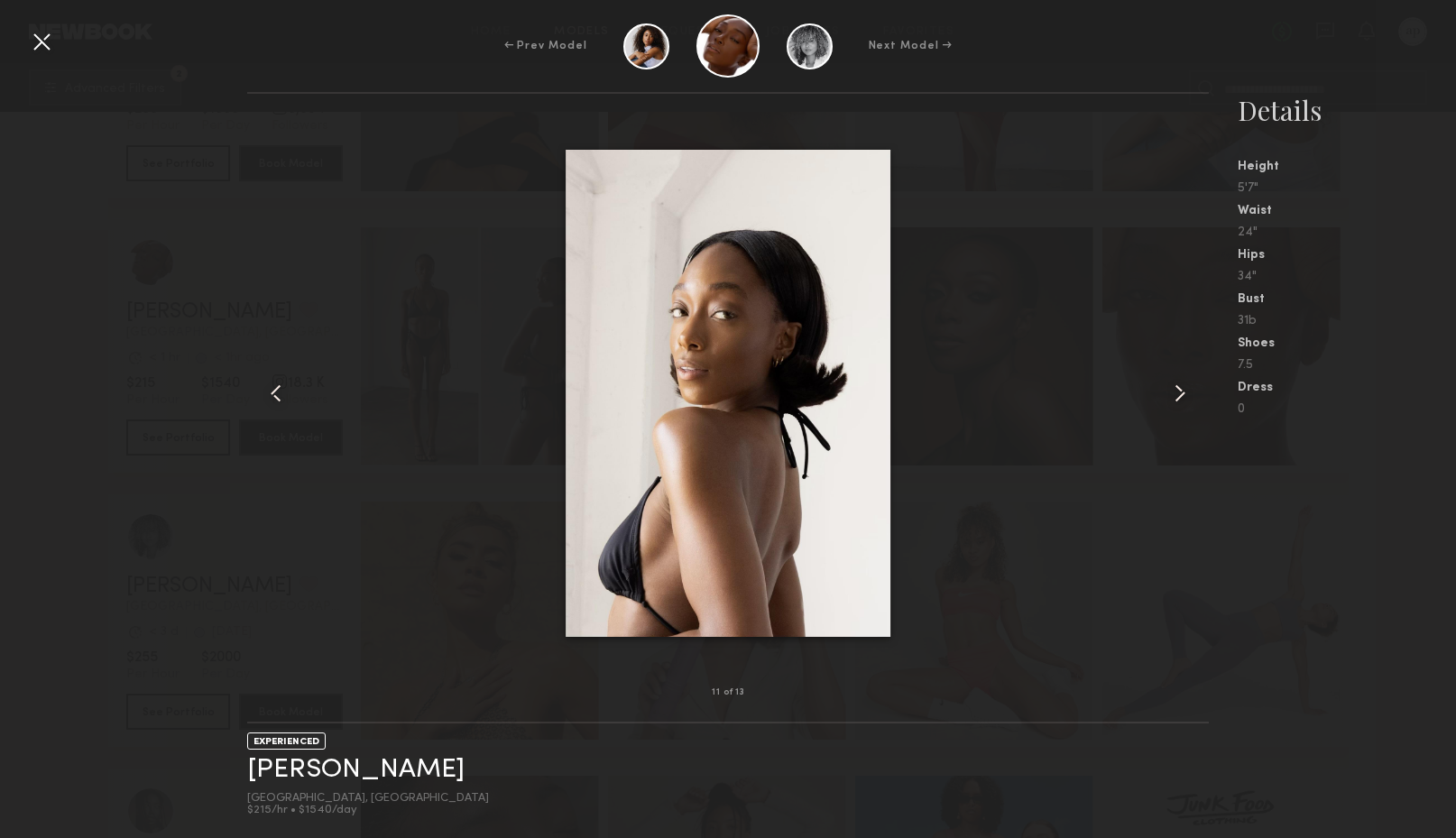 click on "← Prev Model   Next Model →" at bounding box center (728, 46) 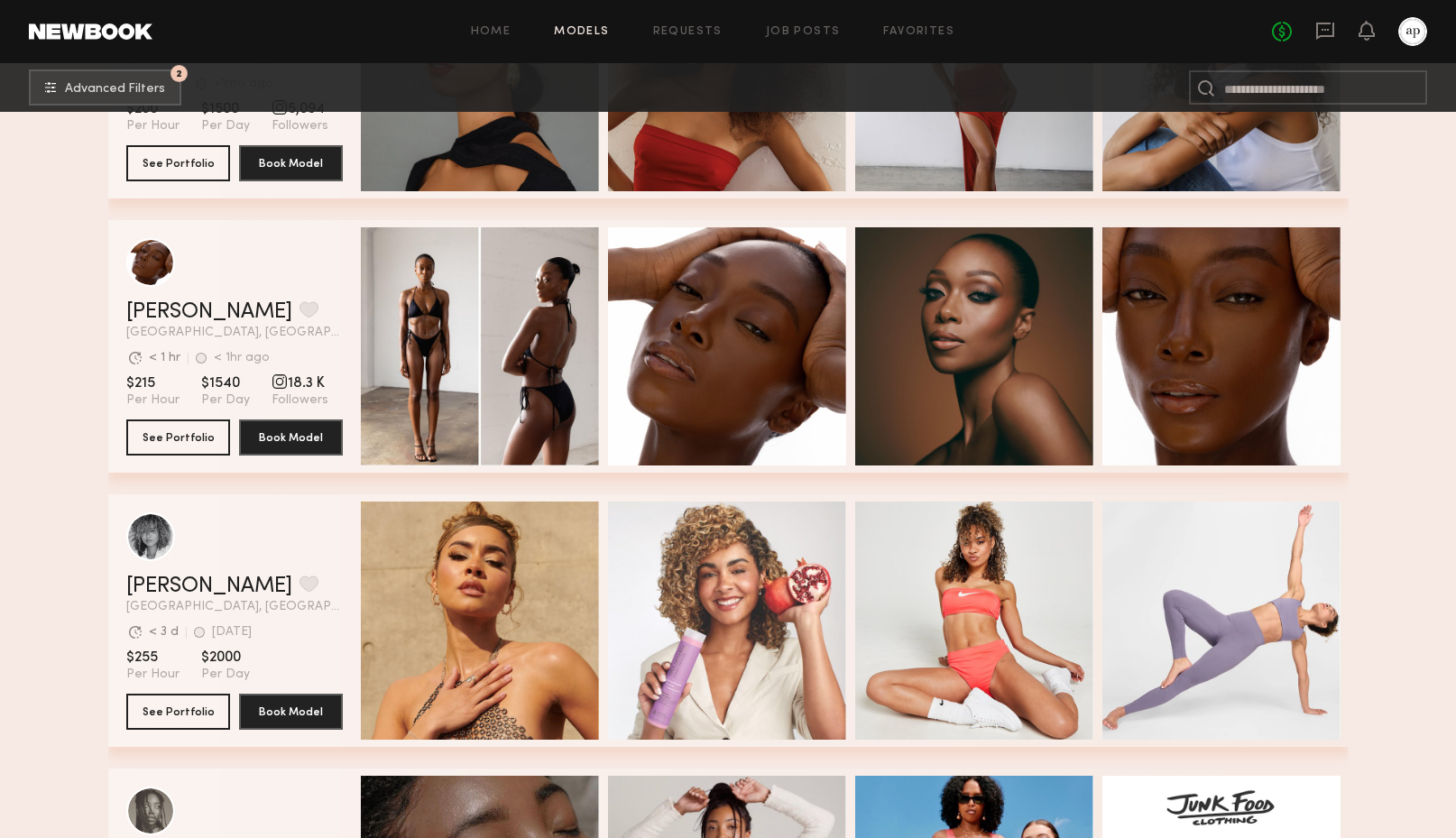 scroll, scrollTop: 25987, scrollLeft: 0, axis: vertical 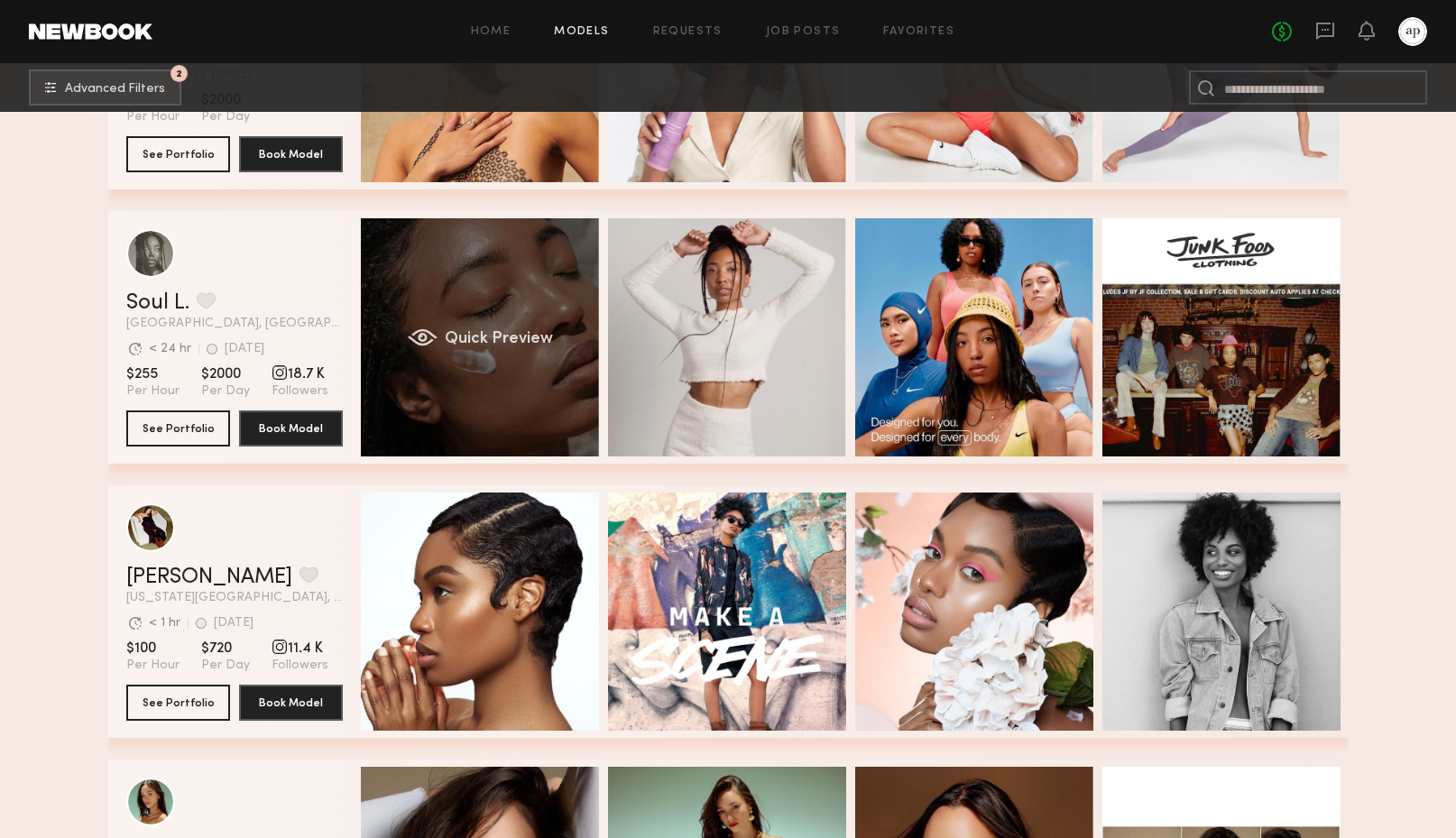 click on "Quick Preview" 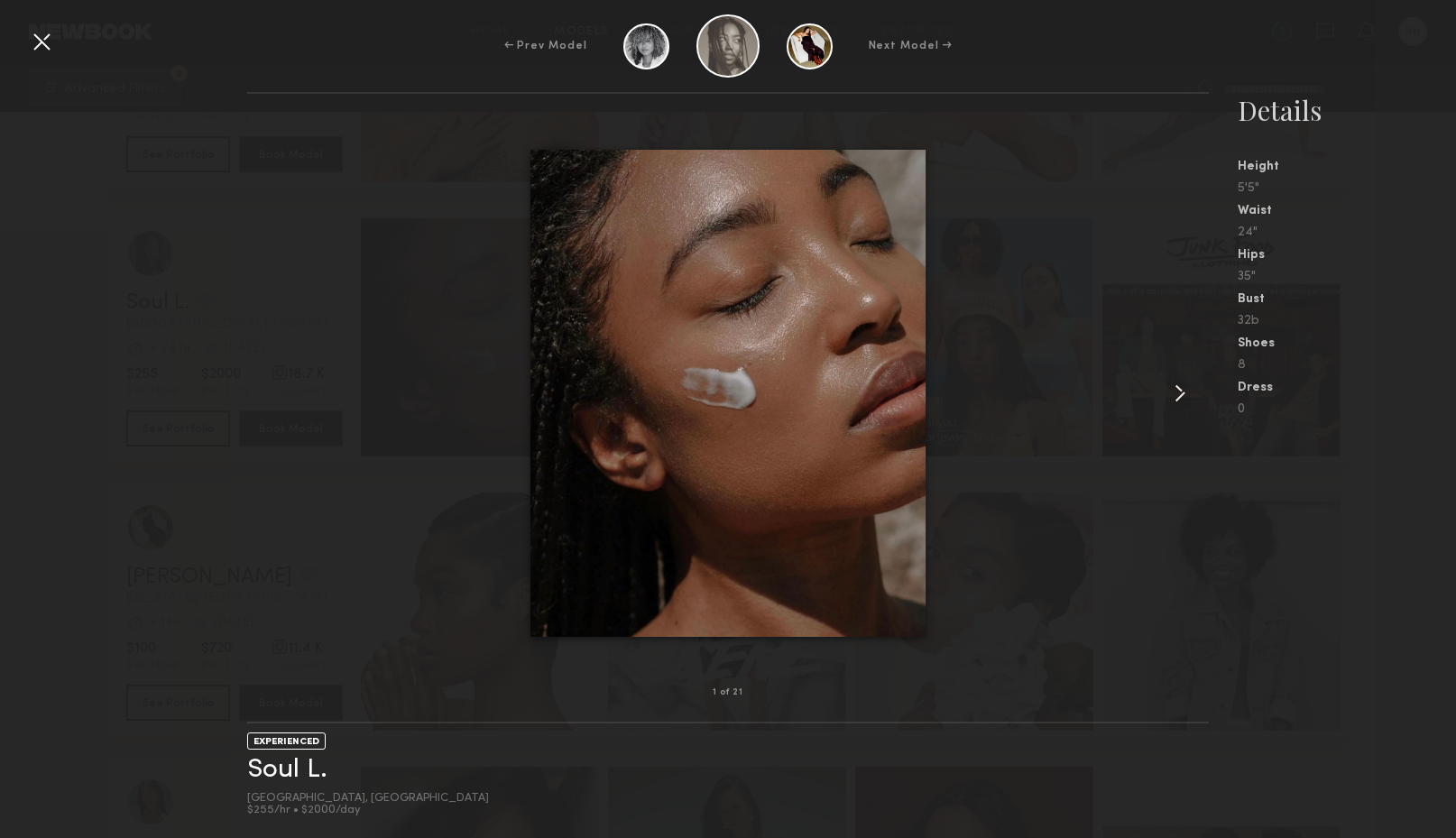 click at bounding box center (1180, 393) 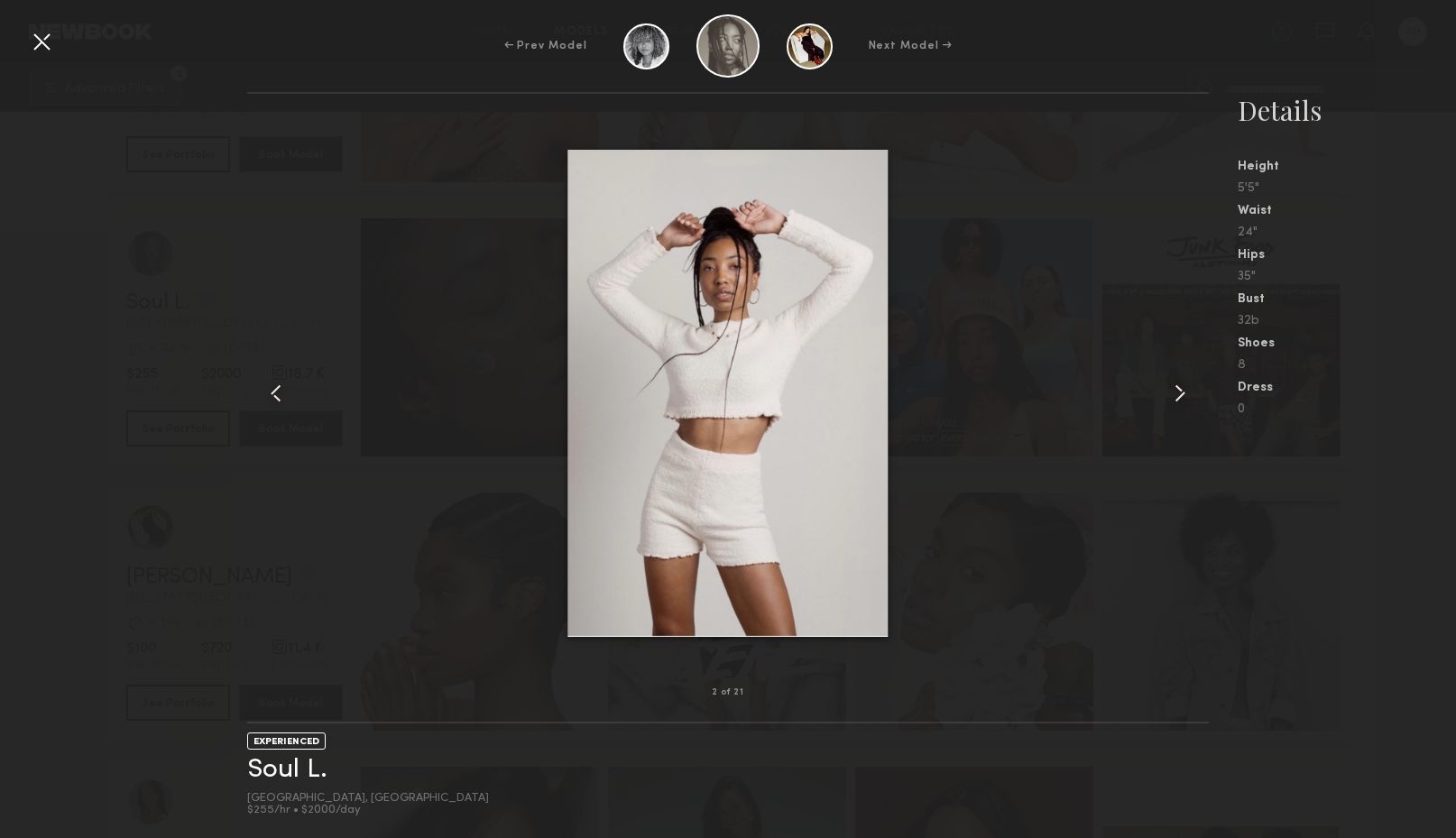 click at bounding box center [1180, 393] 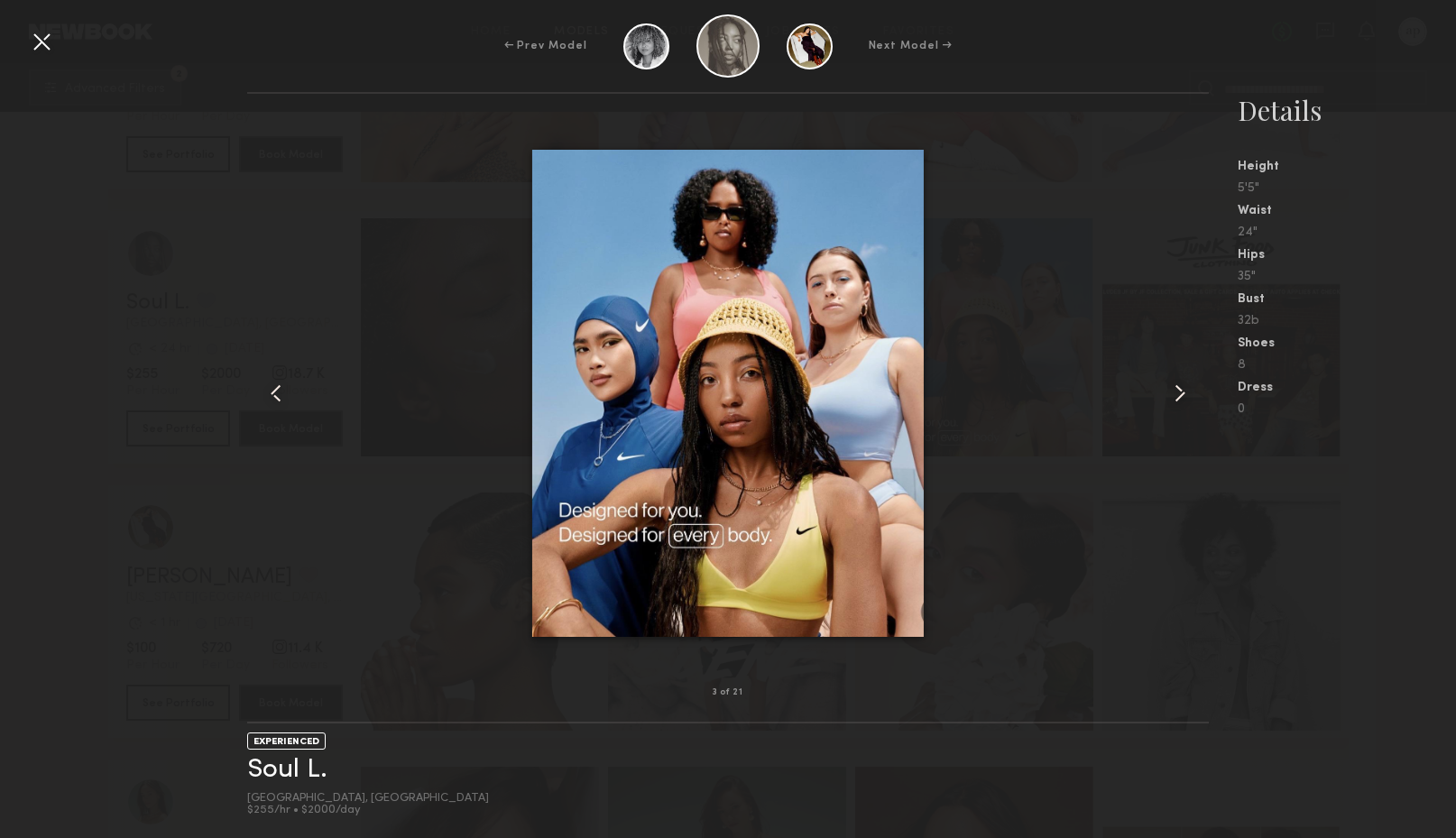 click at bounding box center (1180, 393) 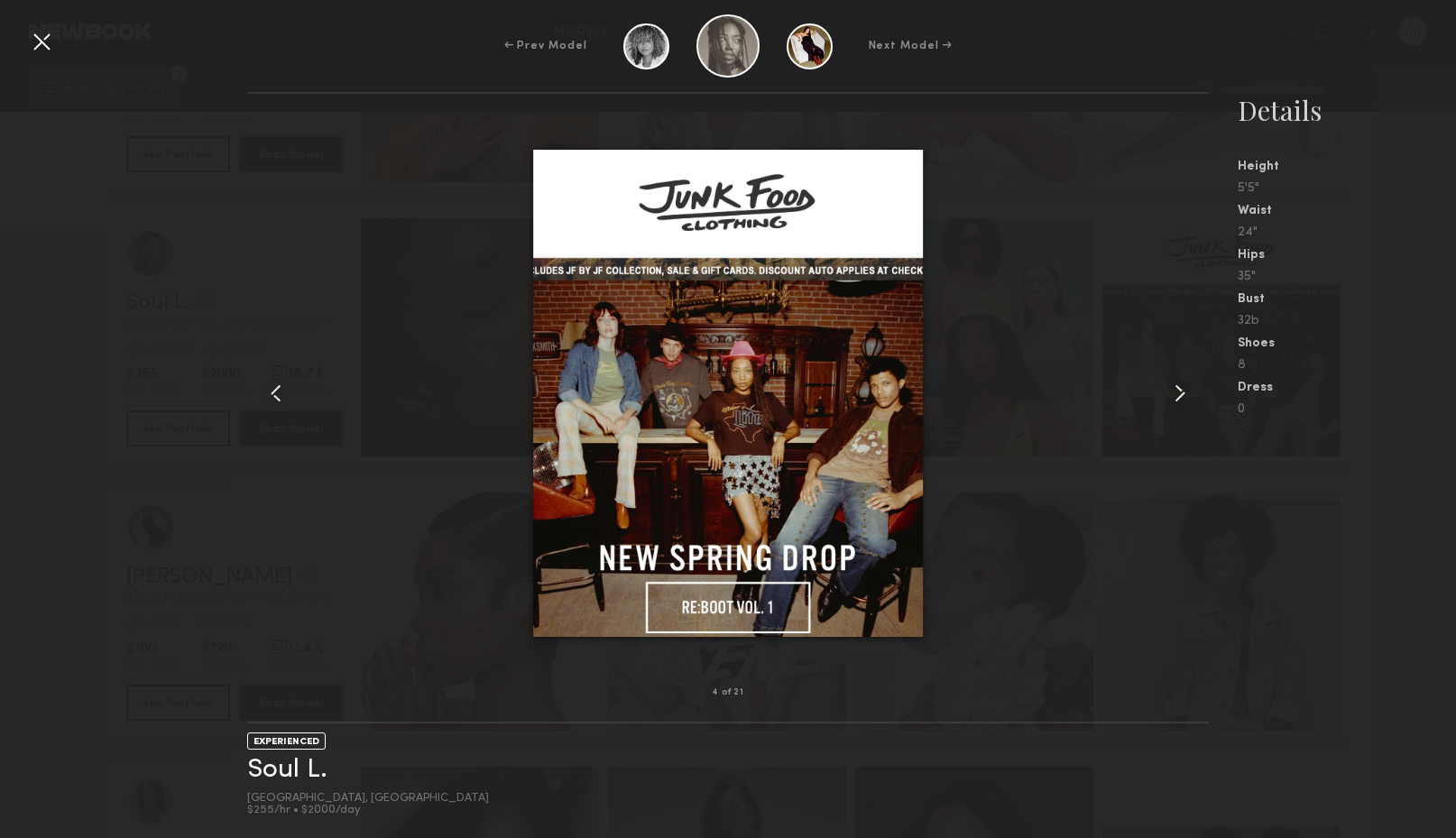 click at bounding box center [1180, 393] 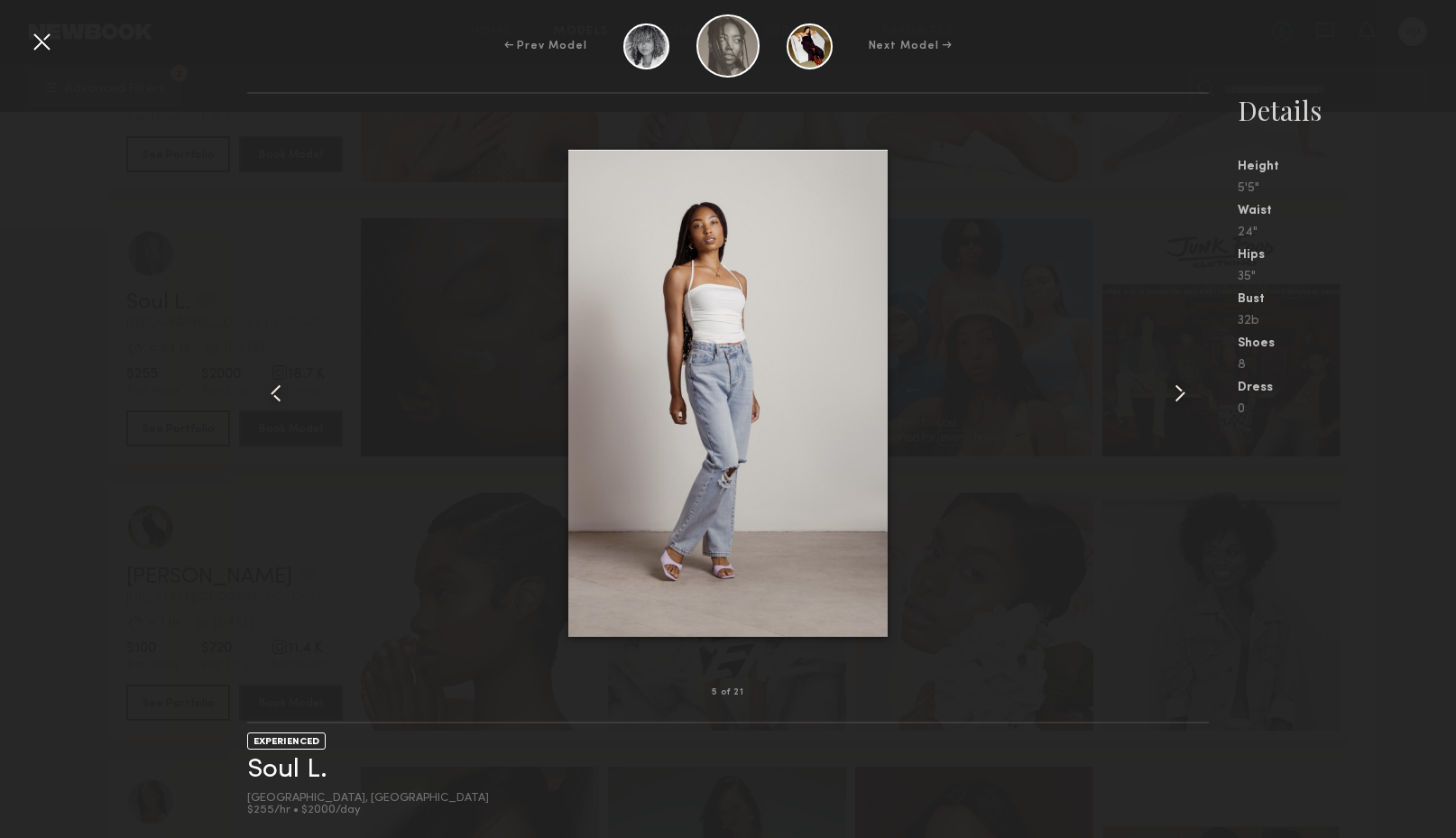 click at bounding box center [41, 41] 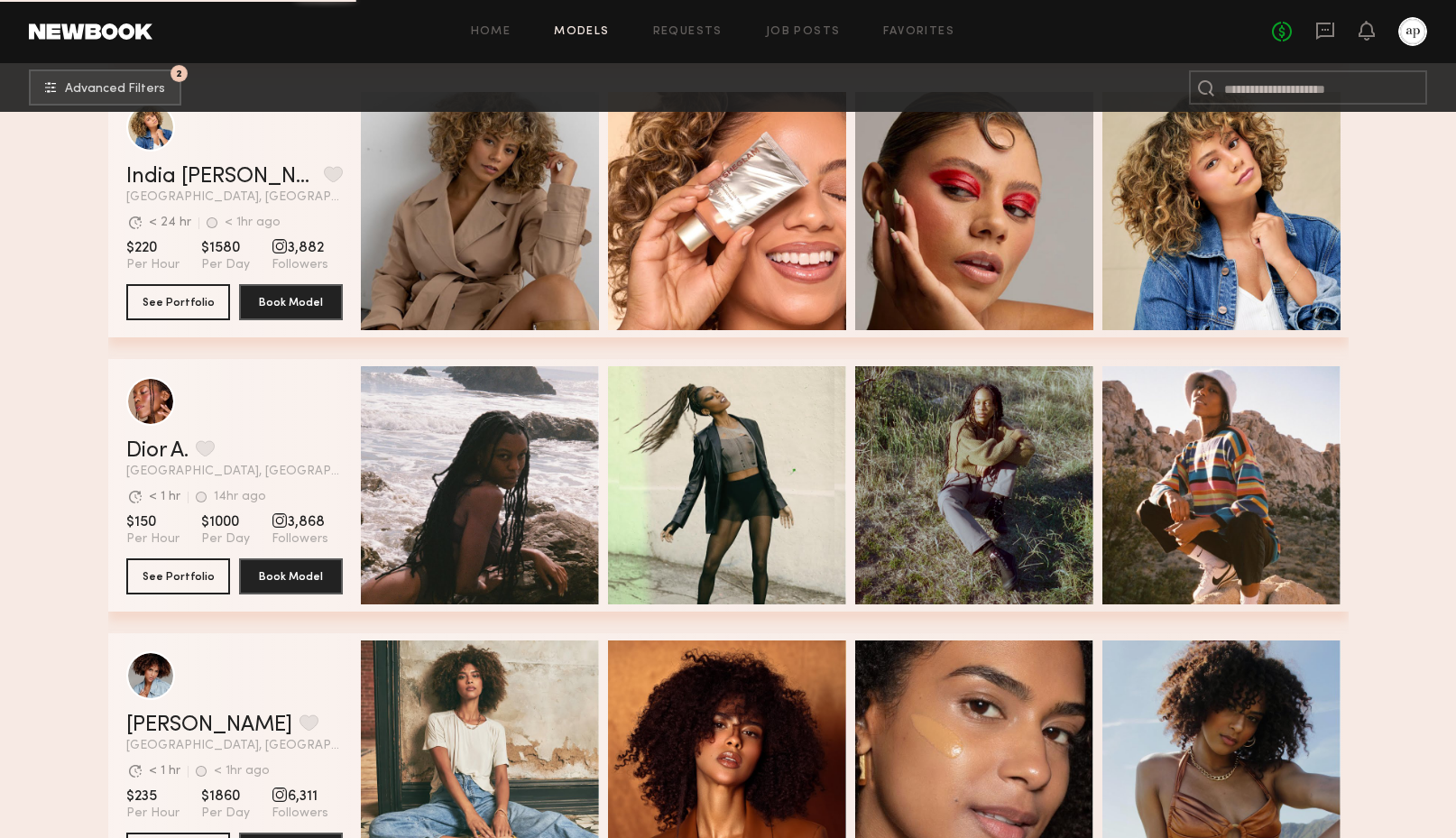 scroll, scrollTop: 29247, scrollLeft: 0, axis: vertical 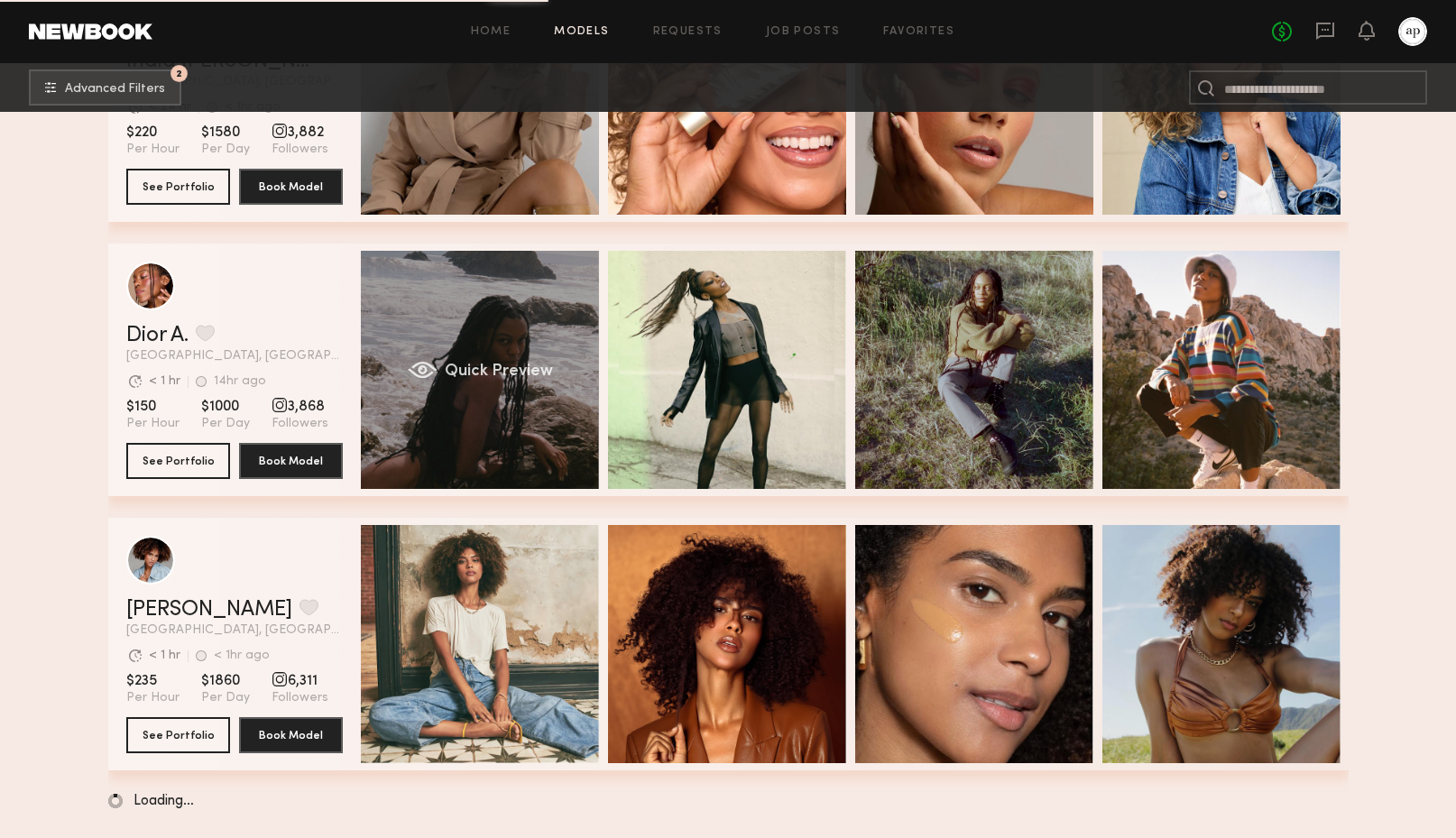 click on "Quick Preview" 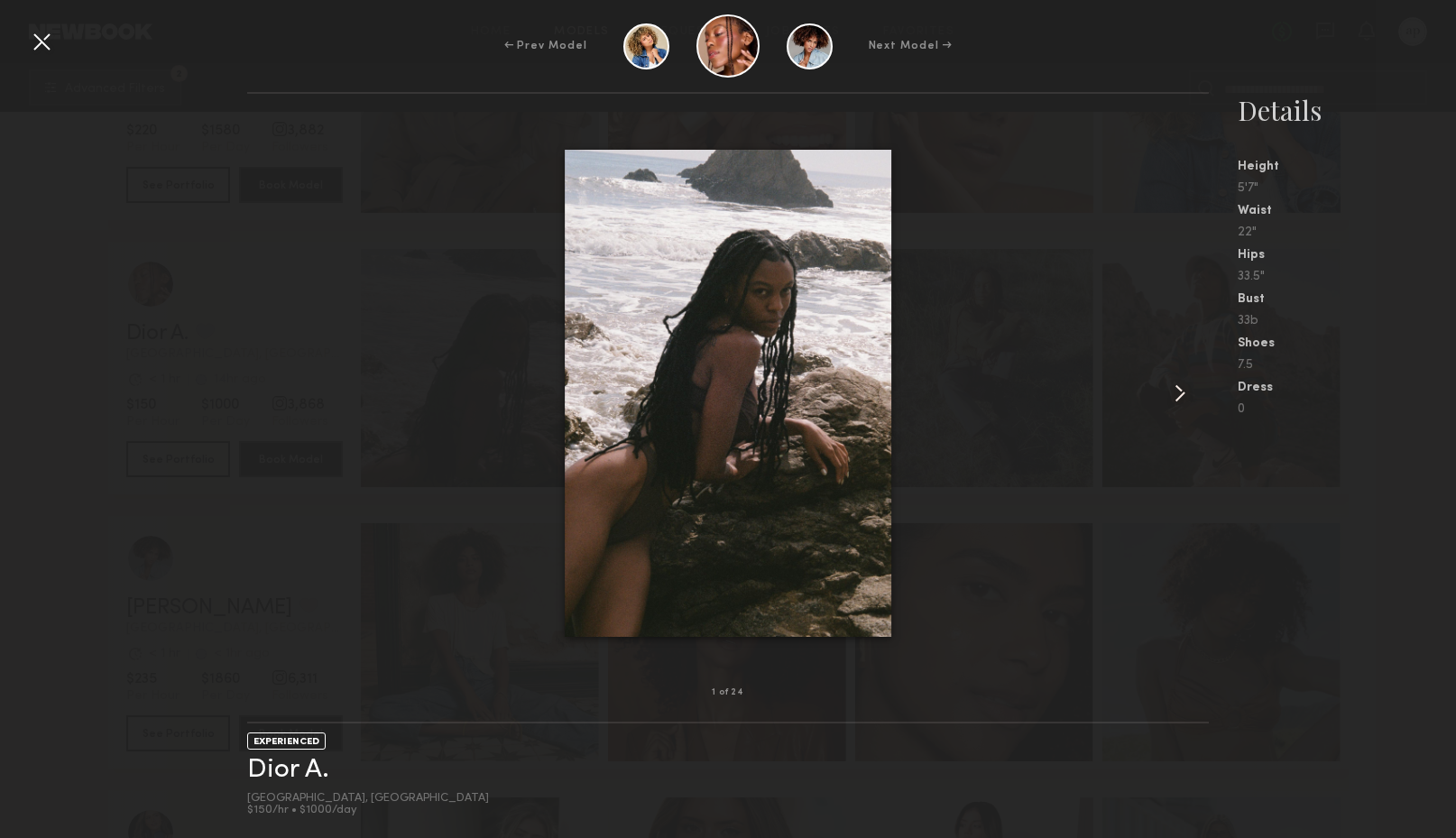 click at bounding box center (41, 41) 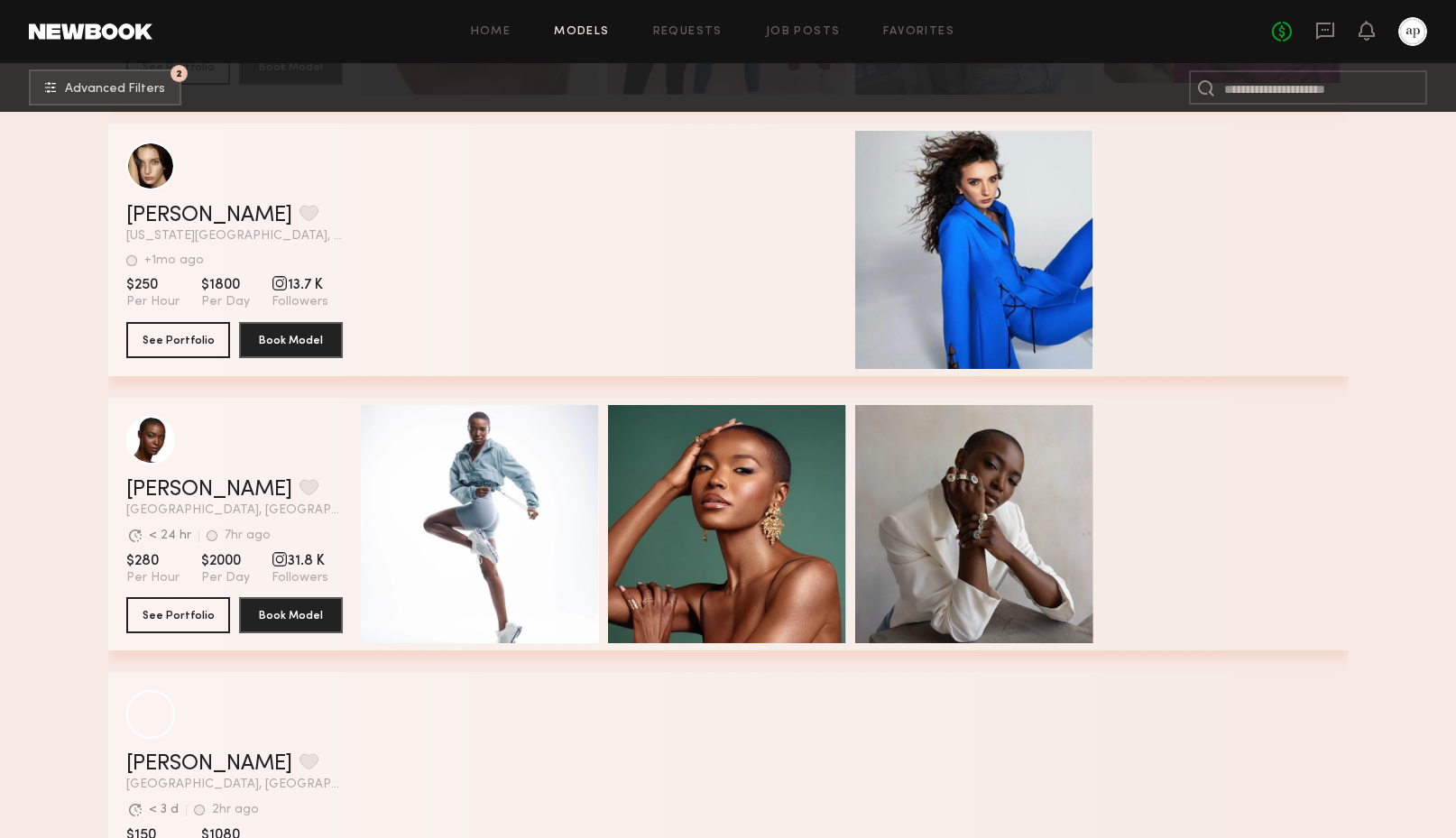 scroll, scrollTop: 40504, scrollLeft: 0, axis: vertical 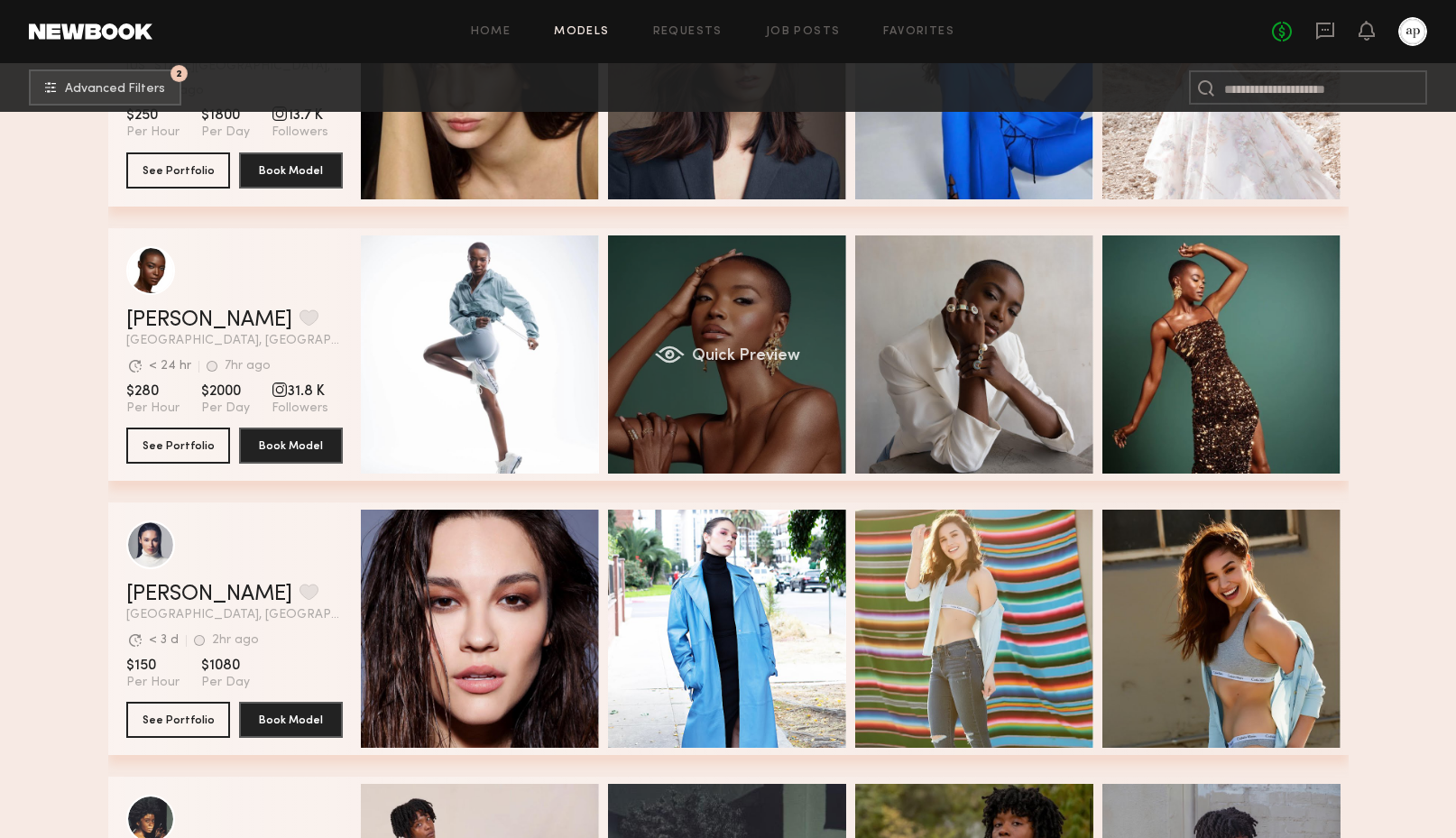 click on "Quick Preview" 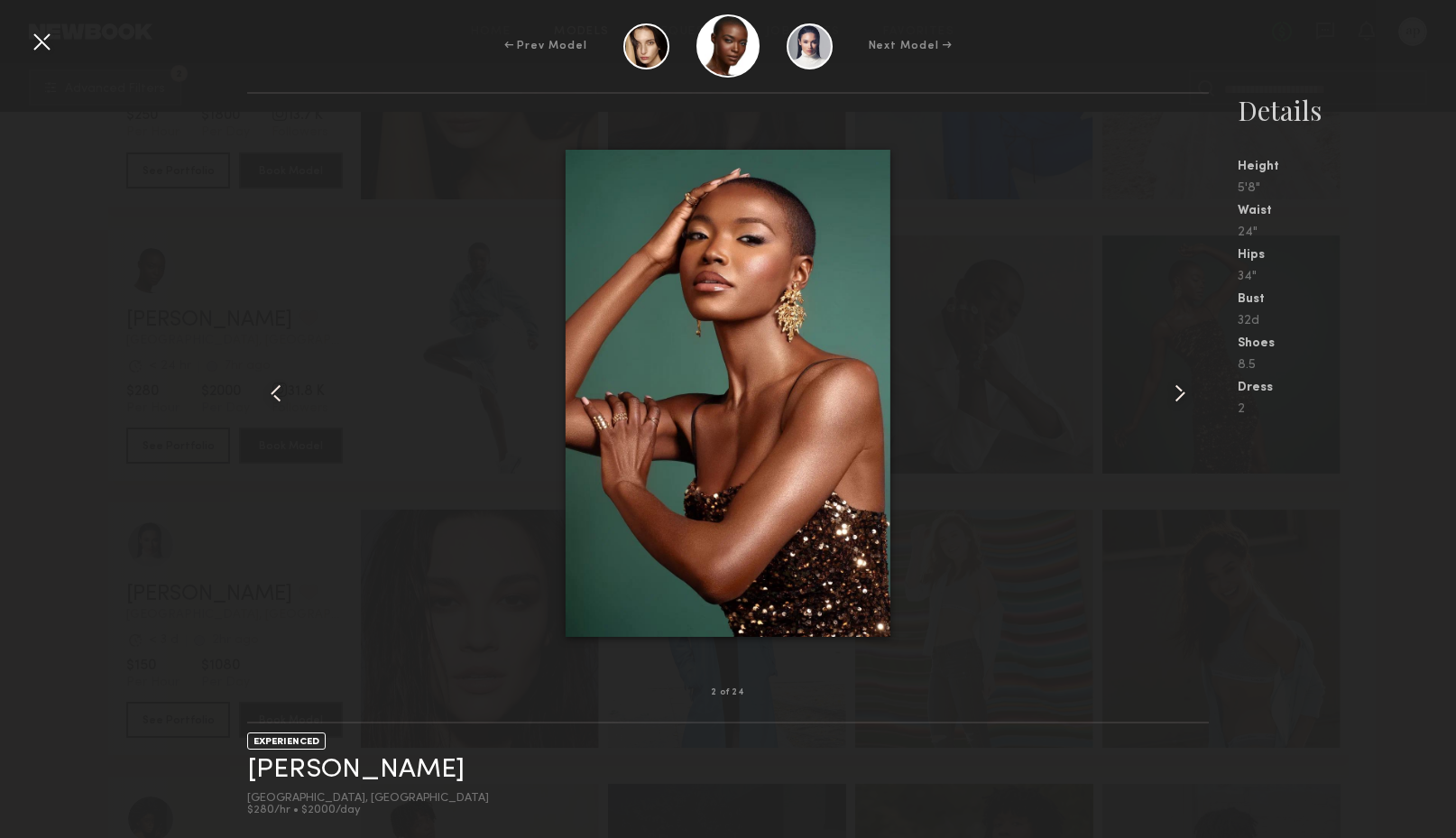 click at bounding box center (1180, 393) 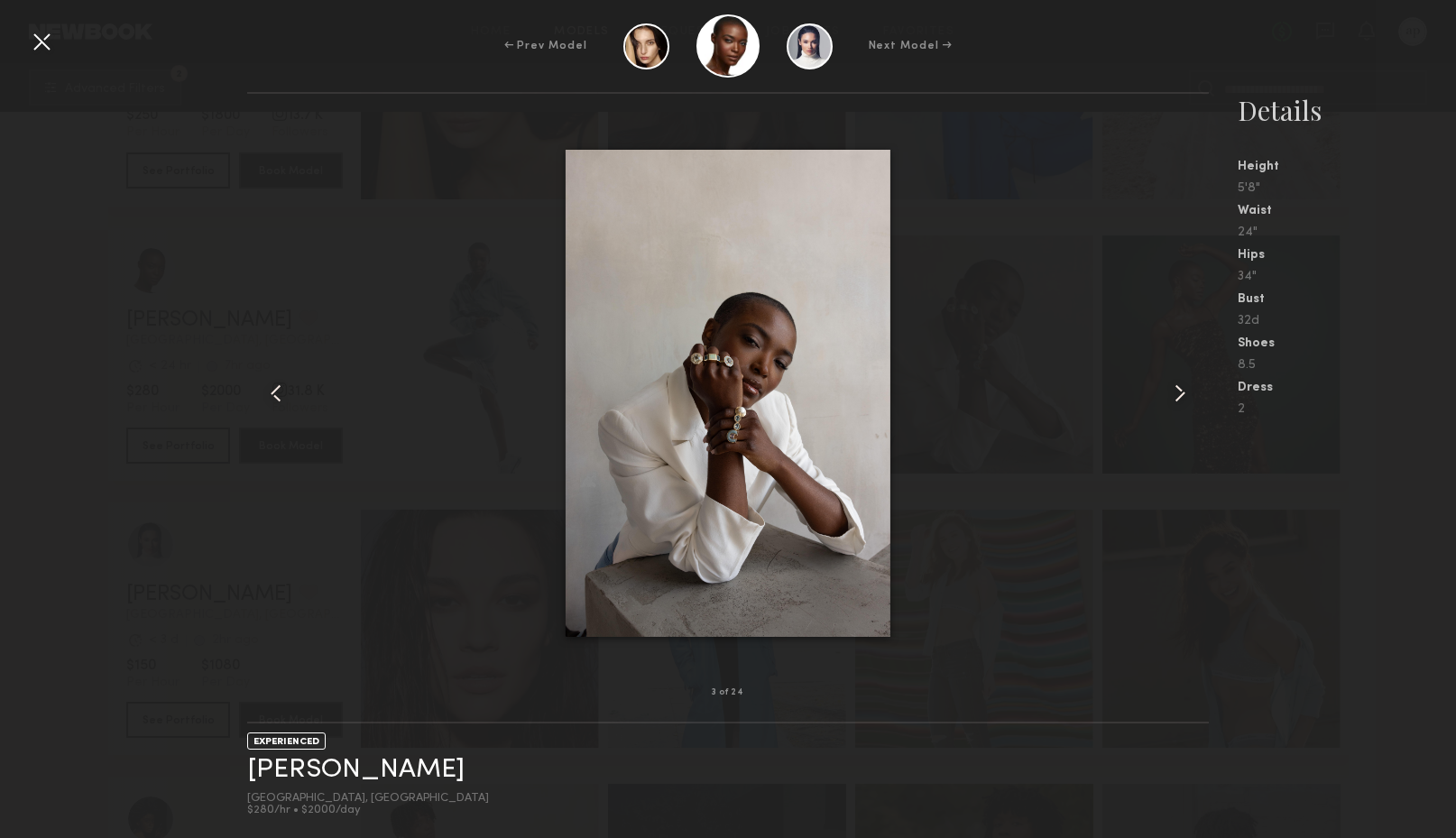click at bounding box center (1180, 393) 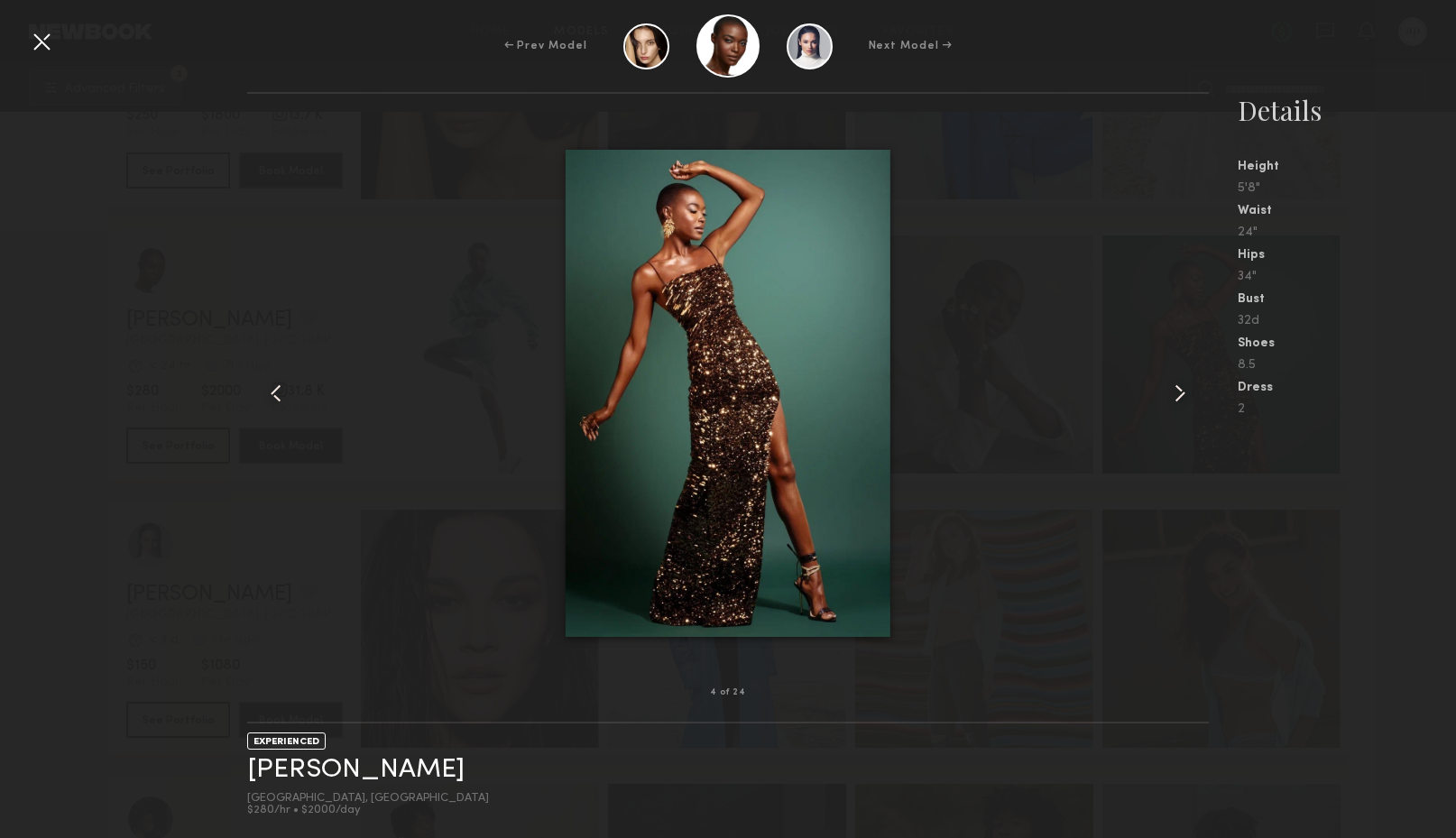 click at bounding box center (1180, 393) 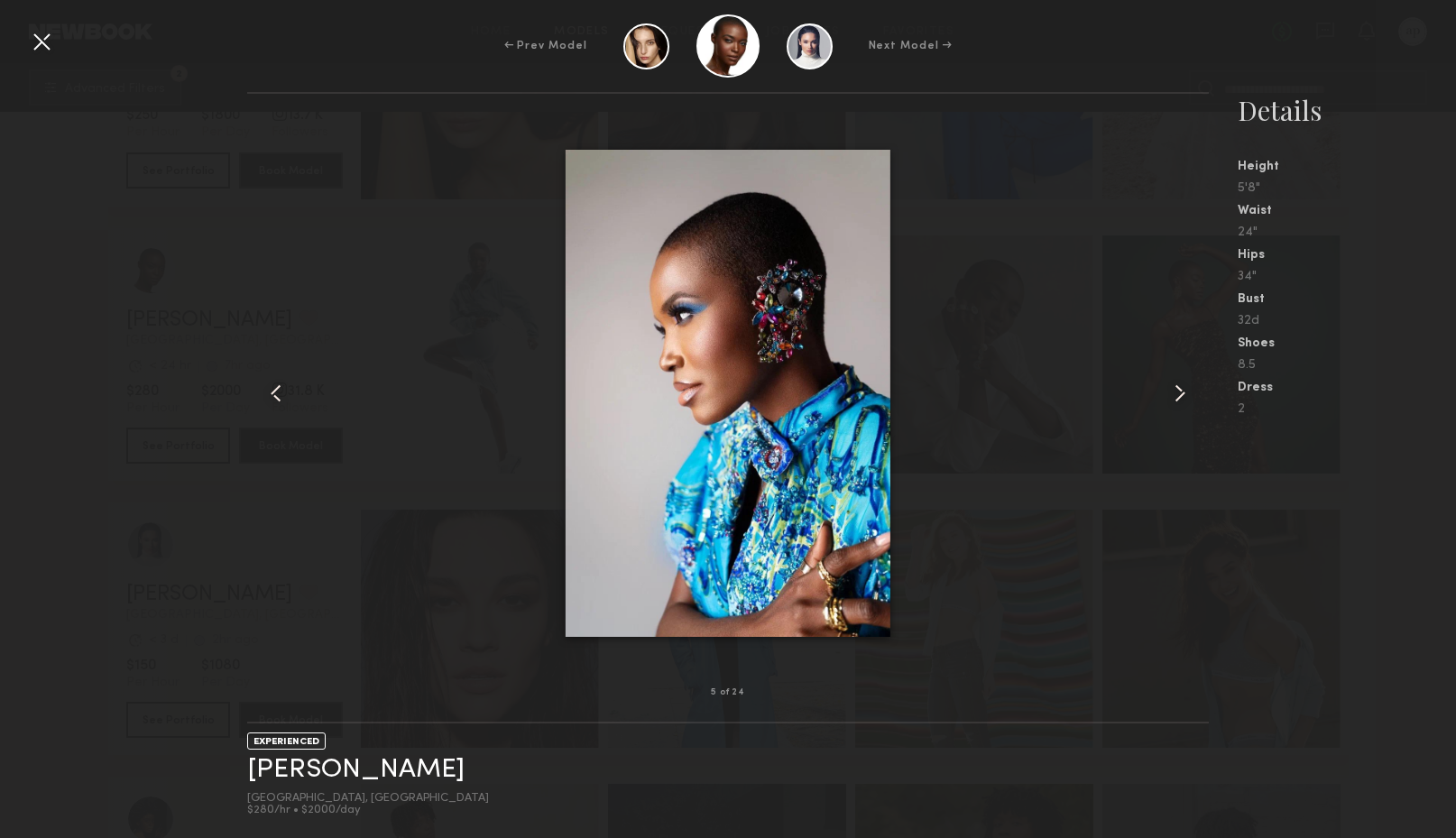 click at bounding box center [1180, 393] 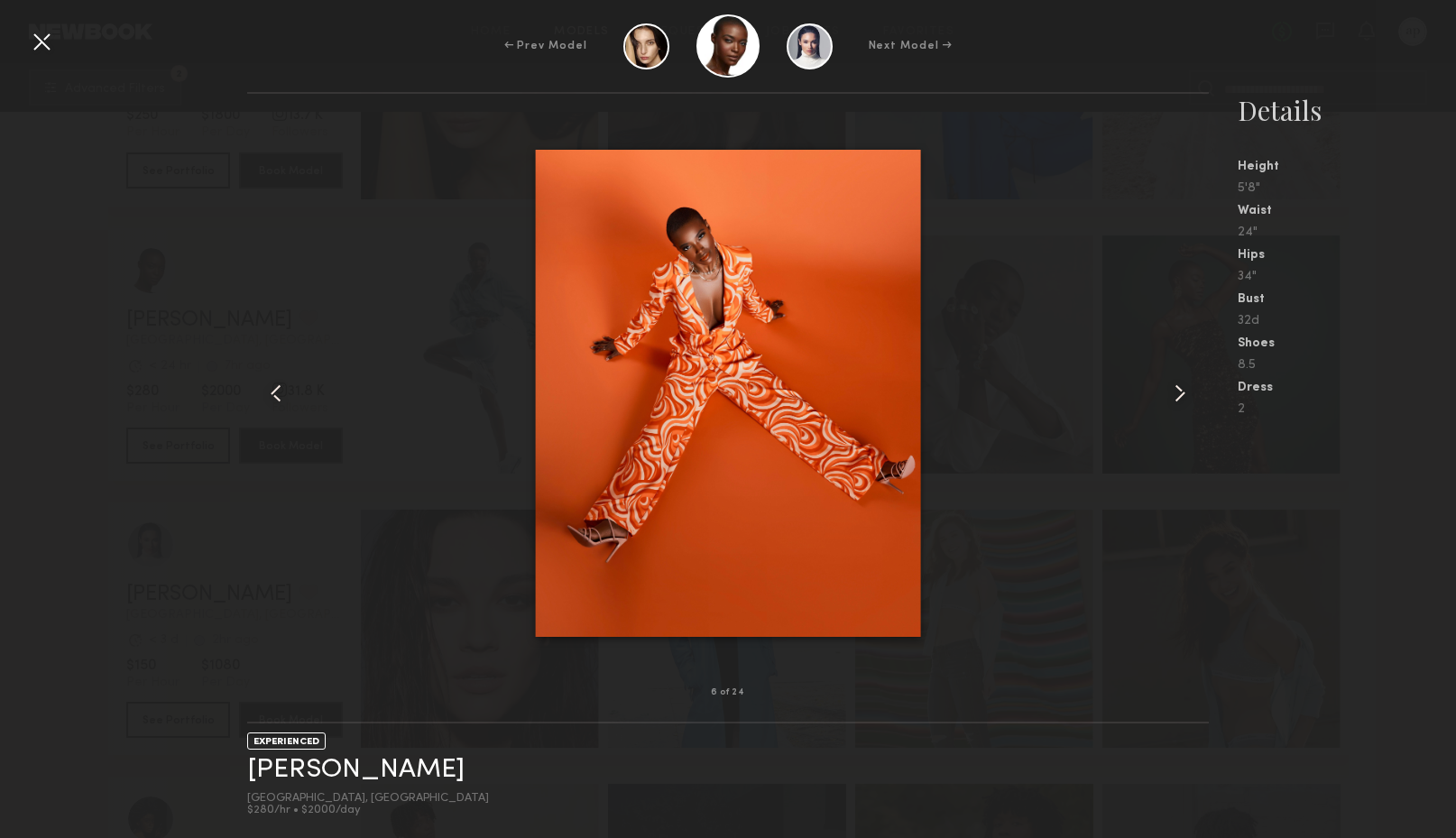 click at bounding box center [1180, 393] 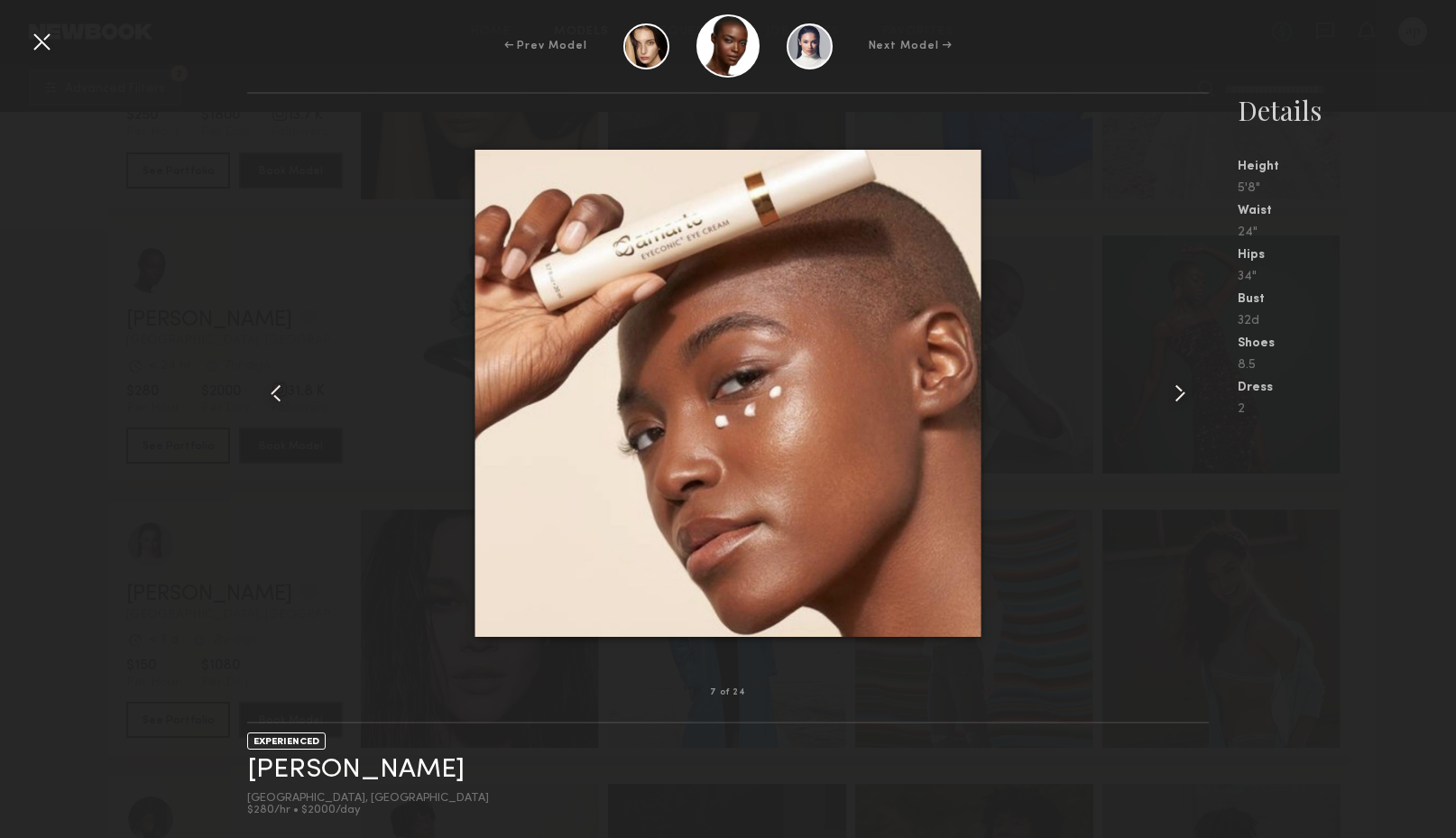 click at bounding box center [1180, 393] 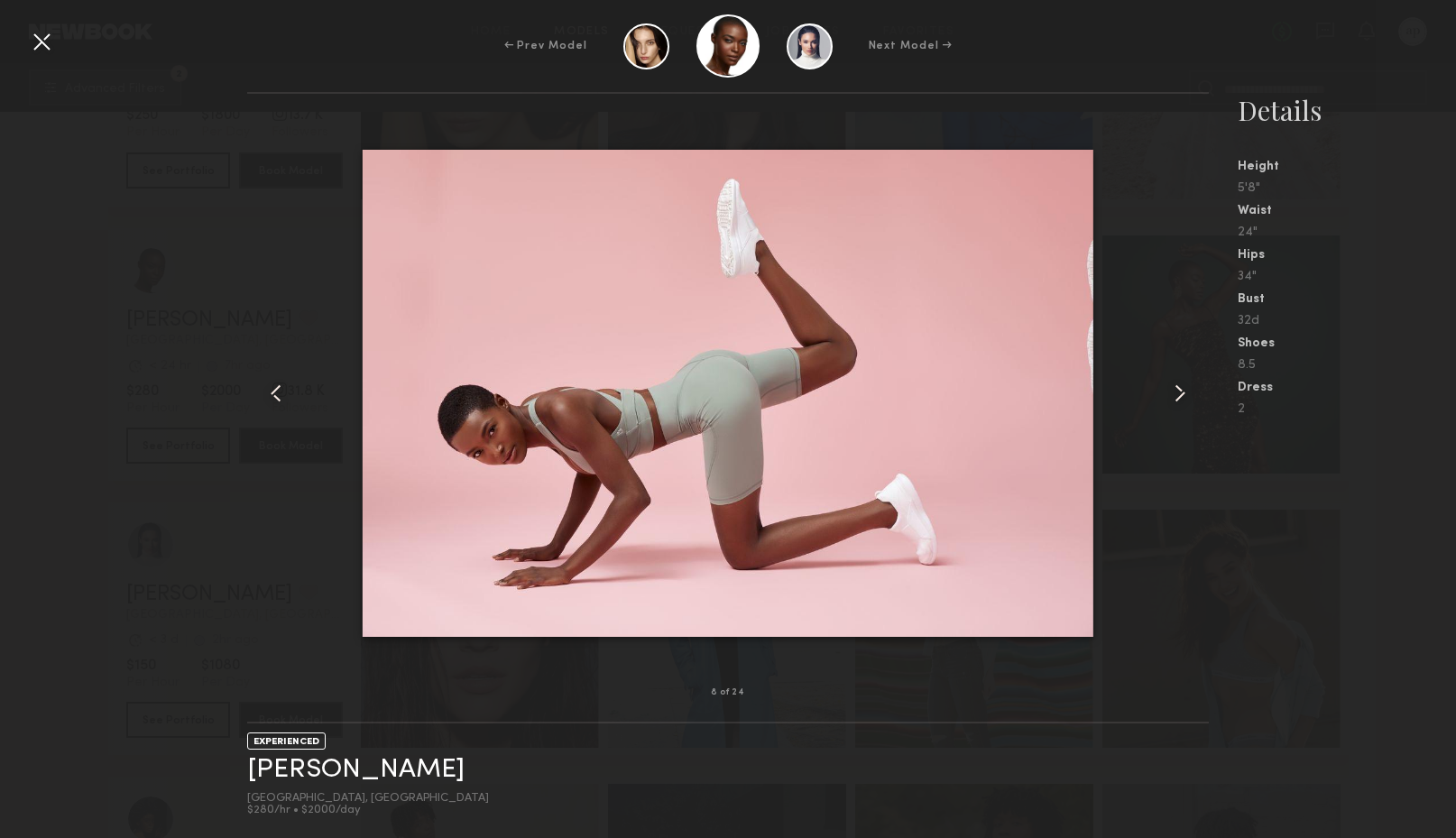 click at bounding box center (1180, 393) 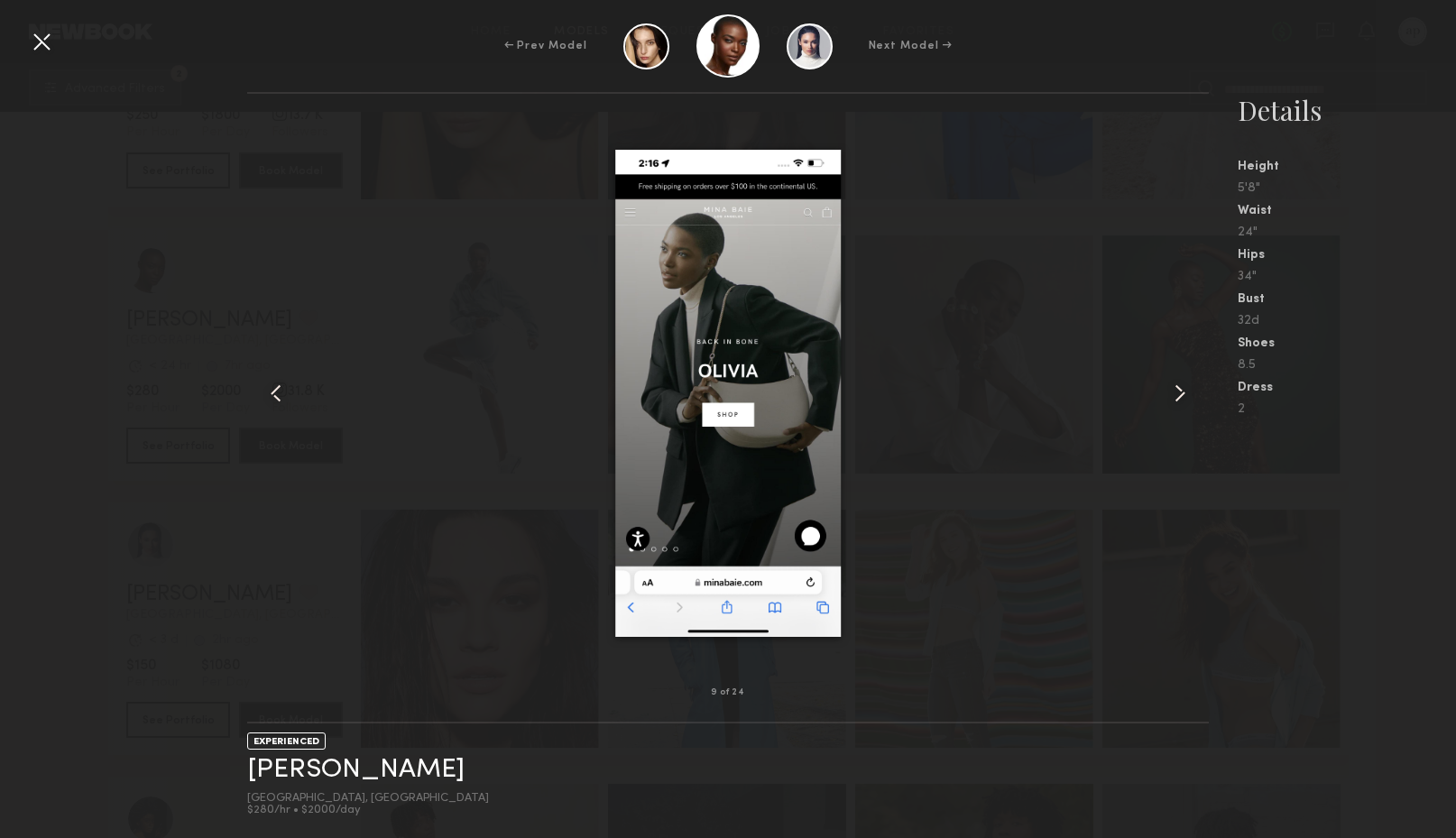 click at bounding box center (1180, 393) 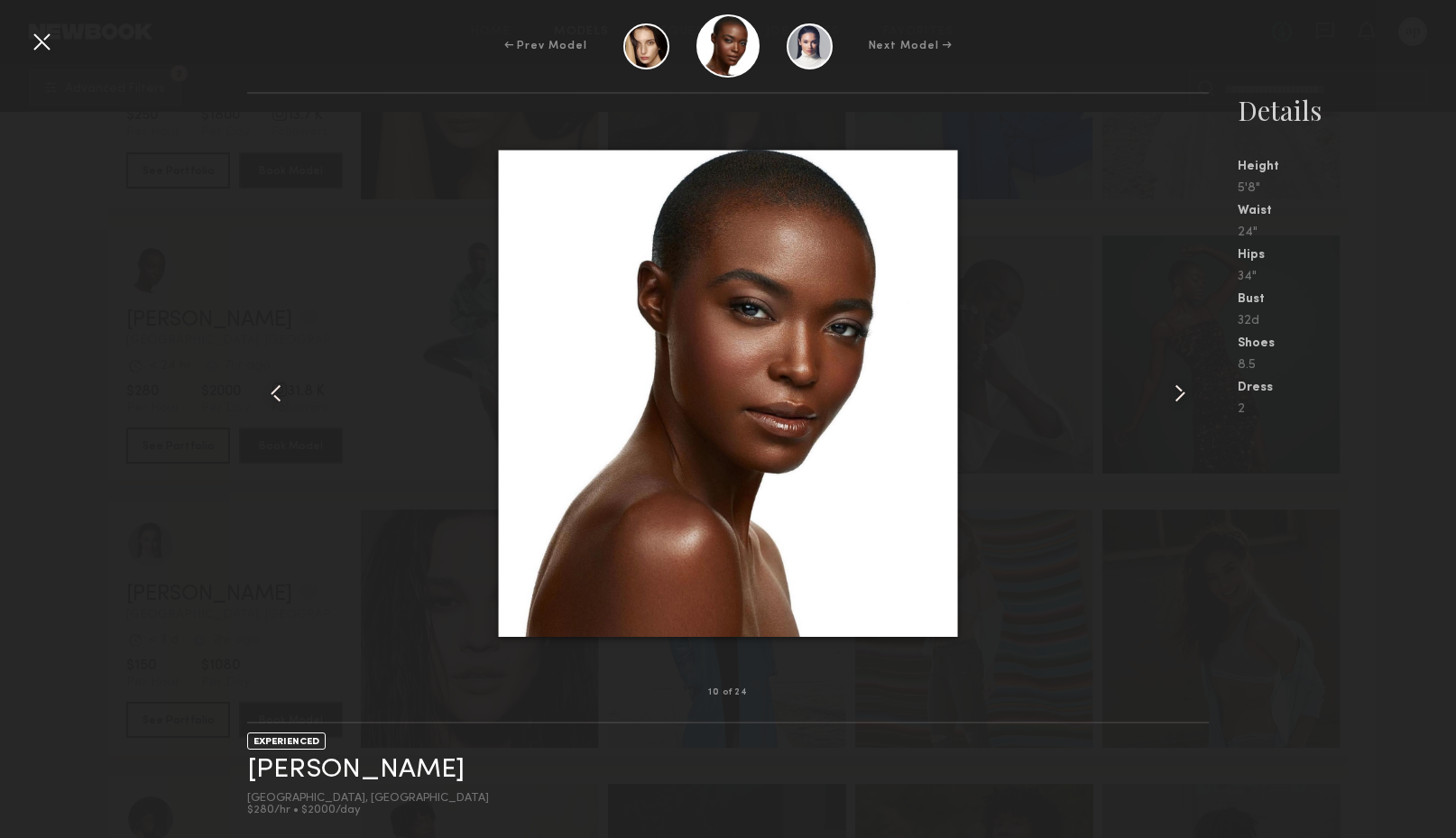 click at bounding box center [1180, 393] 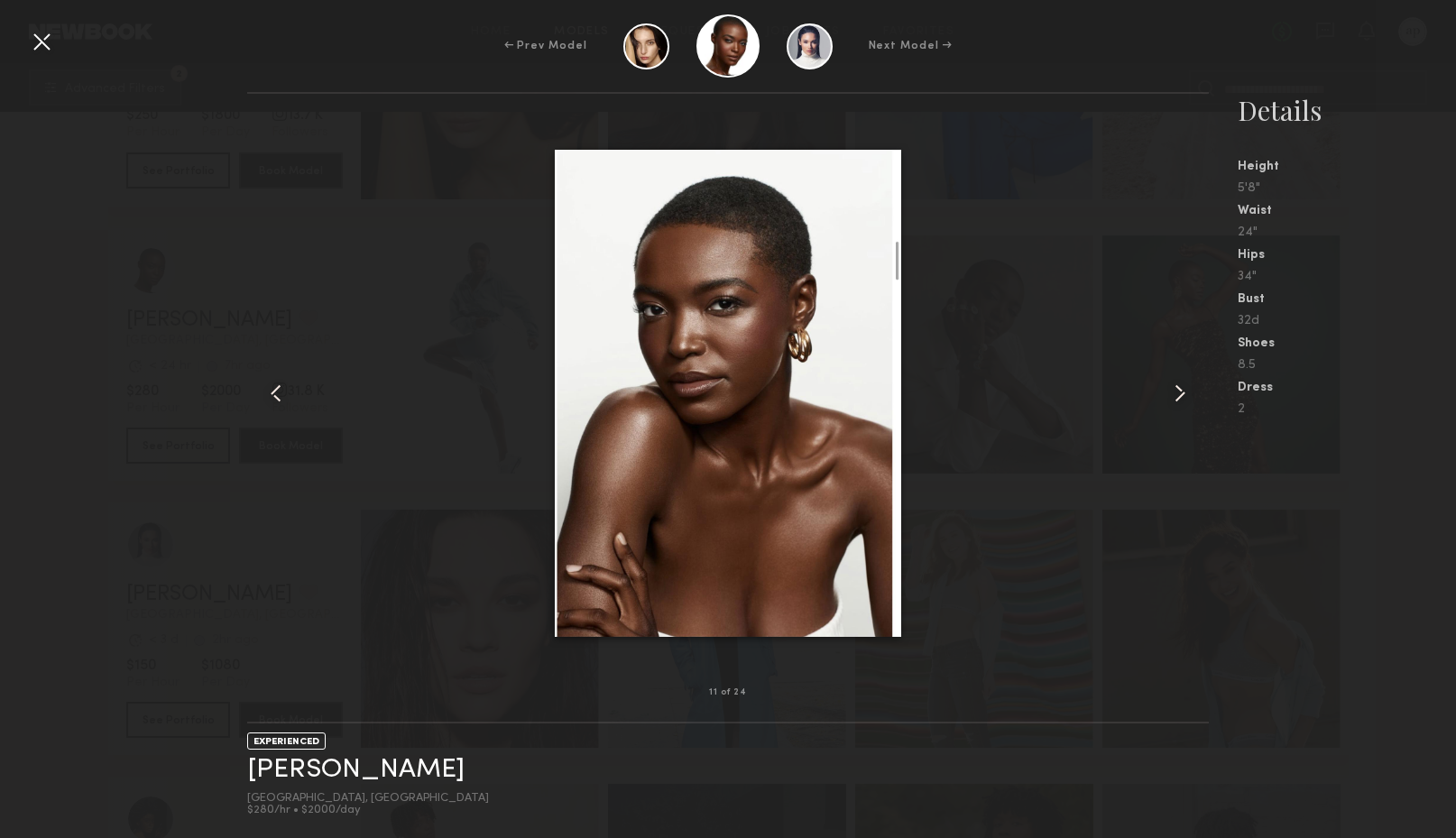 click at bounding box center [1180, 393] 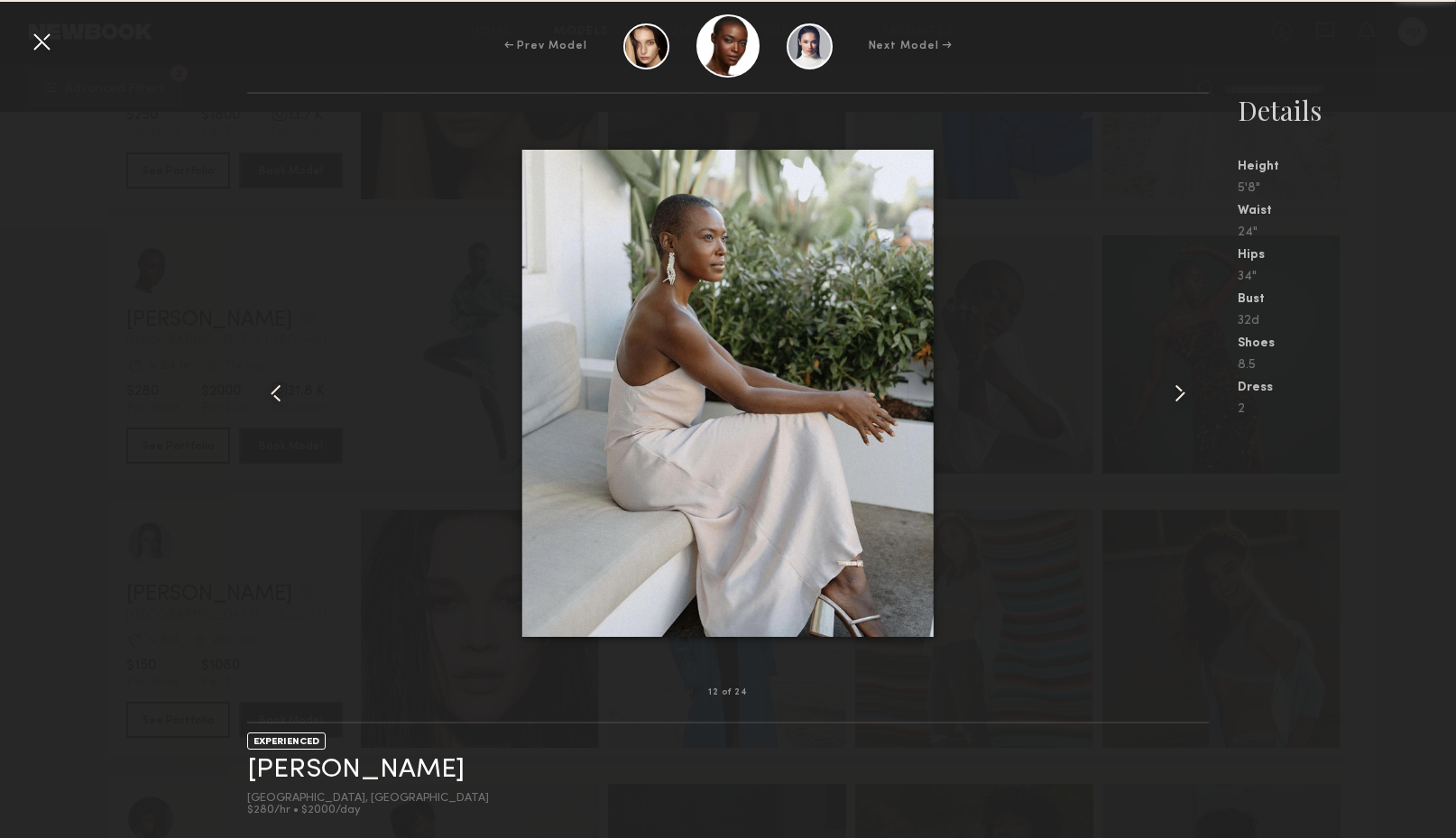 click at bounding box center (1180, 393) 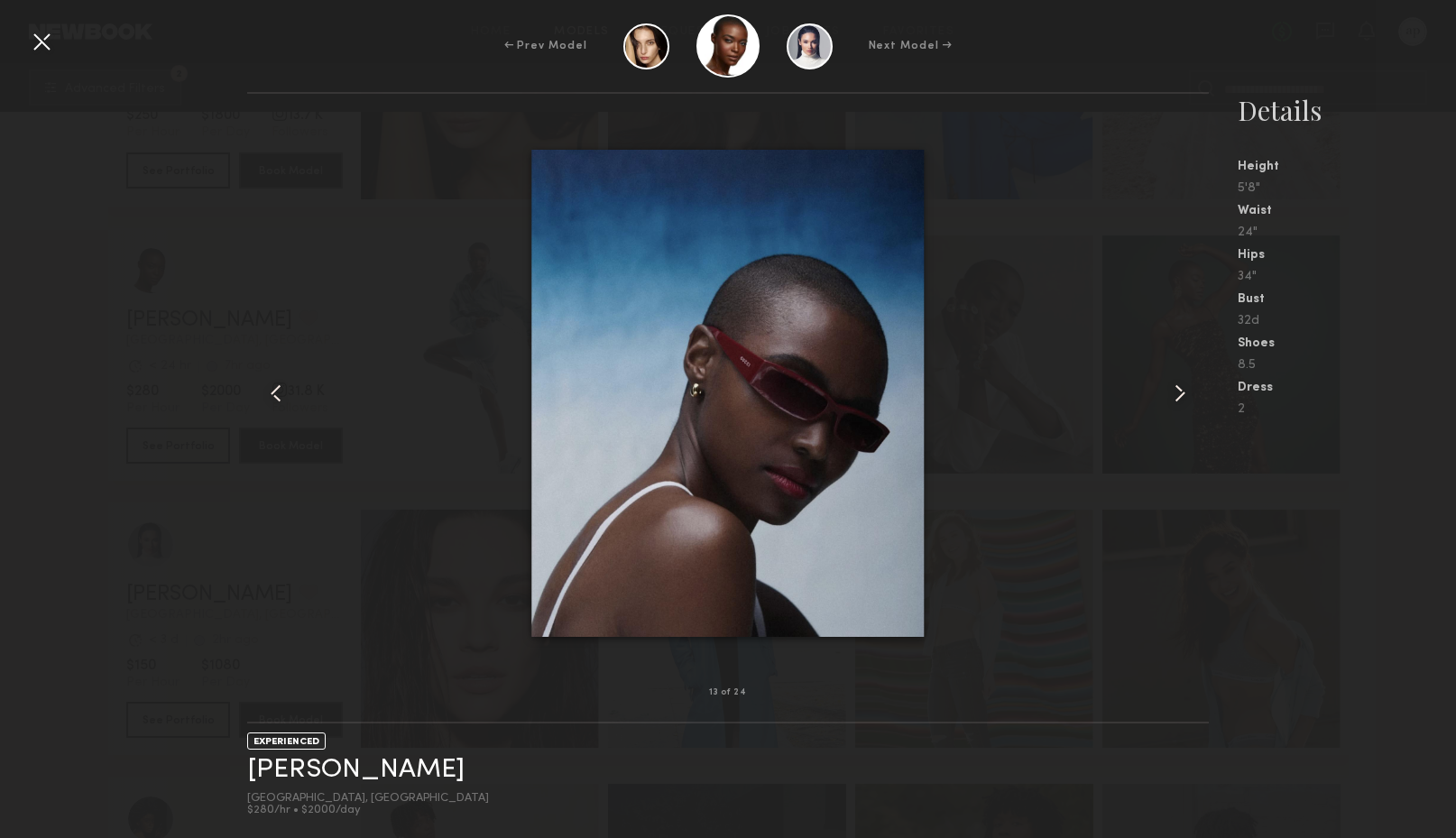 click at bounding box center [1180, 393] 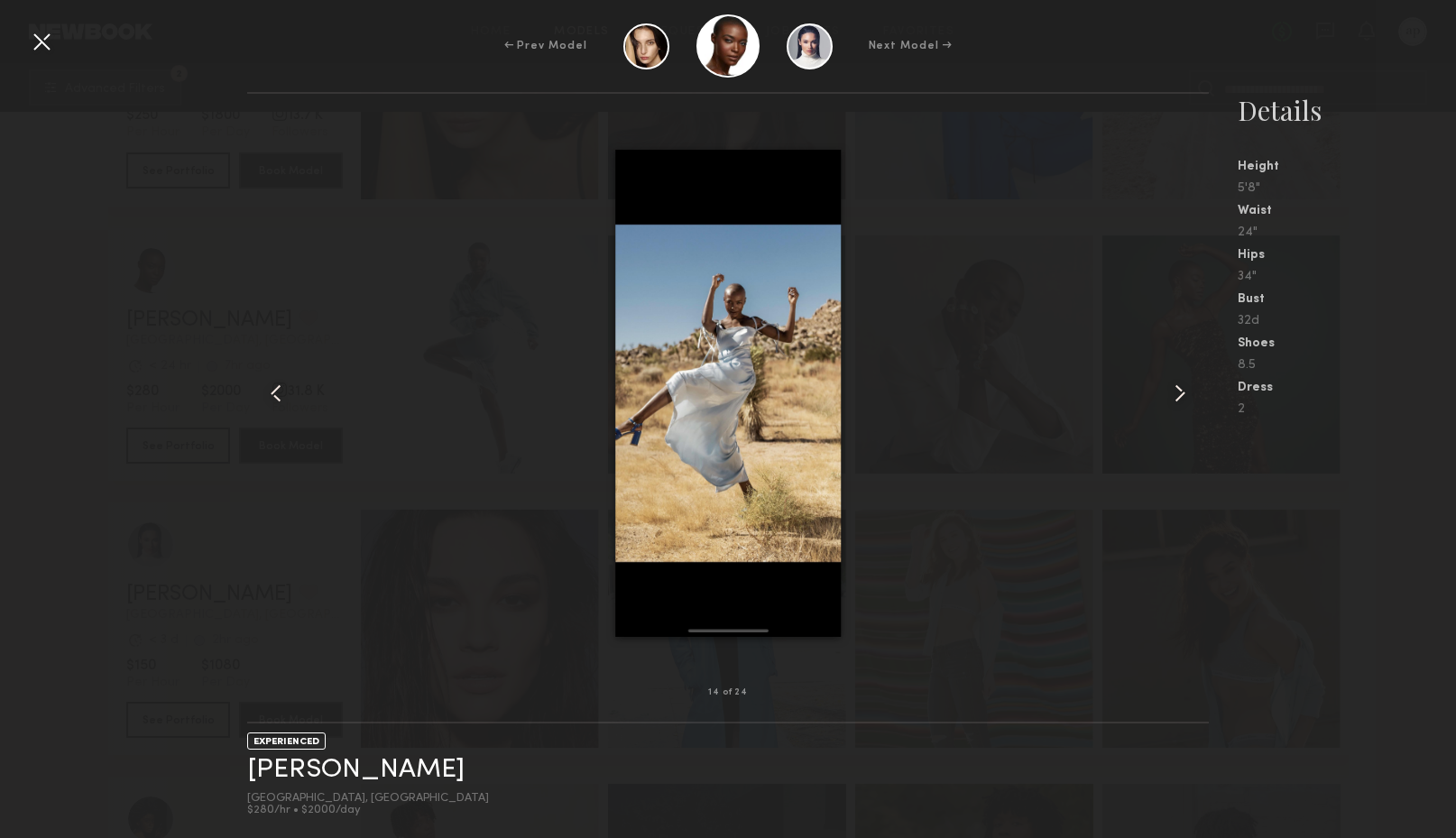 click at bounding box center [1180, 393] 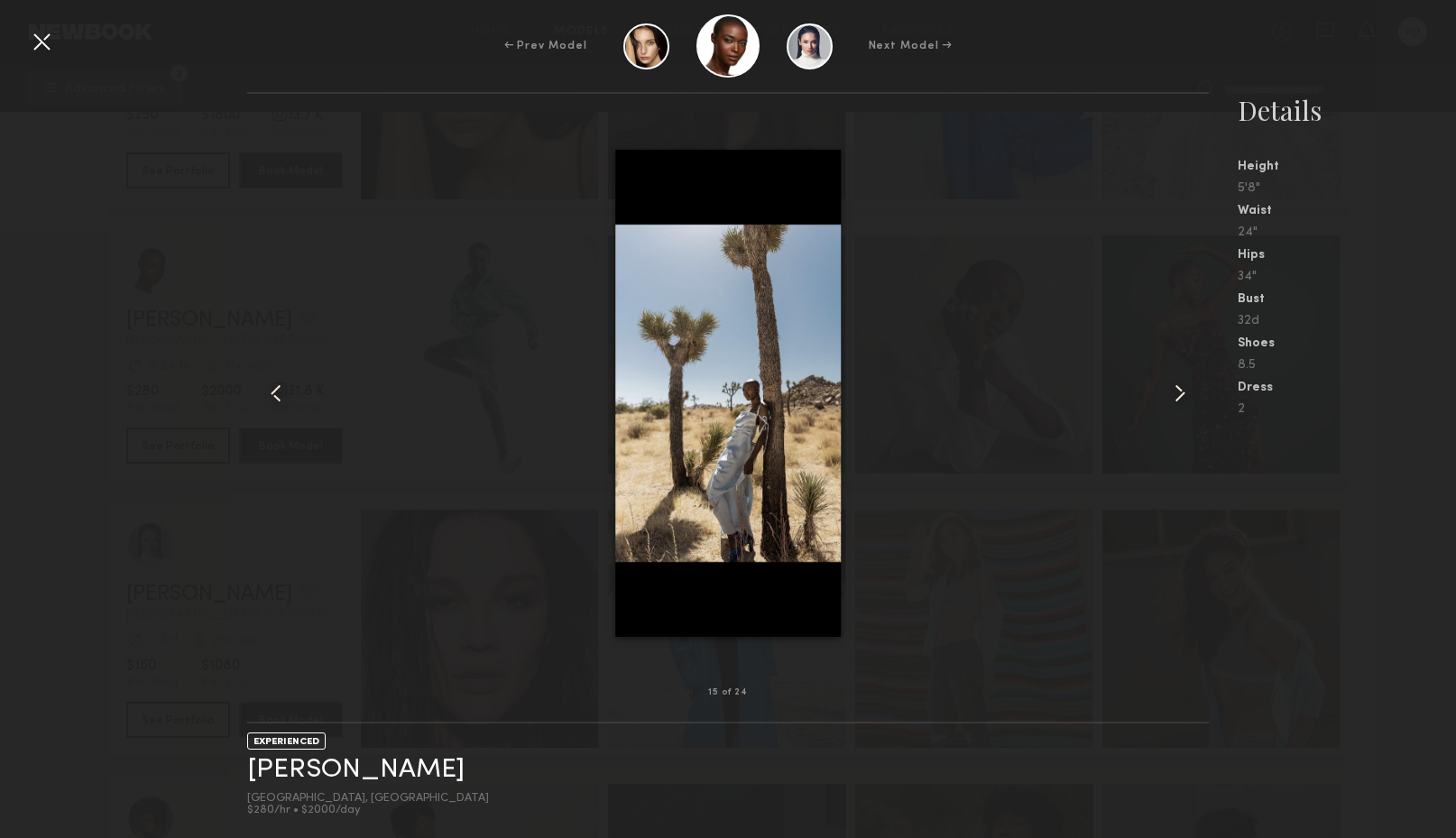 click at bounding box center (1180, 393) 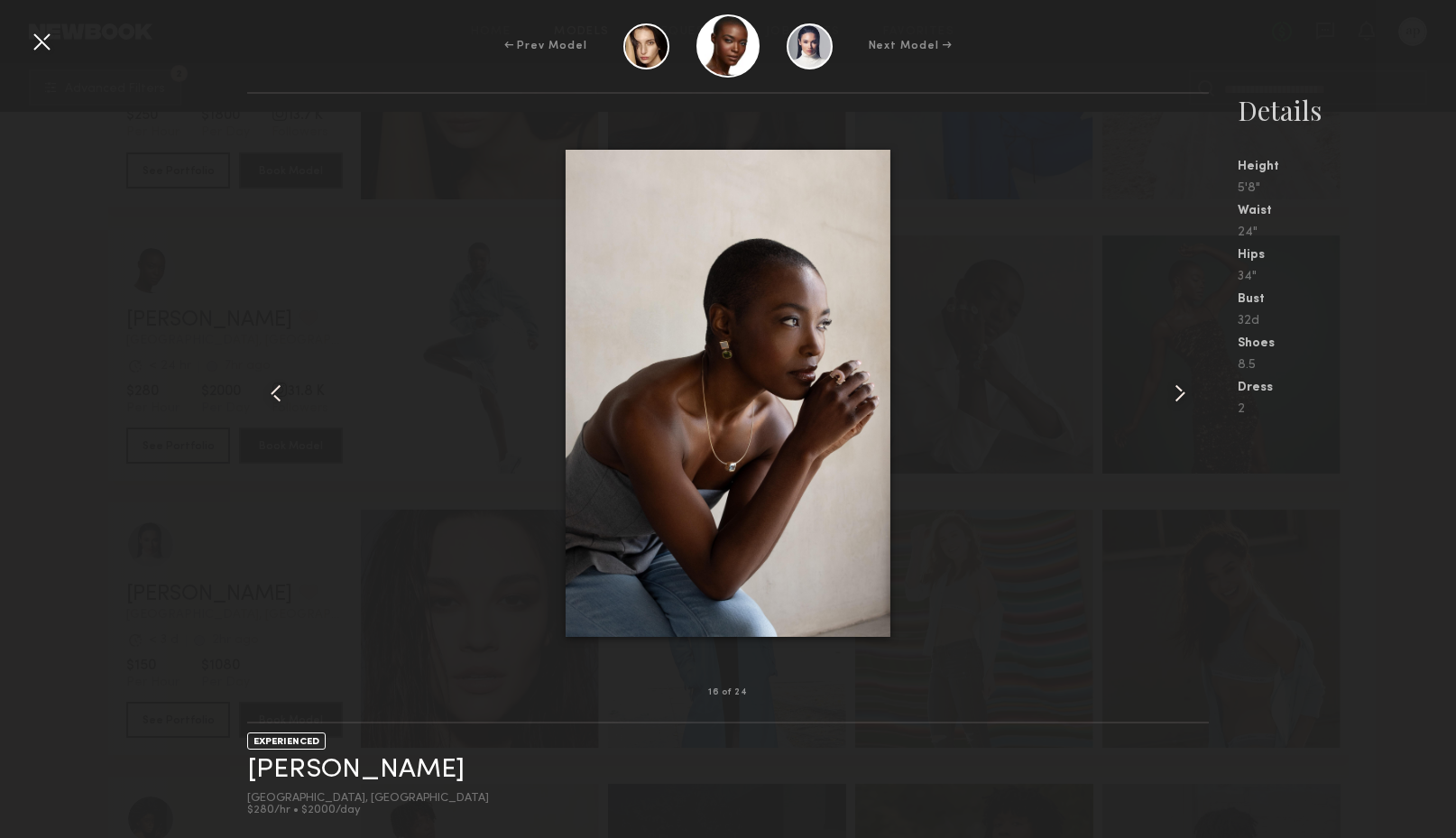 click at bounding box center (1180, 393) 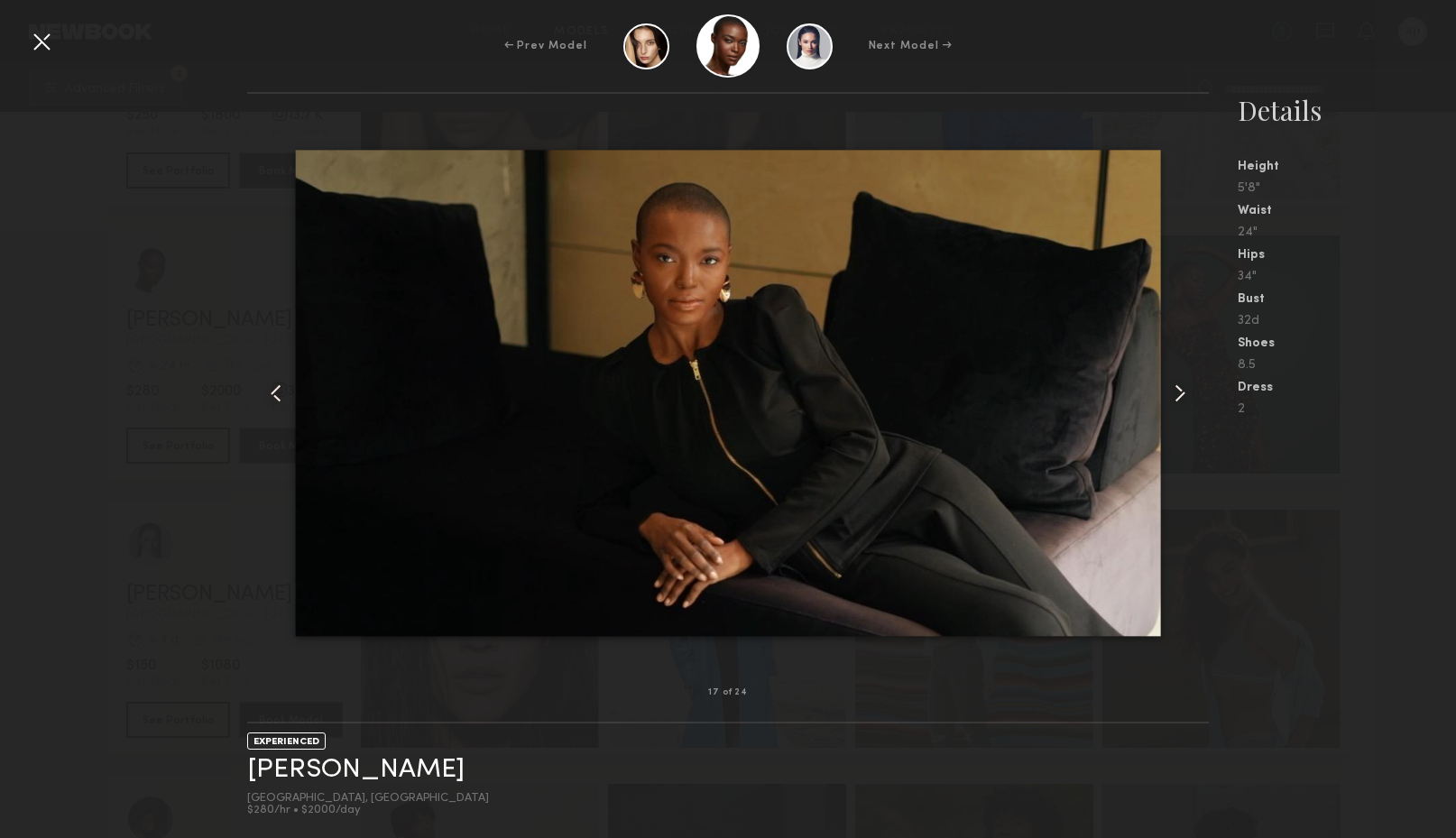 click at bounding box center (41, 41) 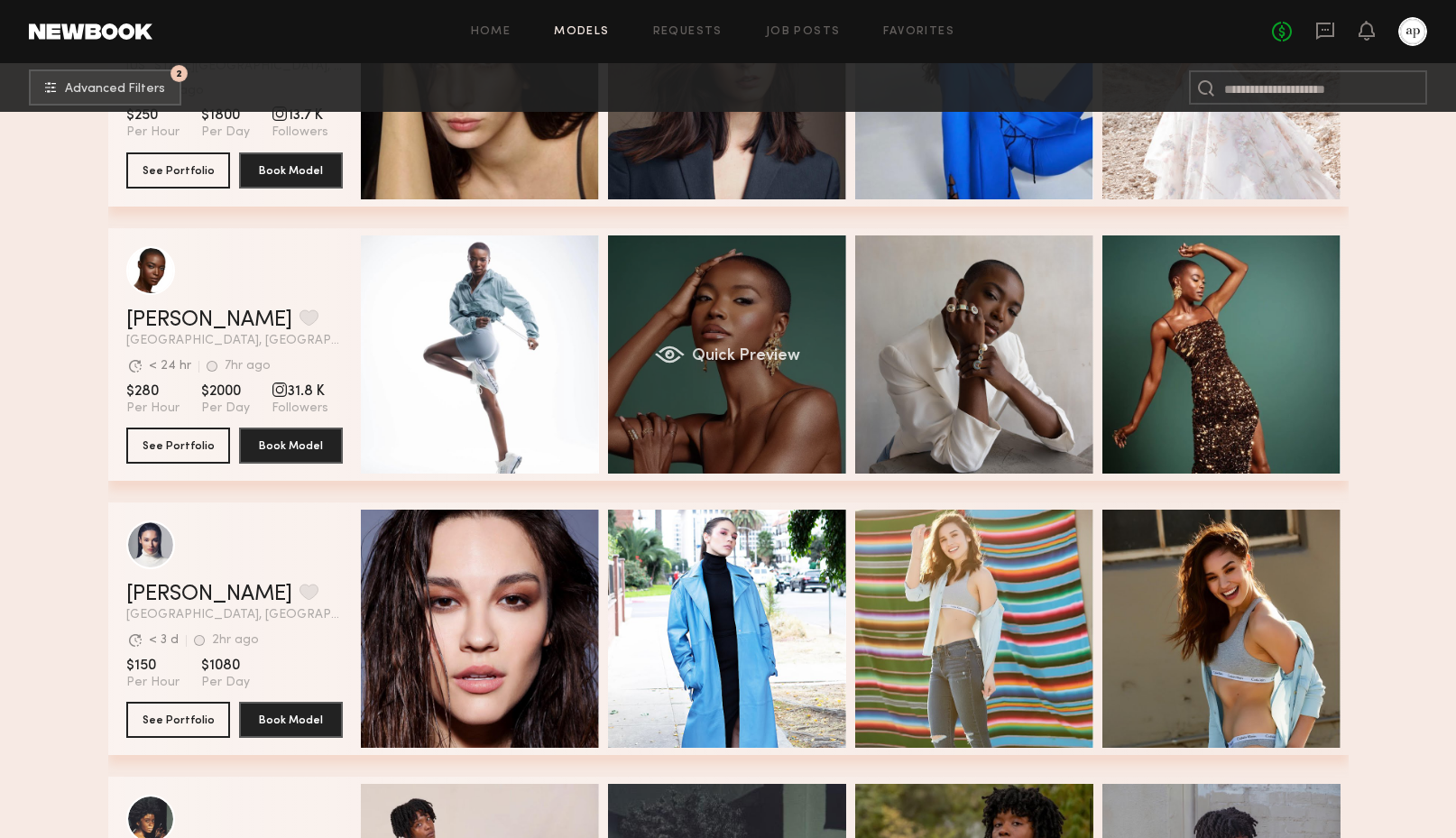 click on "Quick Preview" 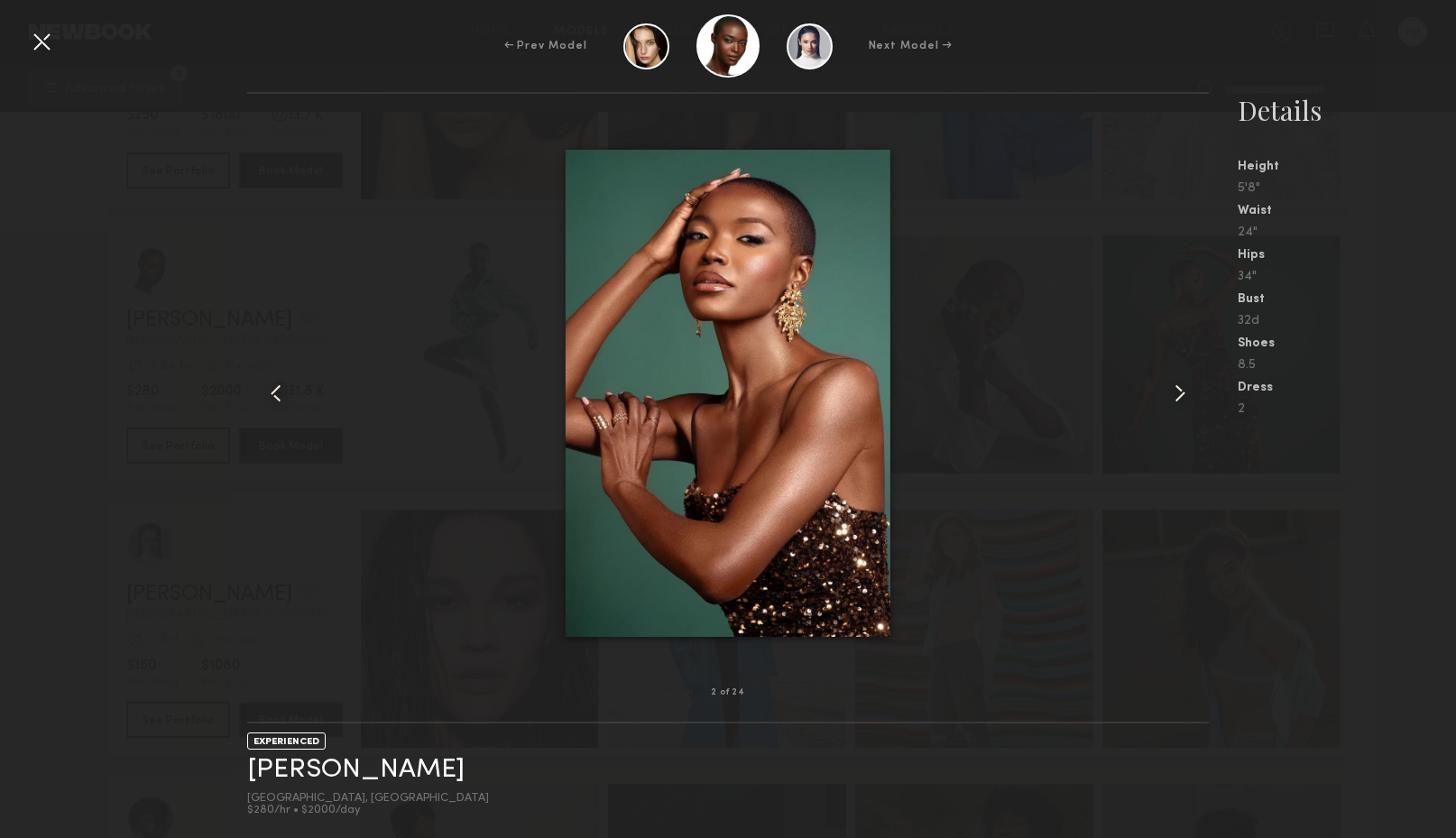 click at bounding box center (1180, 393) 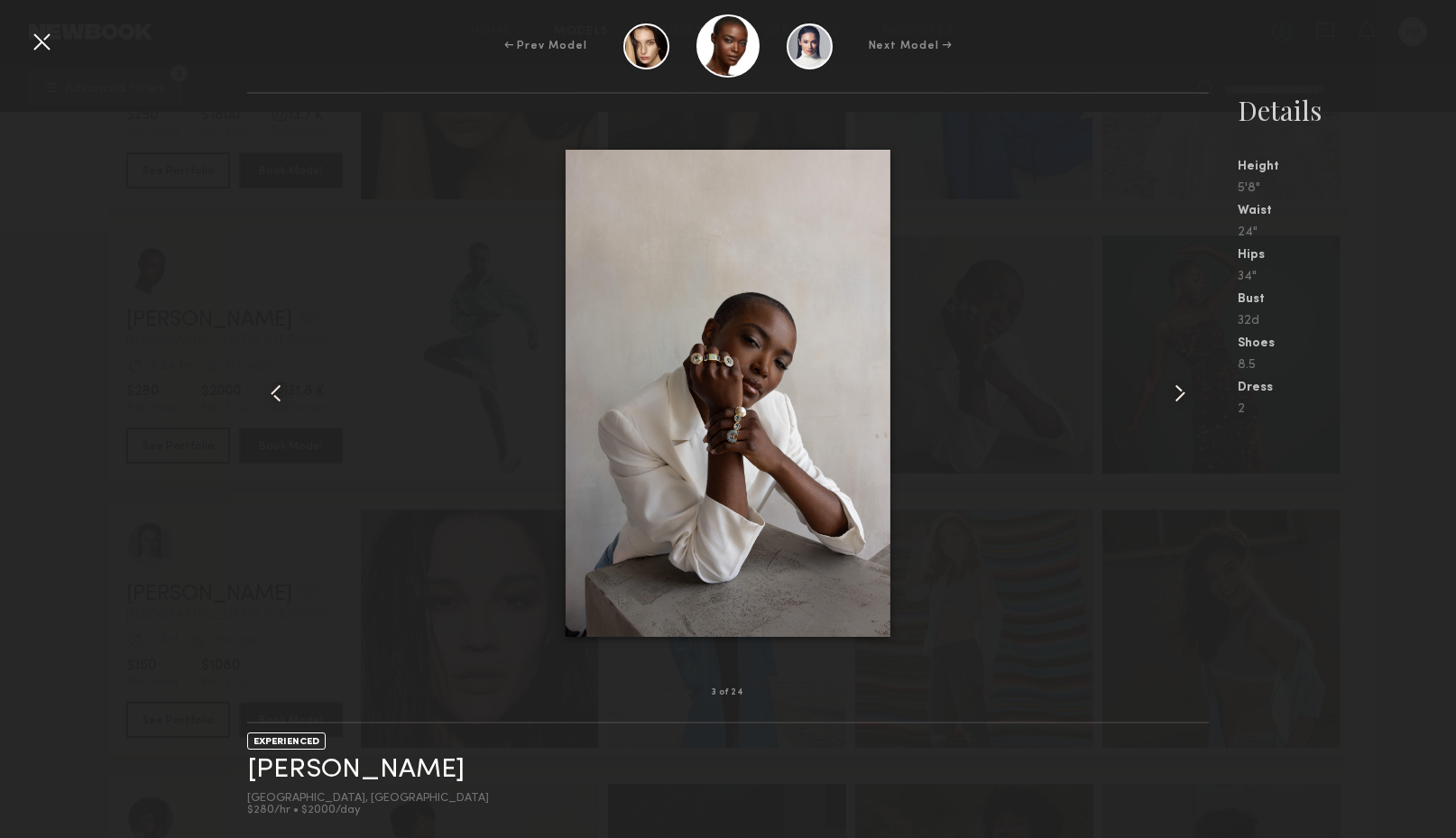 click at bounding box center [1180, 393] 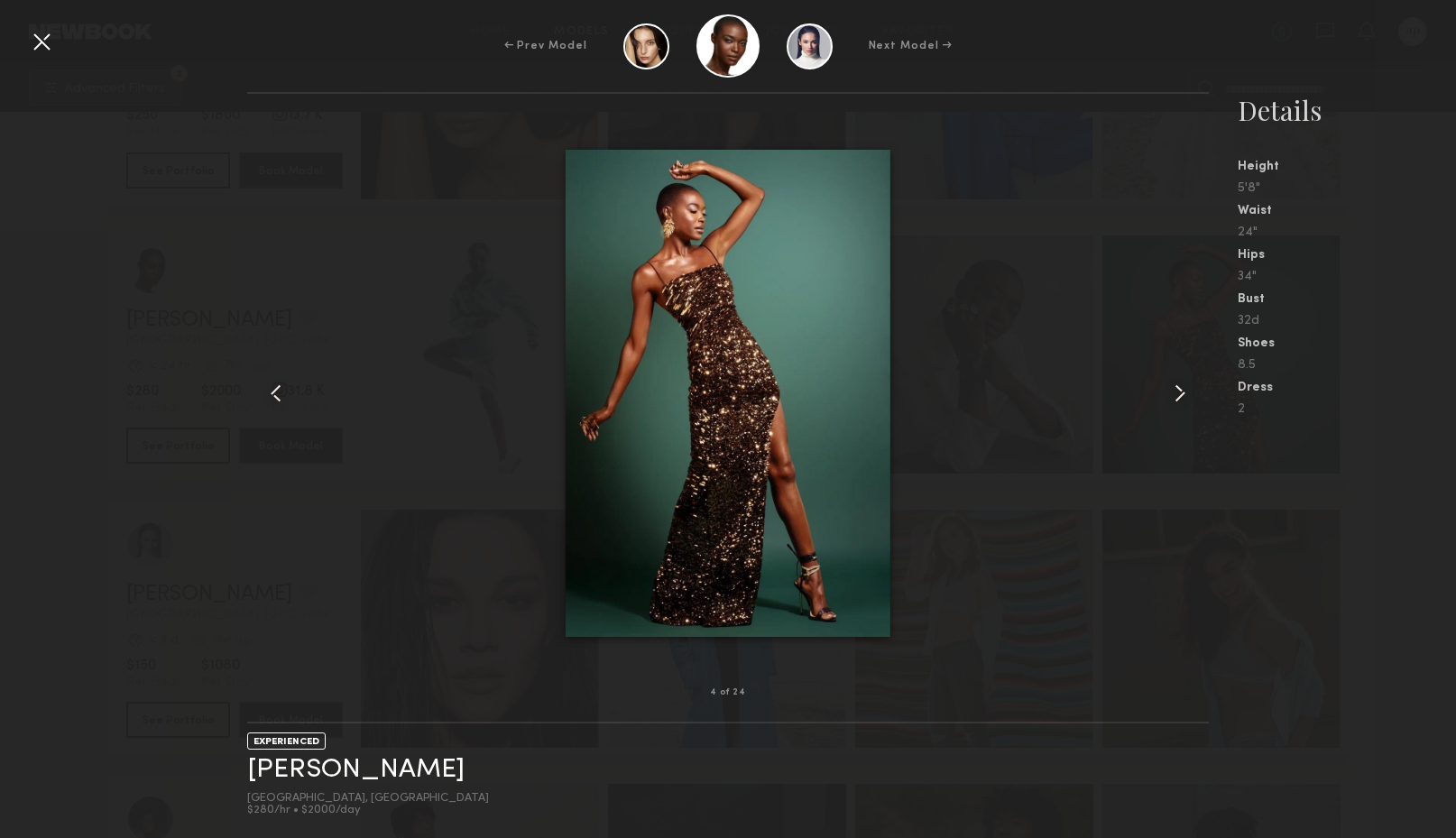click at bounding box center (1180, 393) 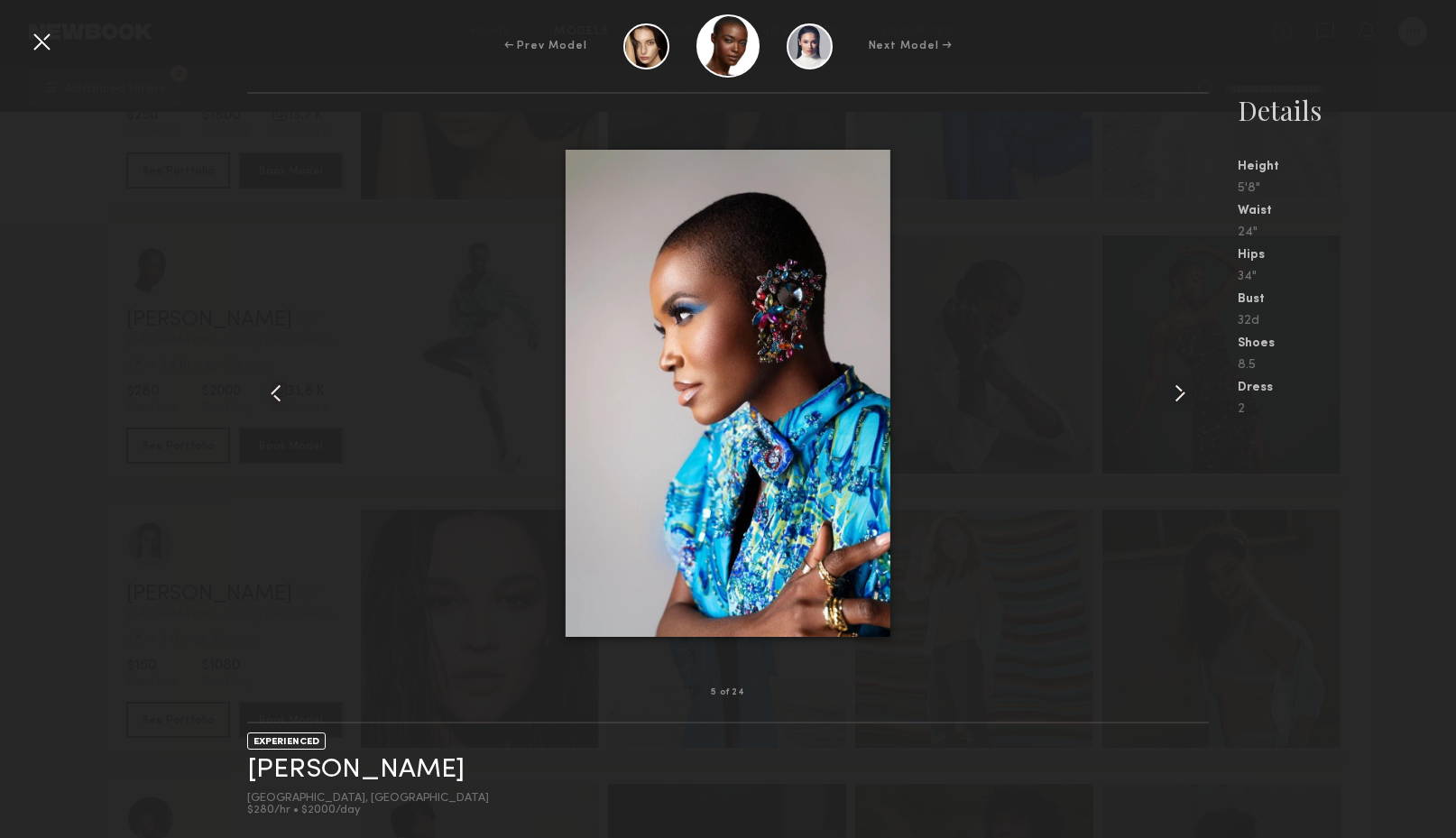 click at bounding box center [1180, 393] 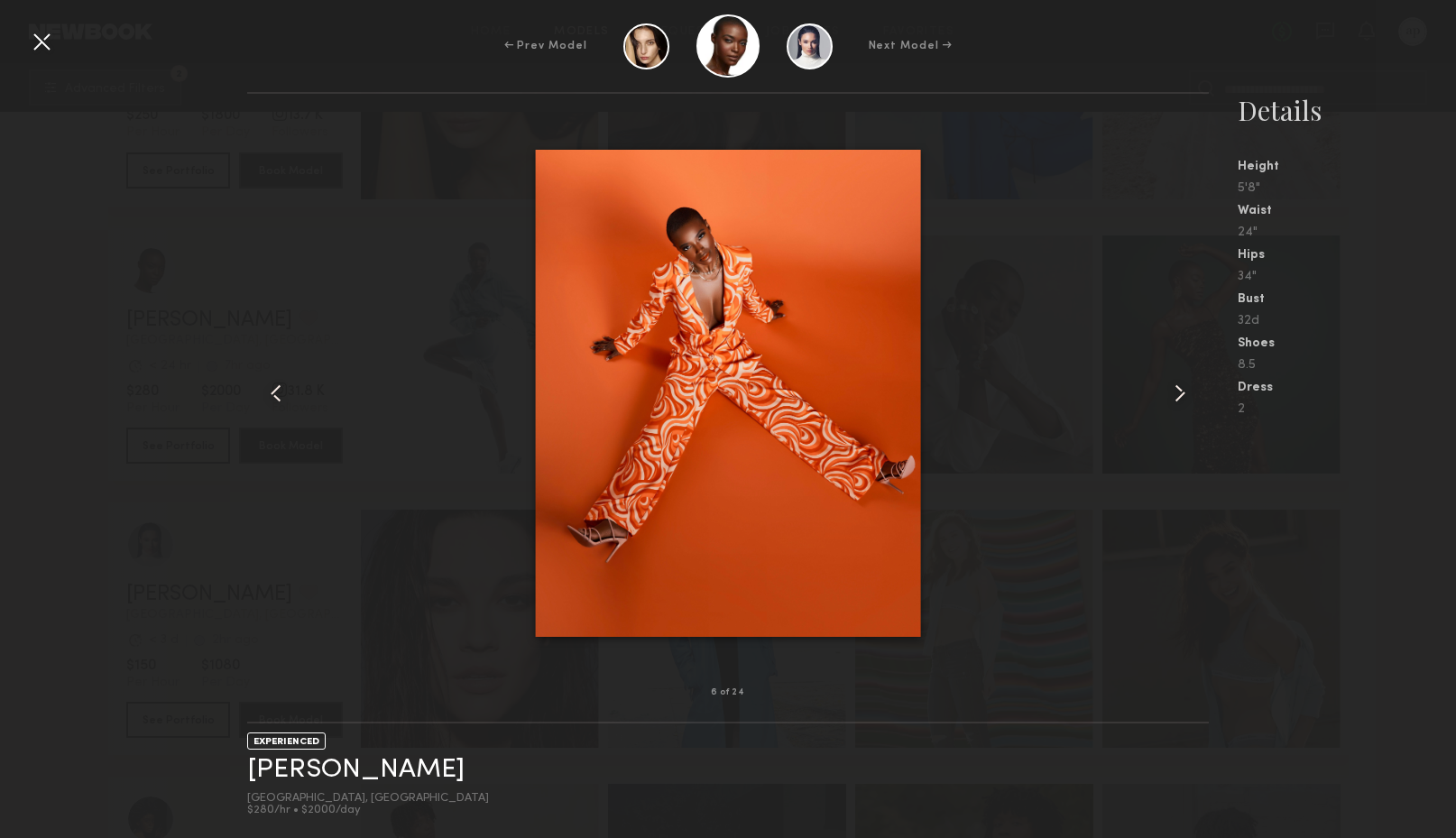 click at bounding box center (1180, 393) 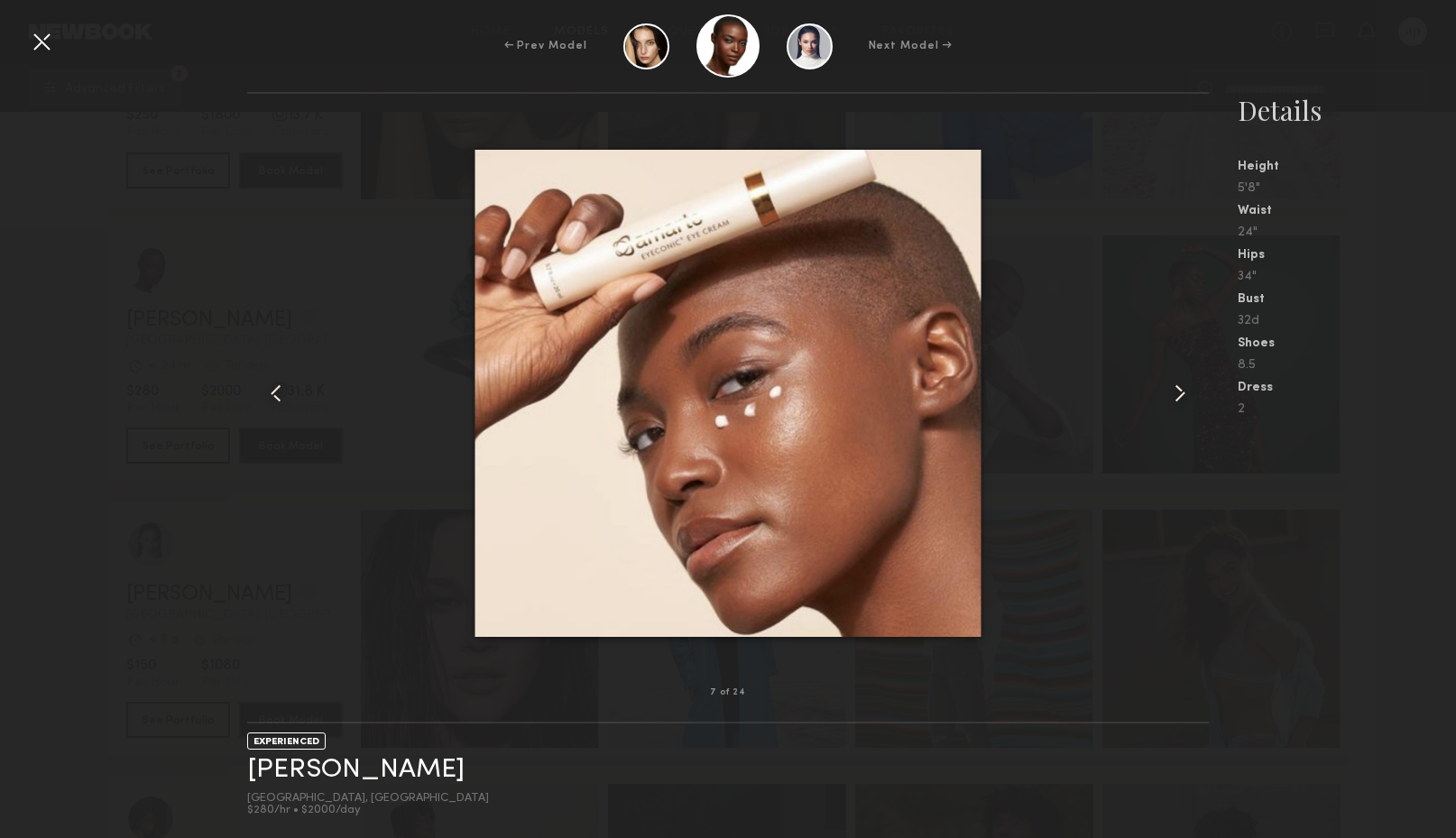 click at bounding box center (1180, 393) 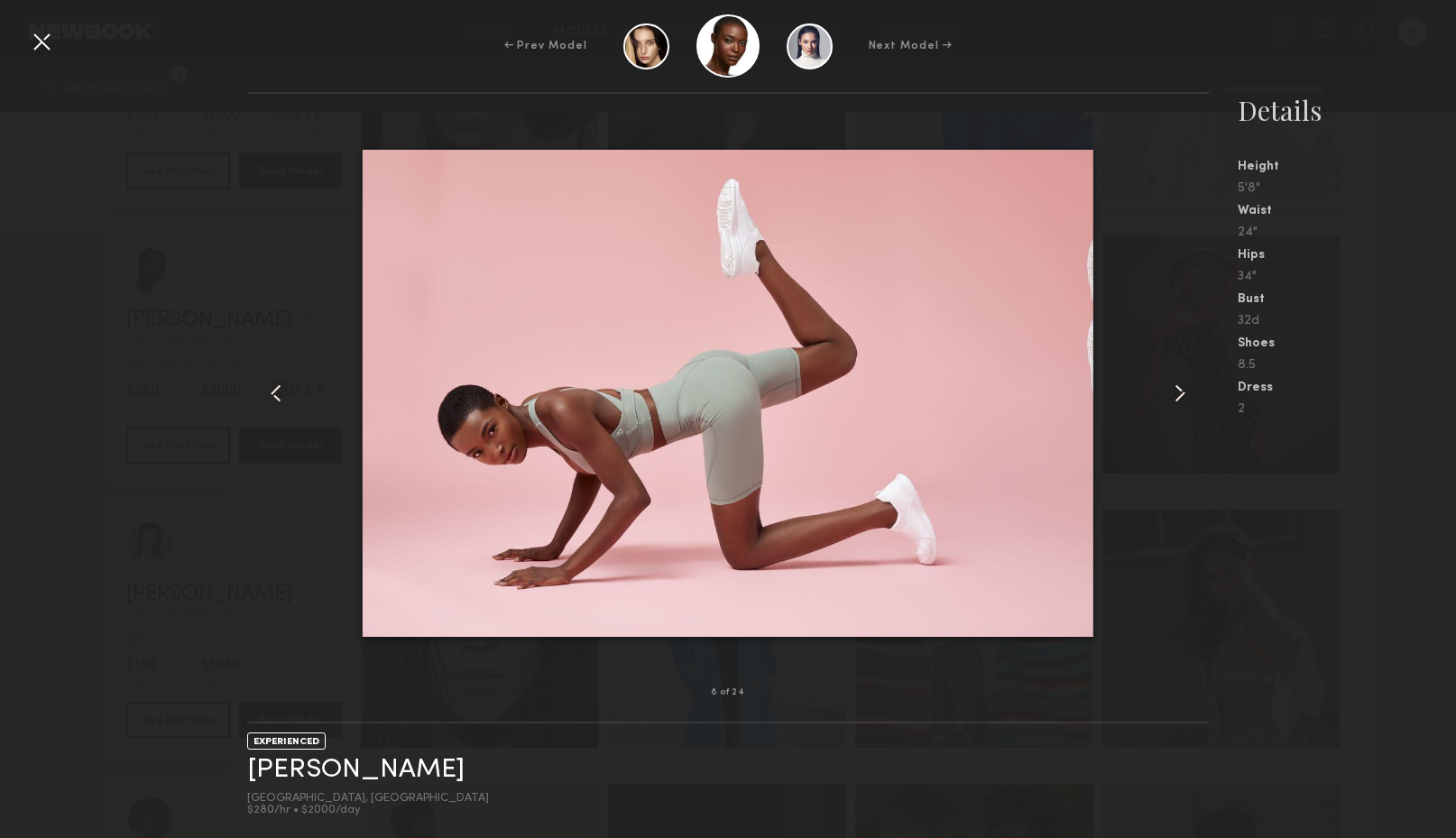 click at bounding box center (1180, 393) 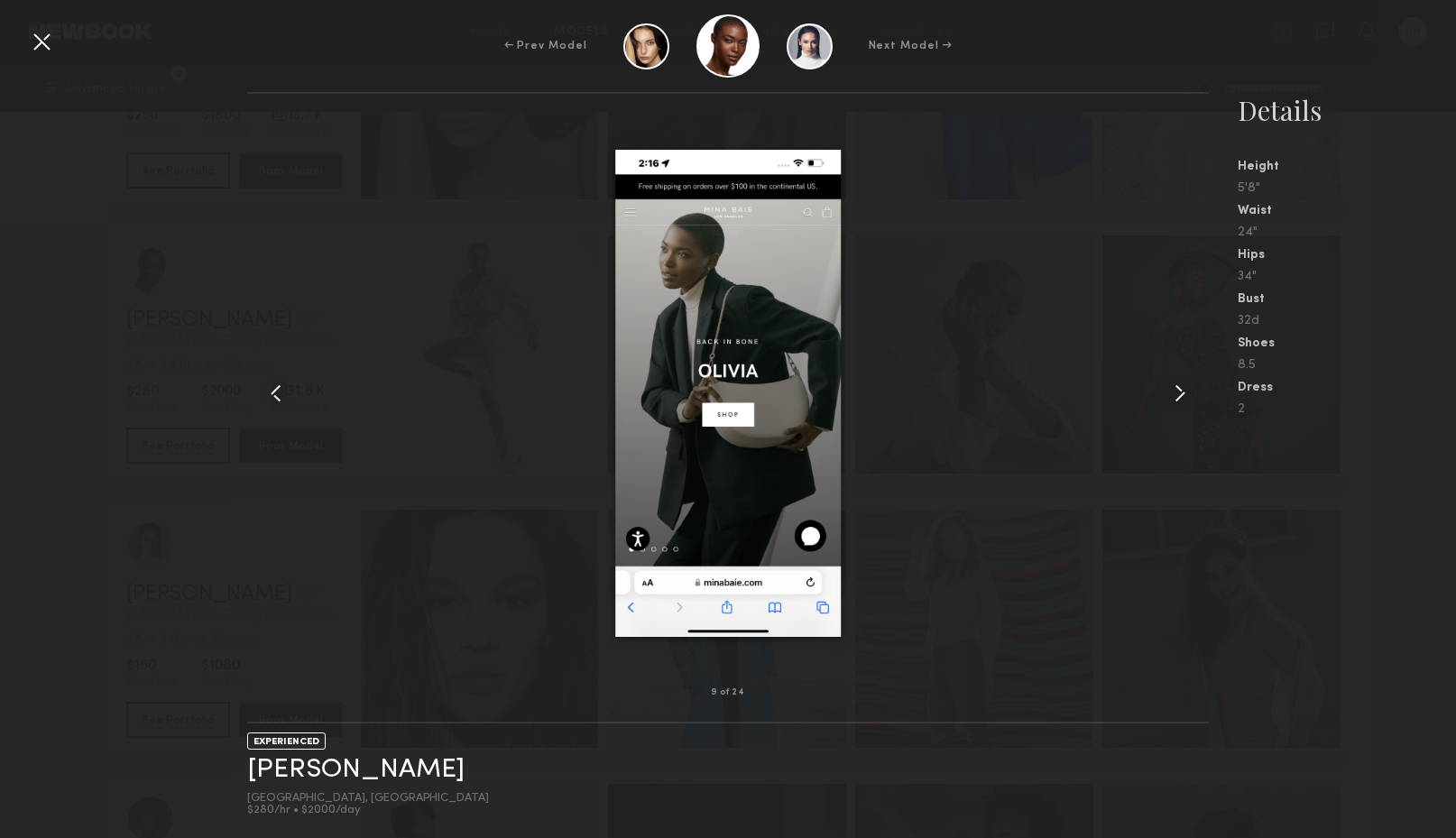 click at bounding box center [1180, 393] 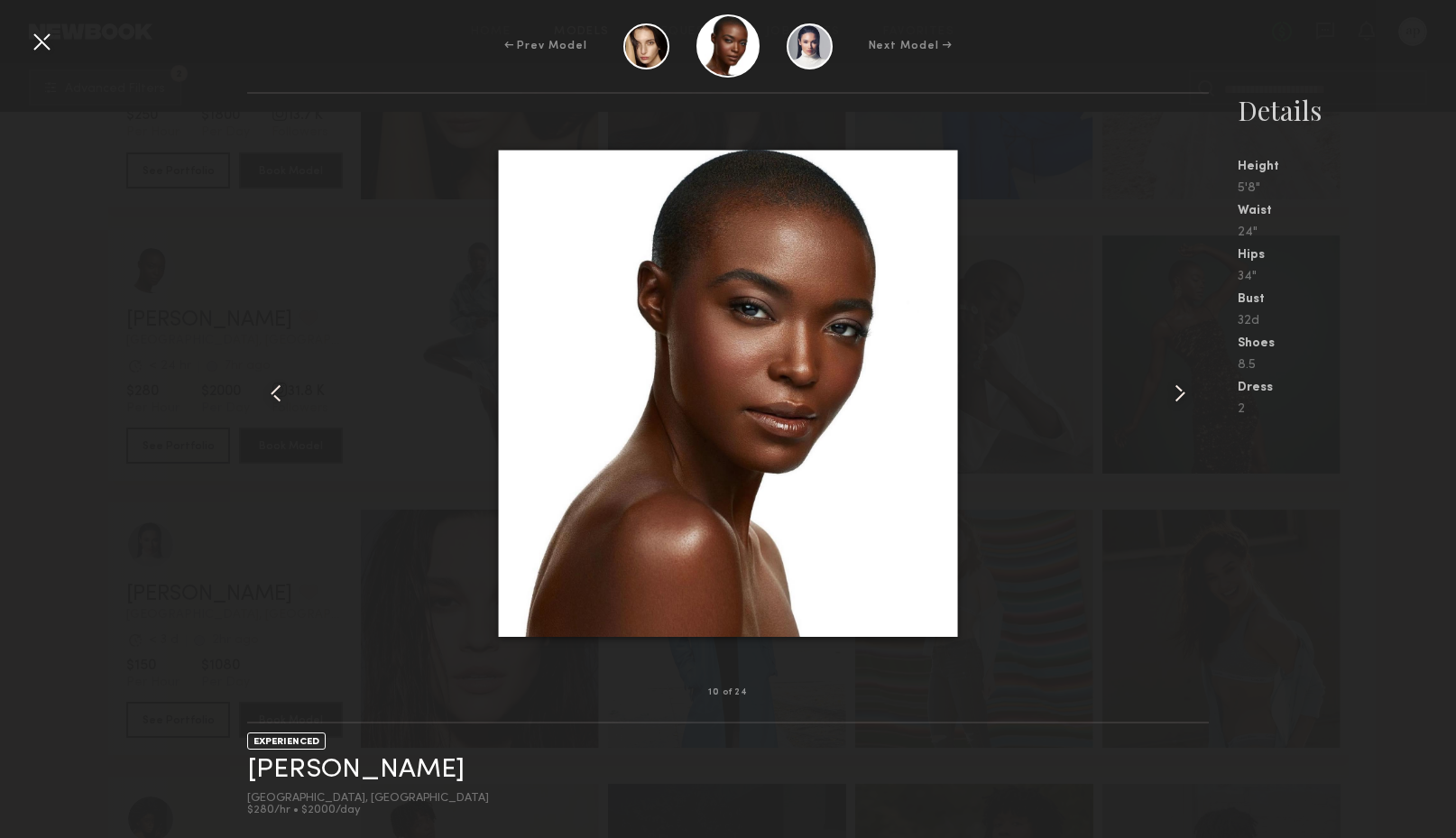 click at bounding box center (1180, 393) 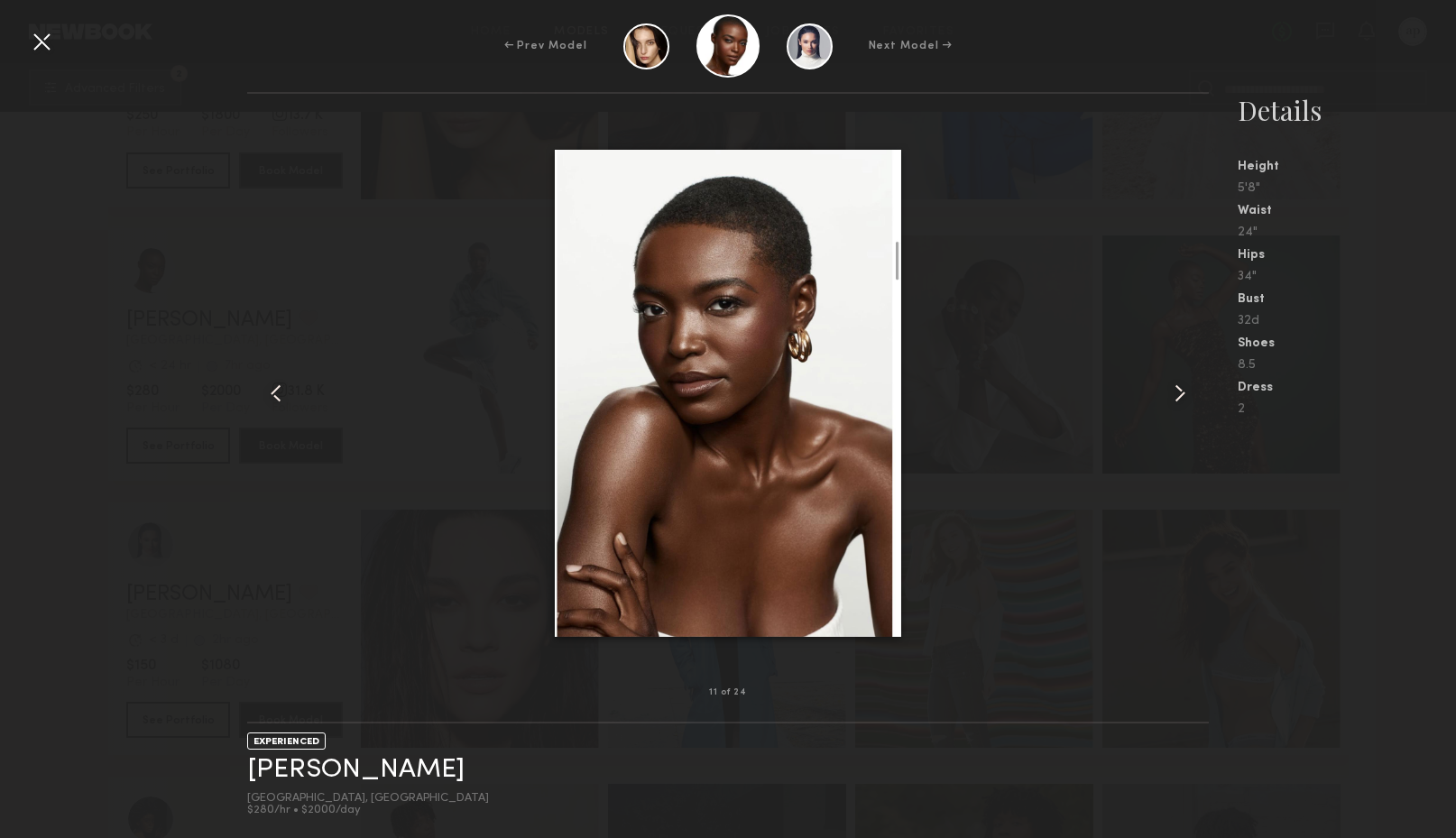 click at bounding box center (1180, 393) 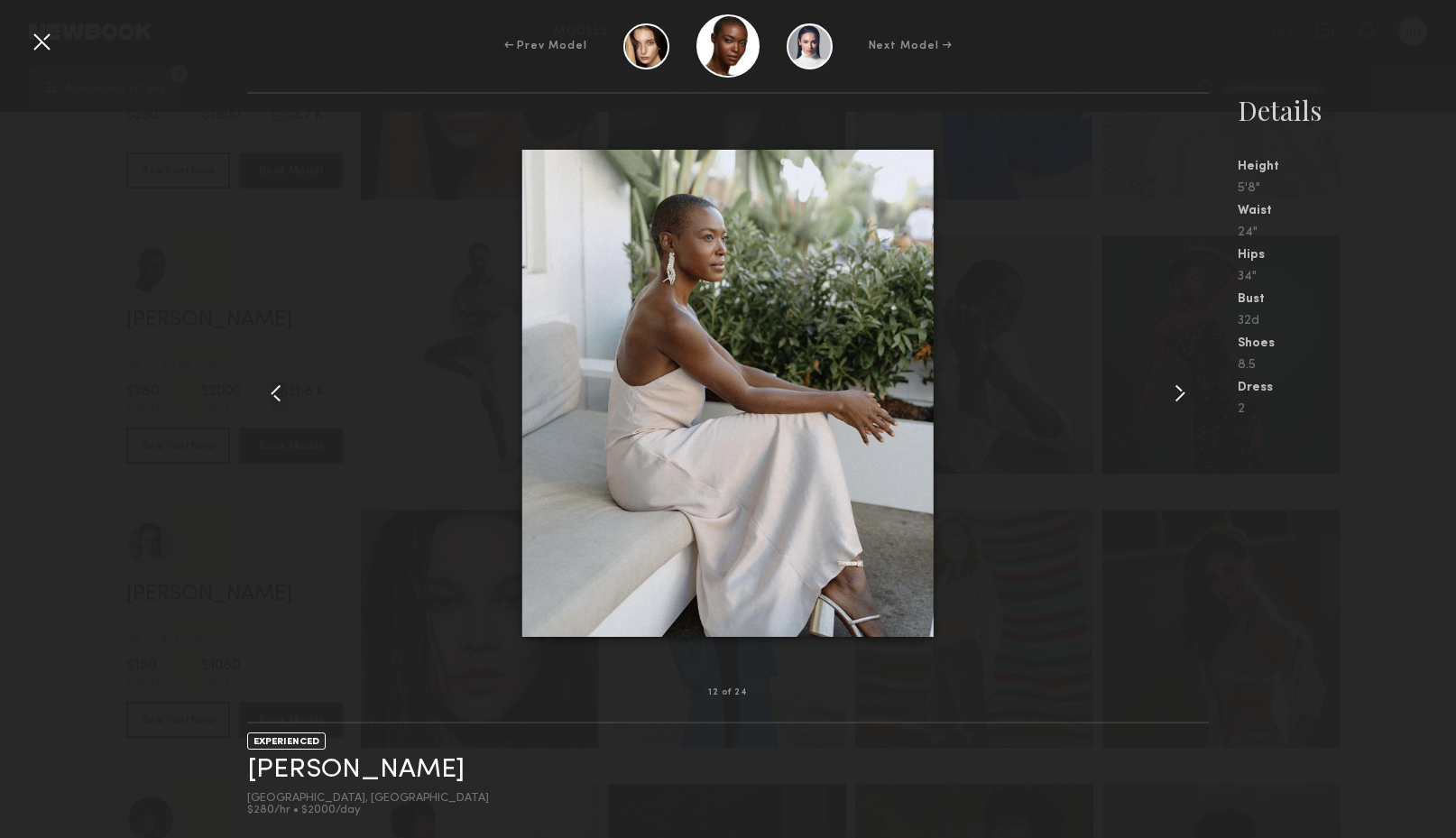 click at bounding box center [41, 41] 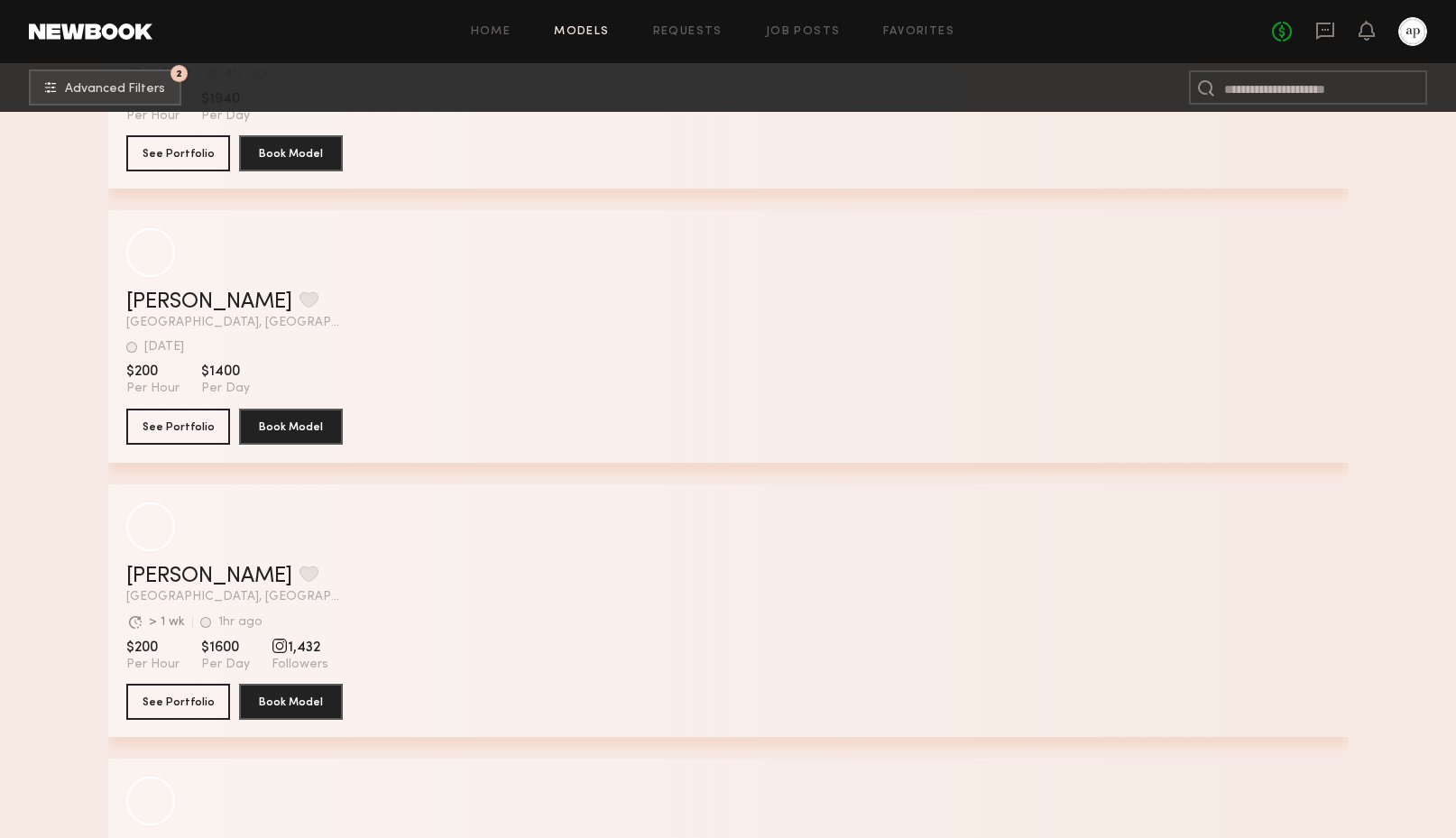 scroll, scrollTop: 47106, scrollLeft: 0, axis: vertical 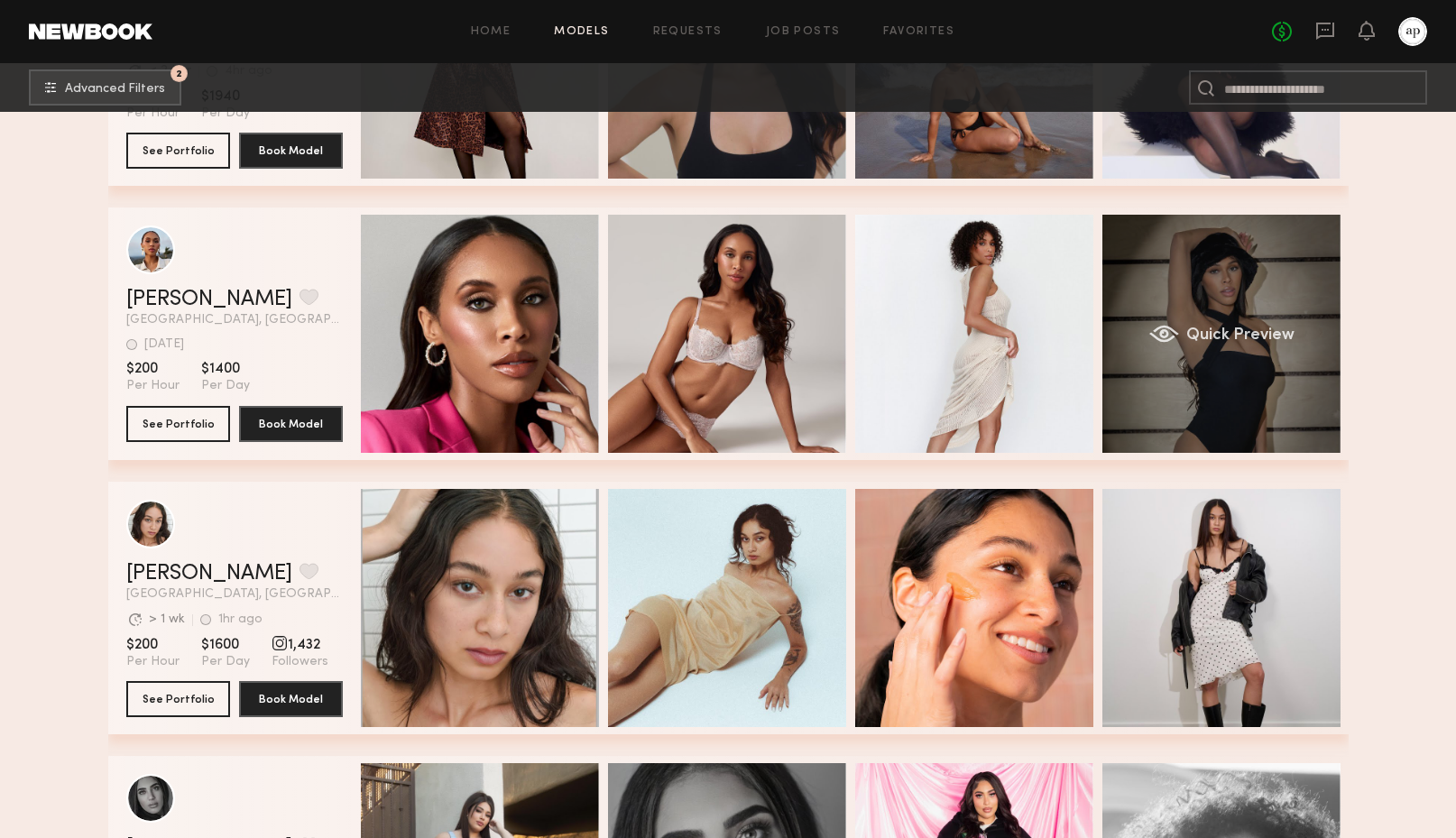 click on "Quick Preview" 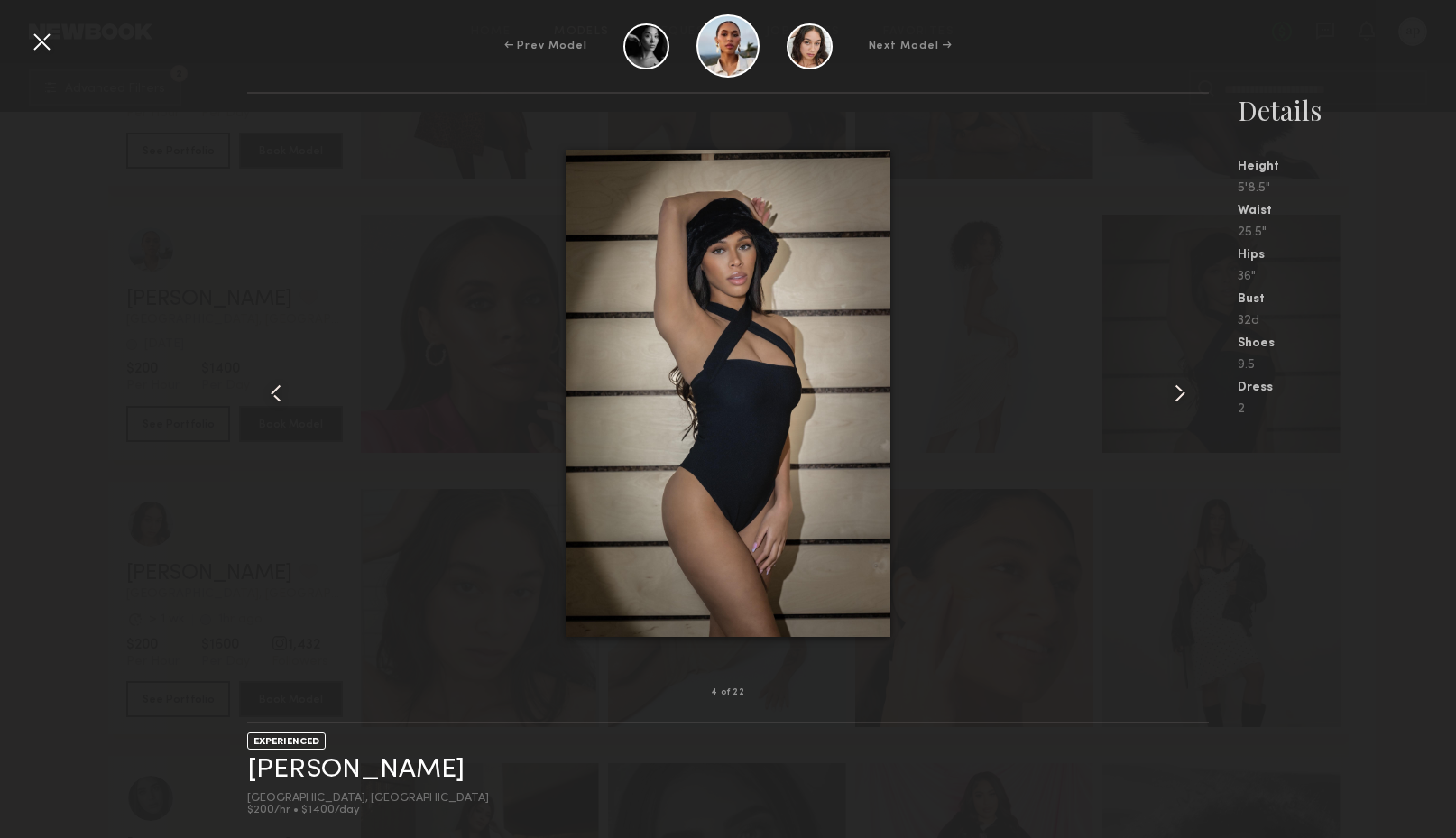 click at bounding box center [41, 41] 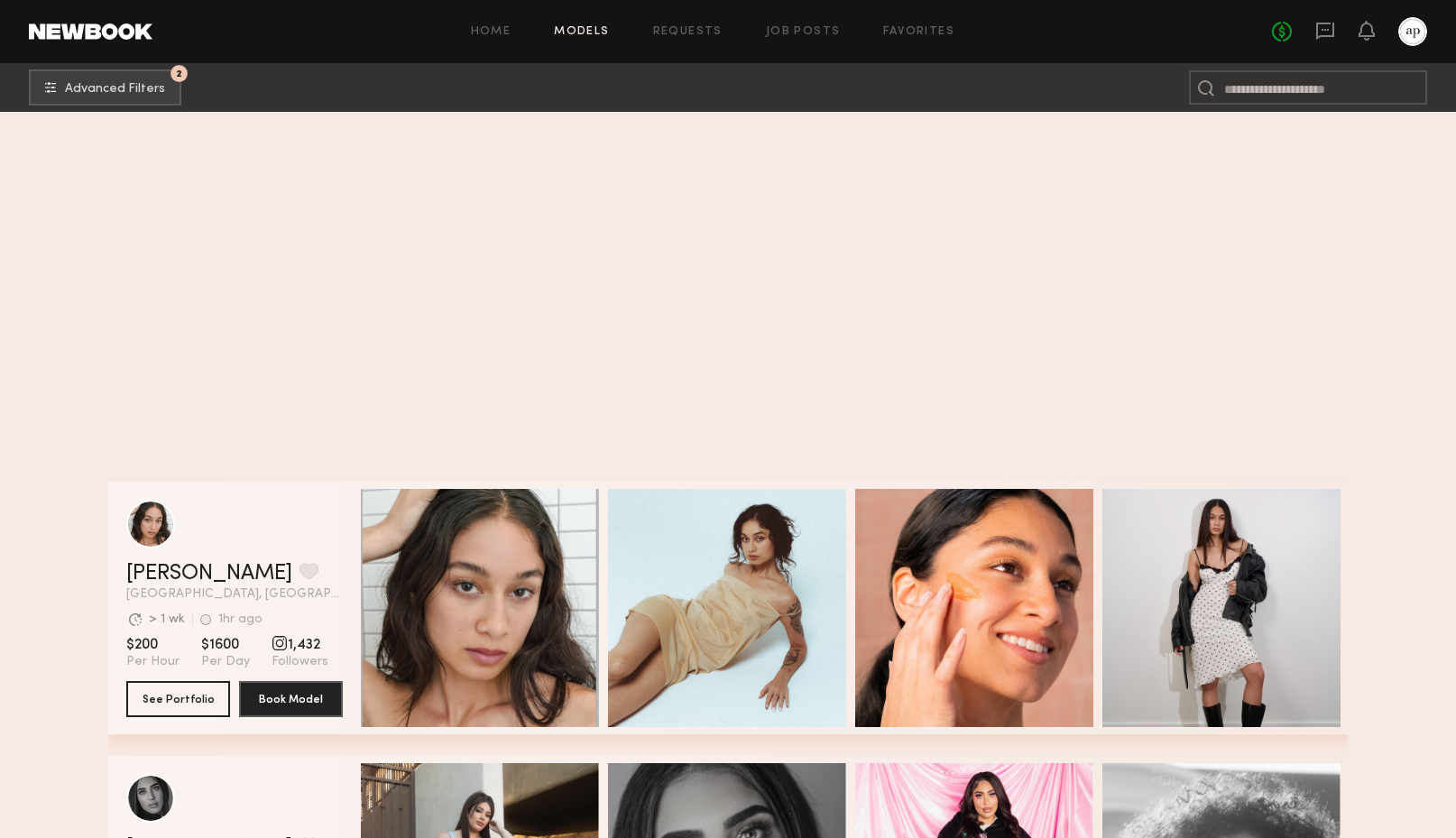 scroll, scrollTop: 48025, scrollLeft: 0, axis: vertical 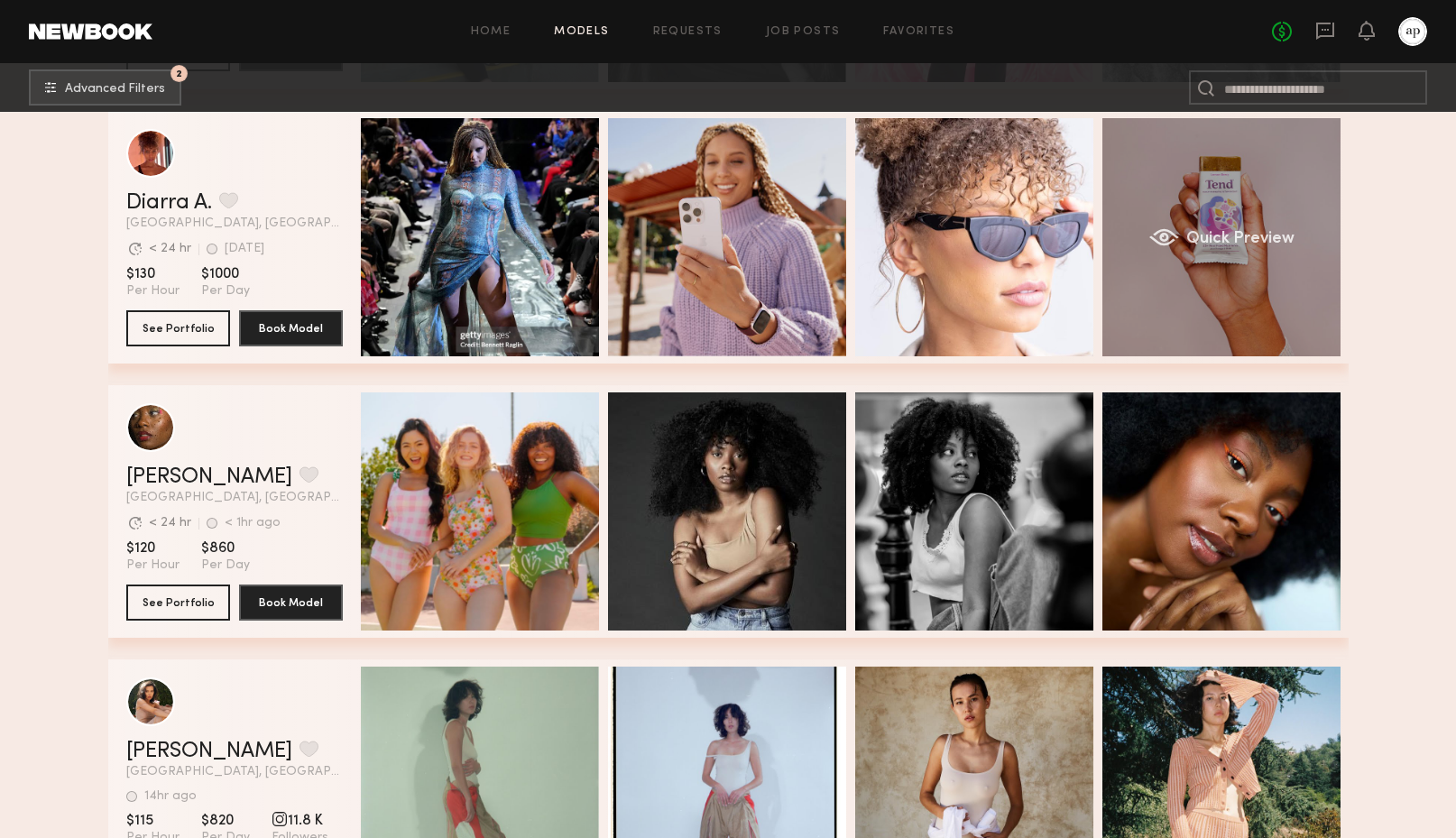click on "Quick Preview" 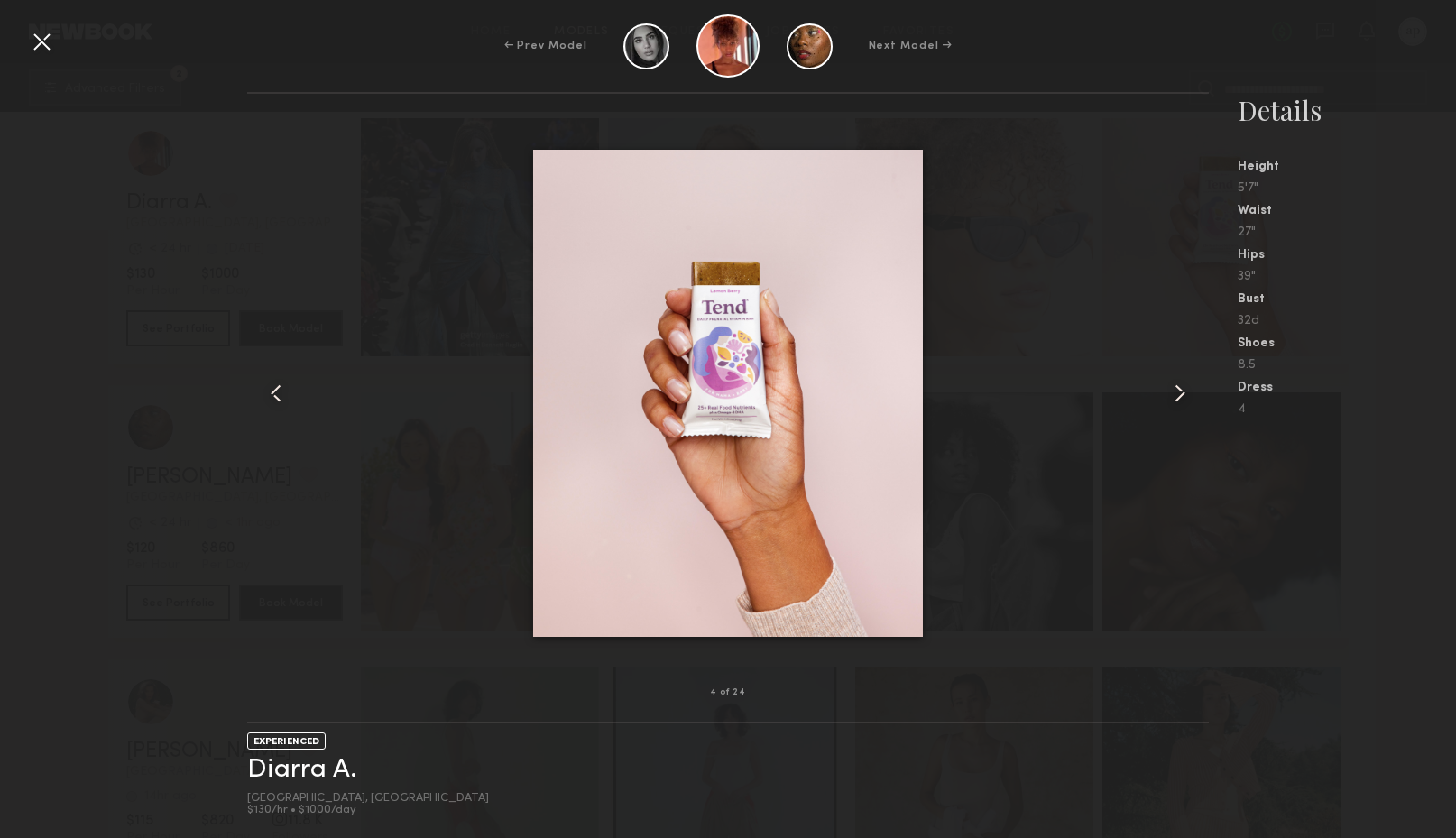 click at bounding box center (1180, 393) 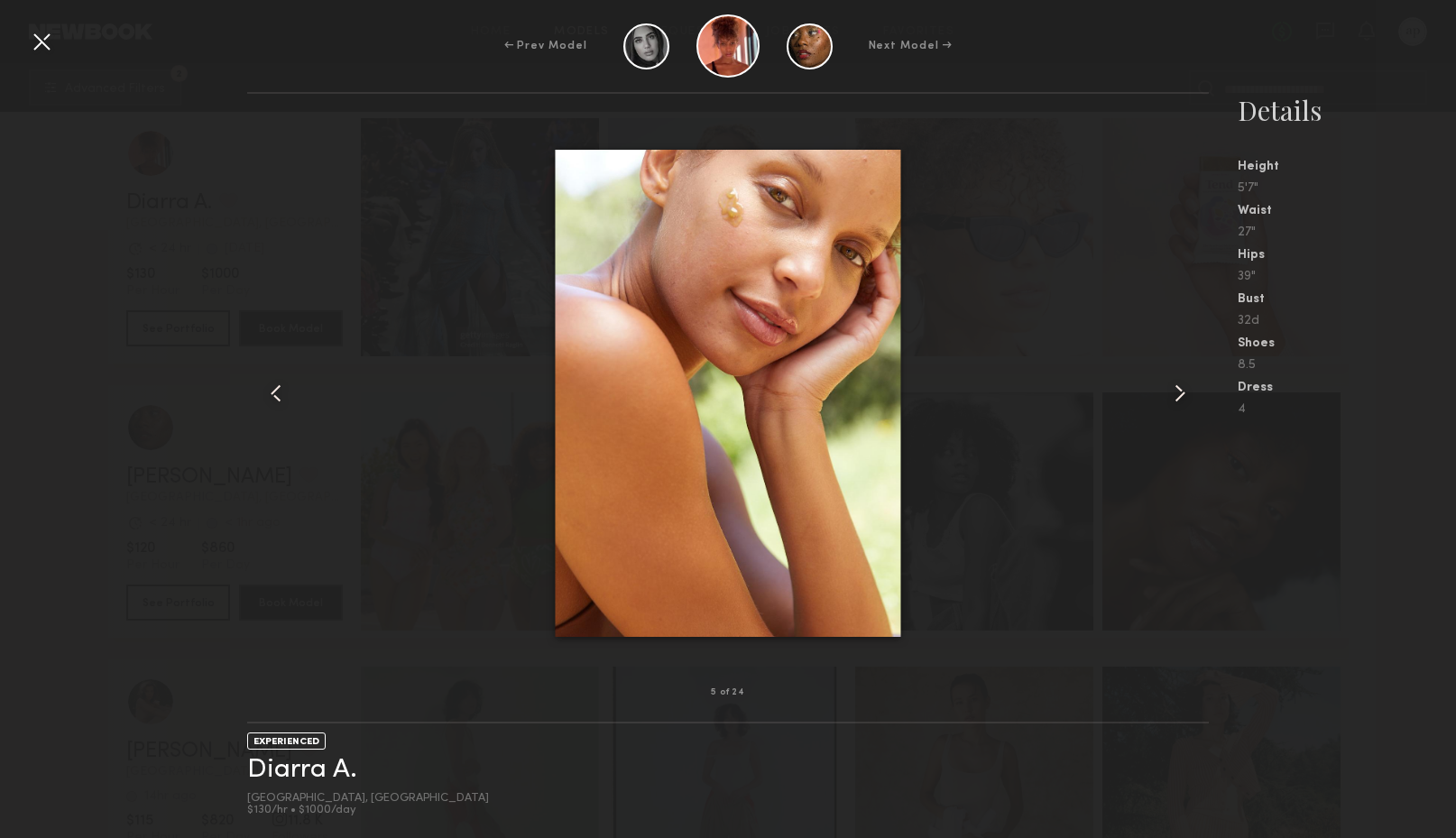 click at bounding box center (1180, 393) 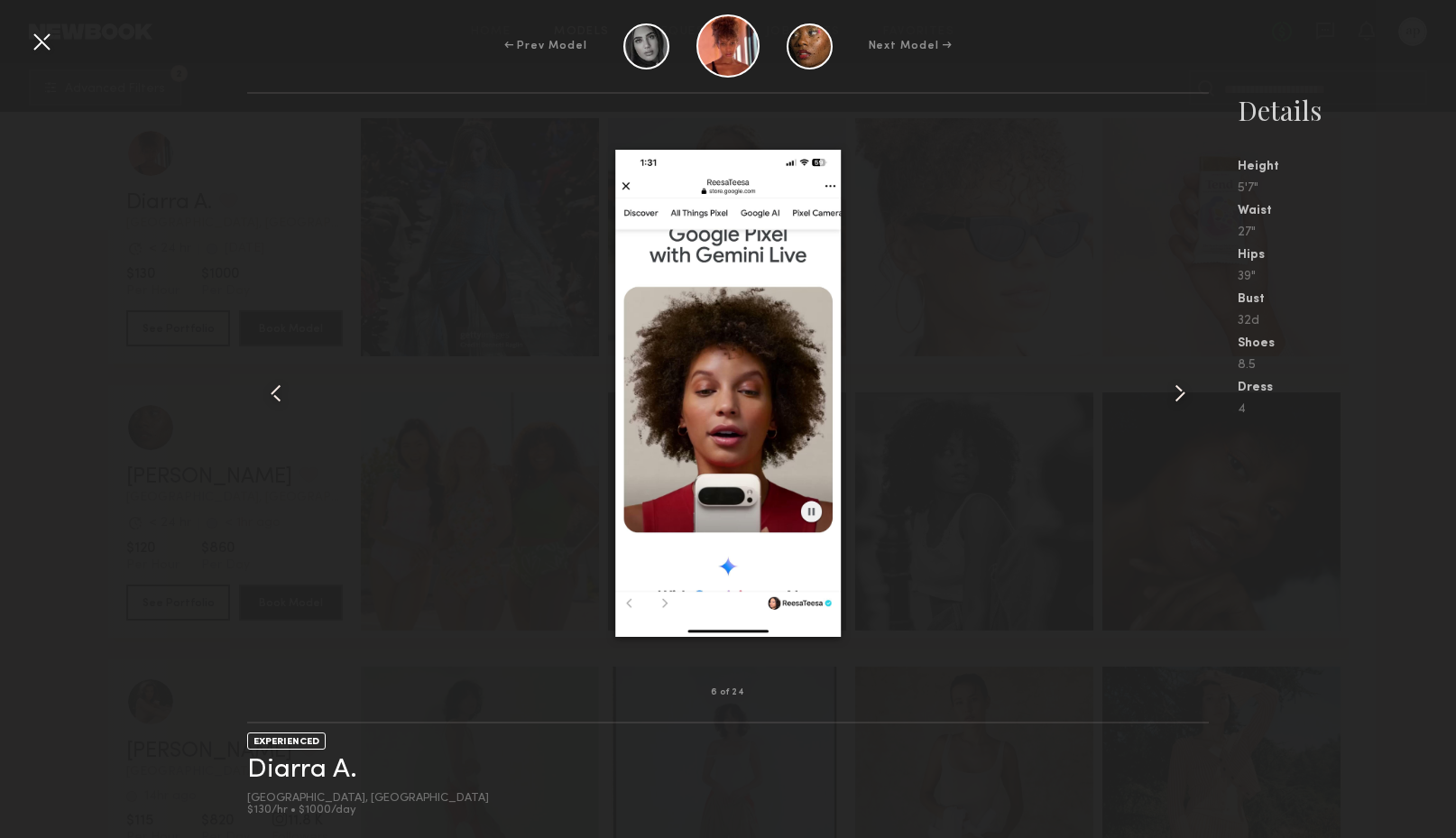 click at bounding box center [1180, 393] 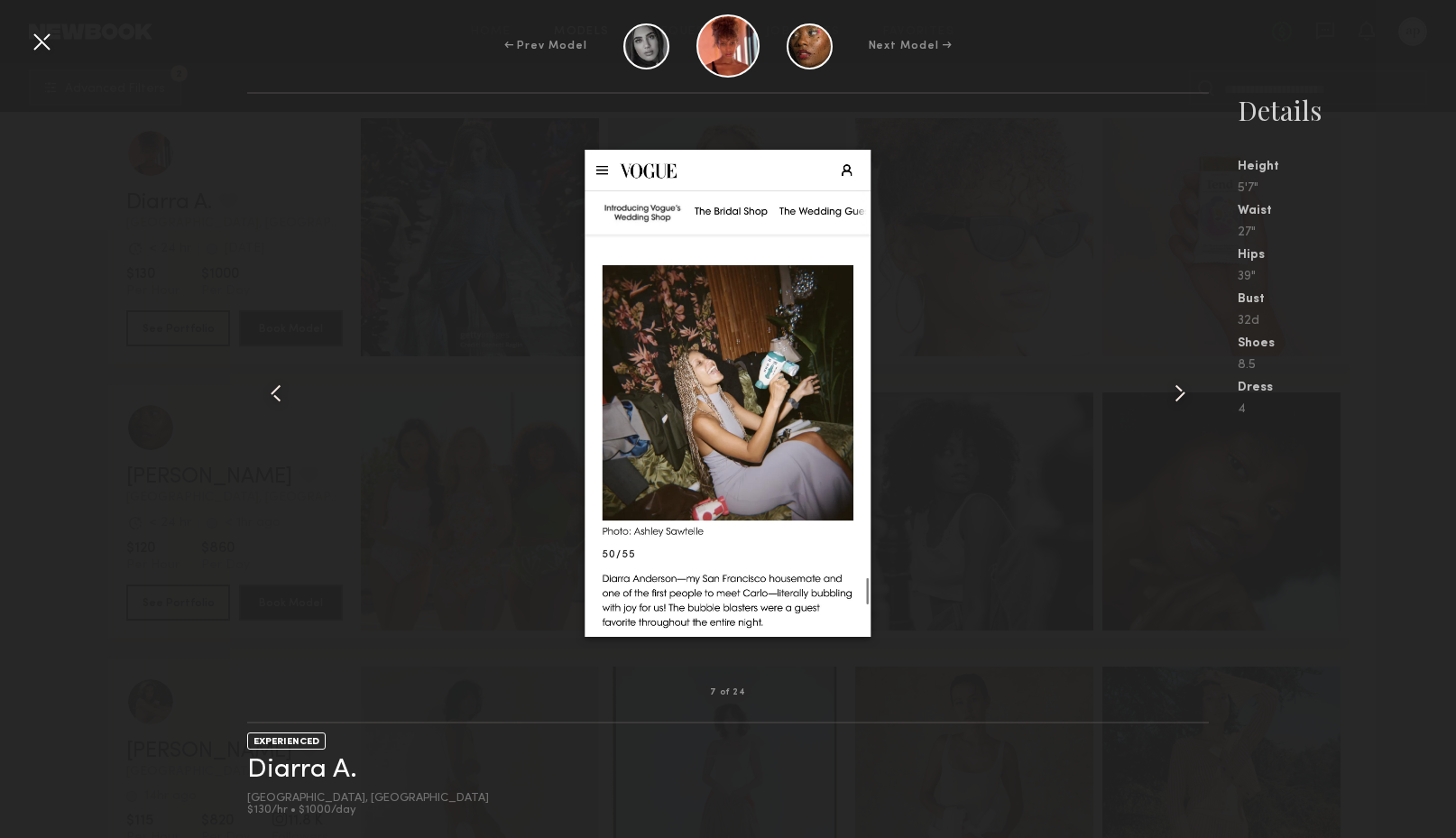 click at bounding box center (1180, 393) 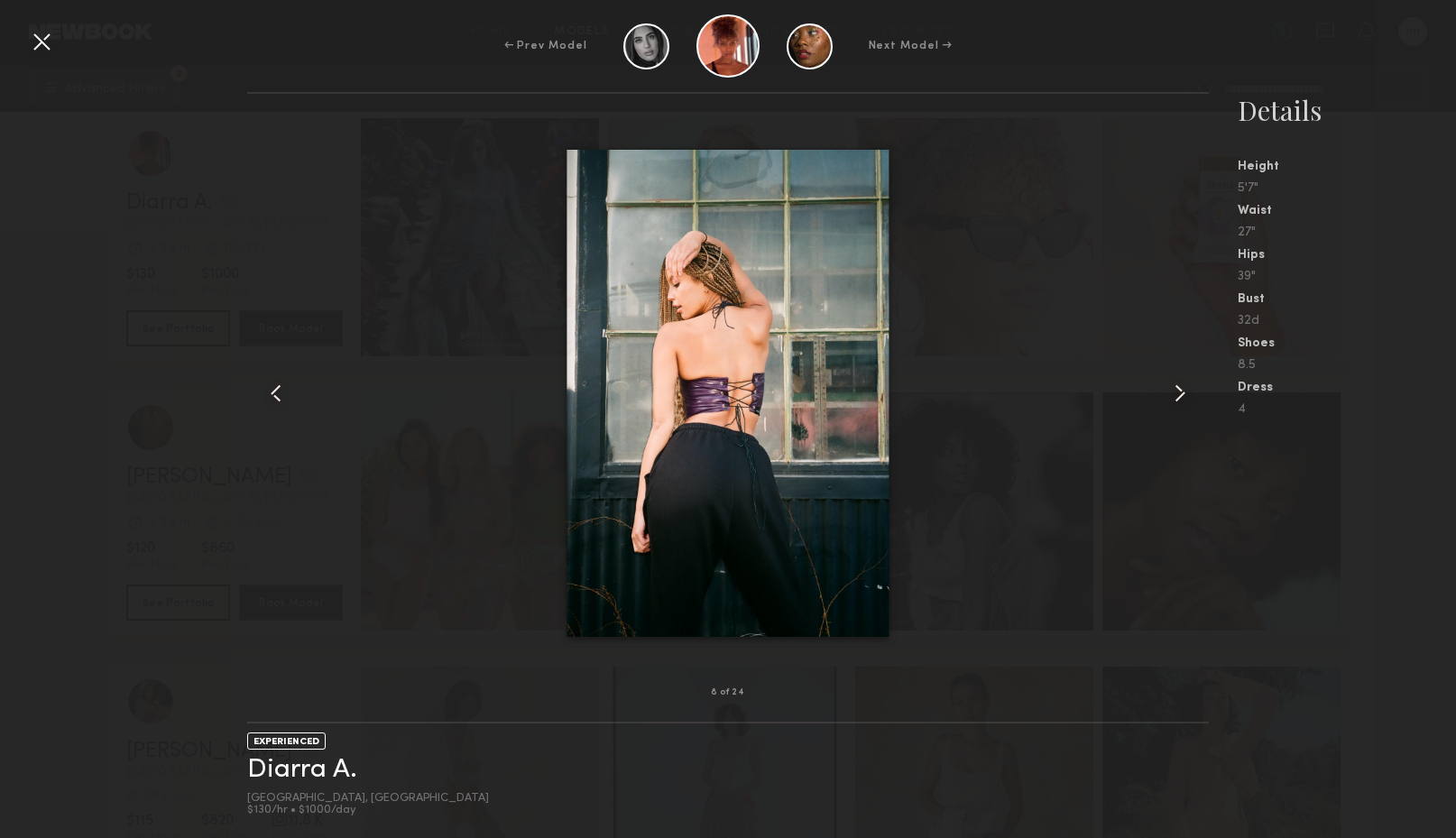 click at bounding box center (1180, 393) 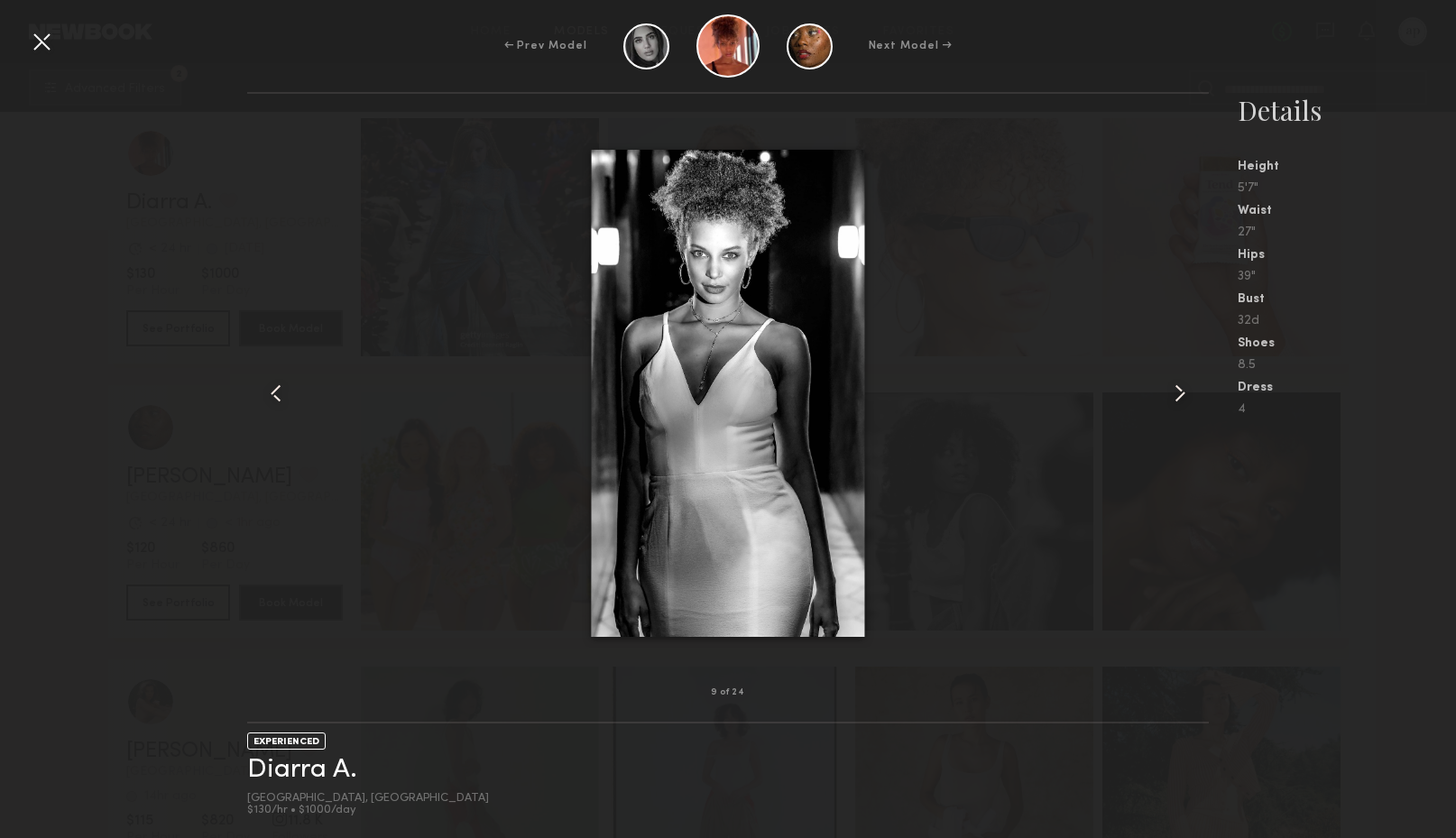 click at bounding box center [1180, 393] 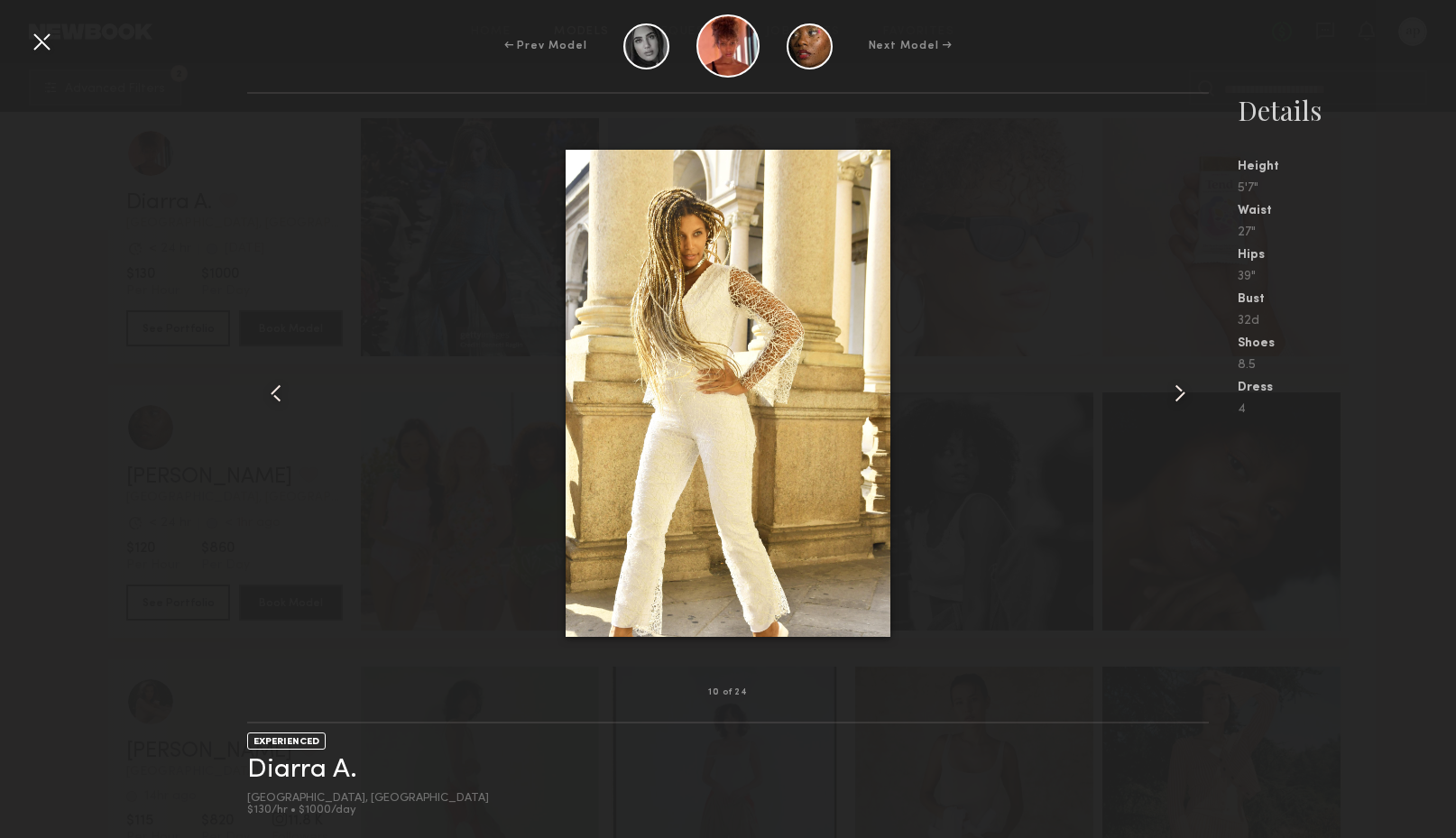 click at bounding box center [1180, 393] 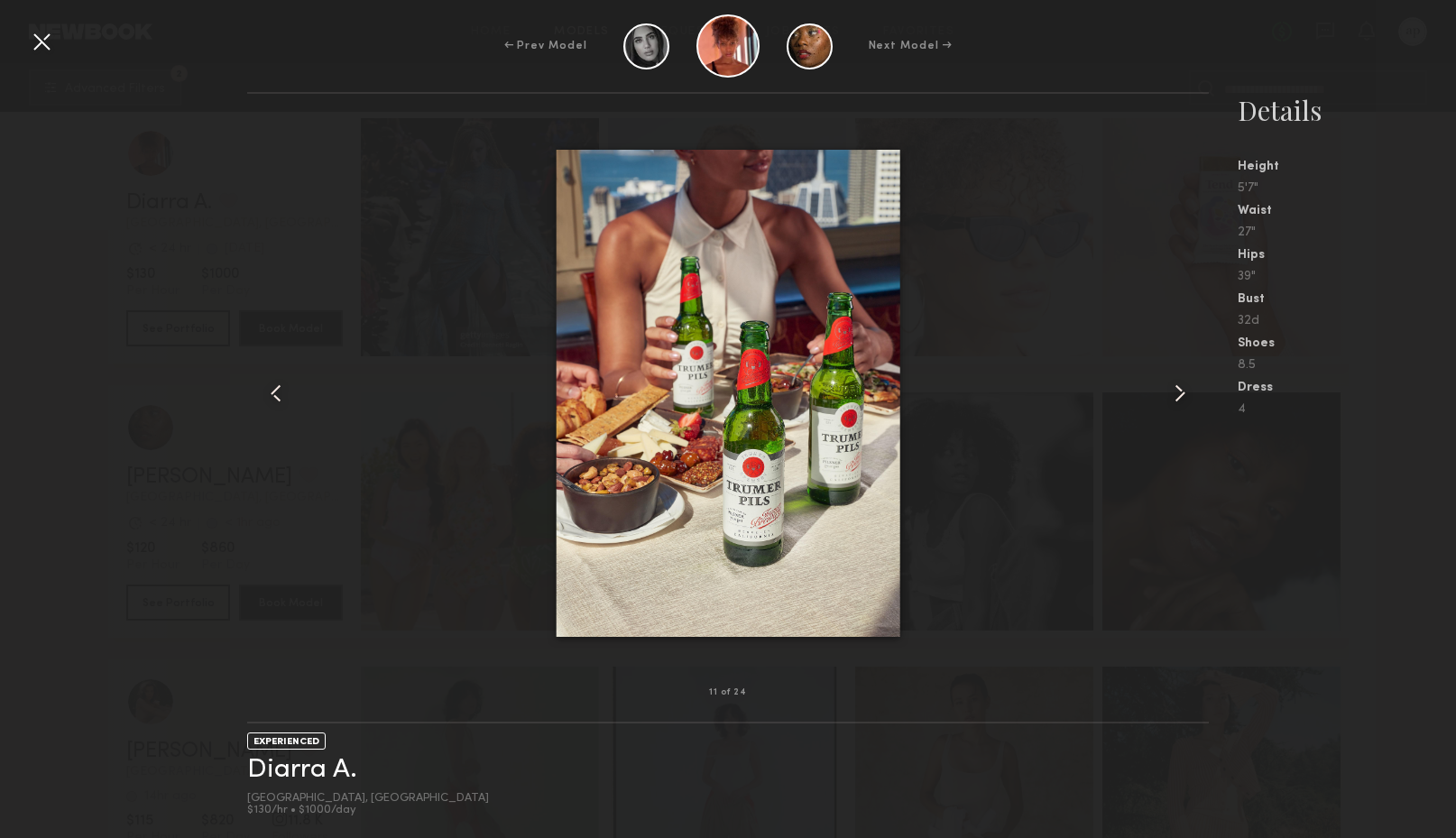 click at bounding box center [1180, 393] 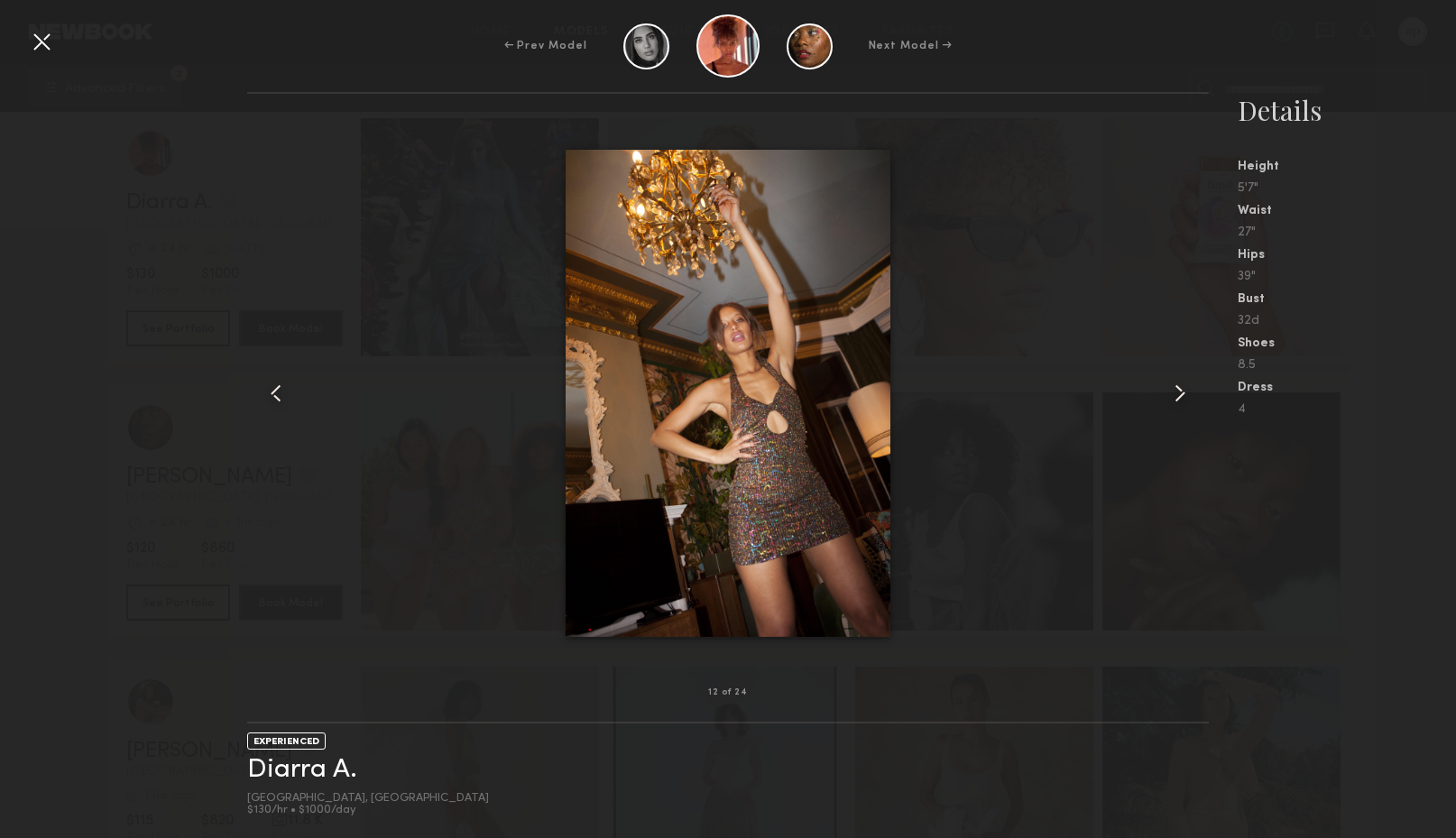 click on "← Prev Model   Next Model →" at bounding box center (728, 46) 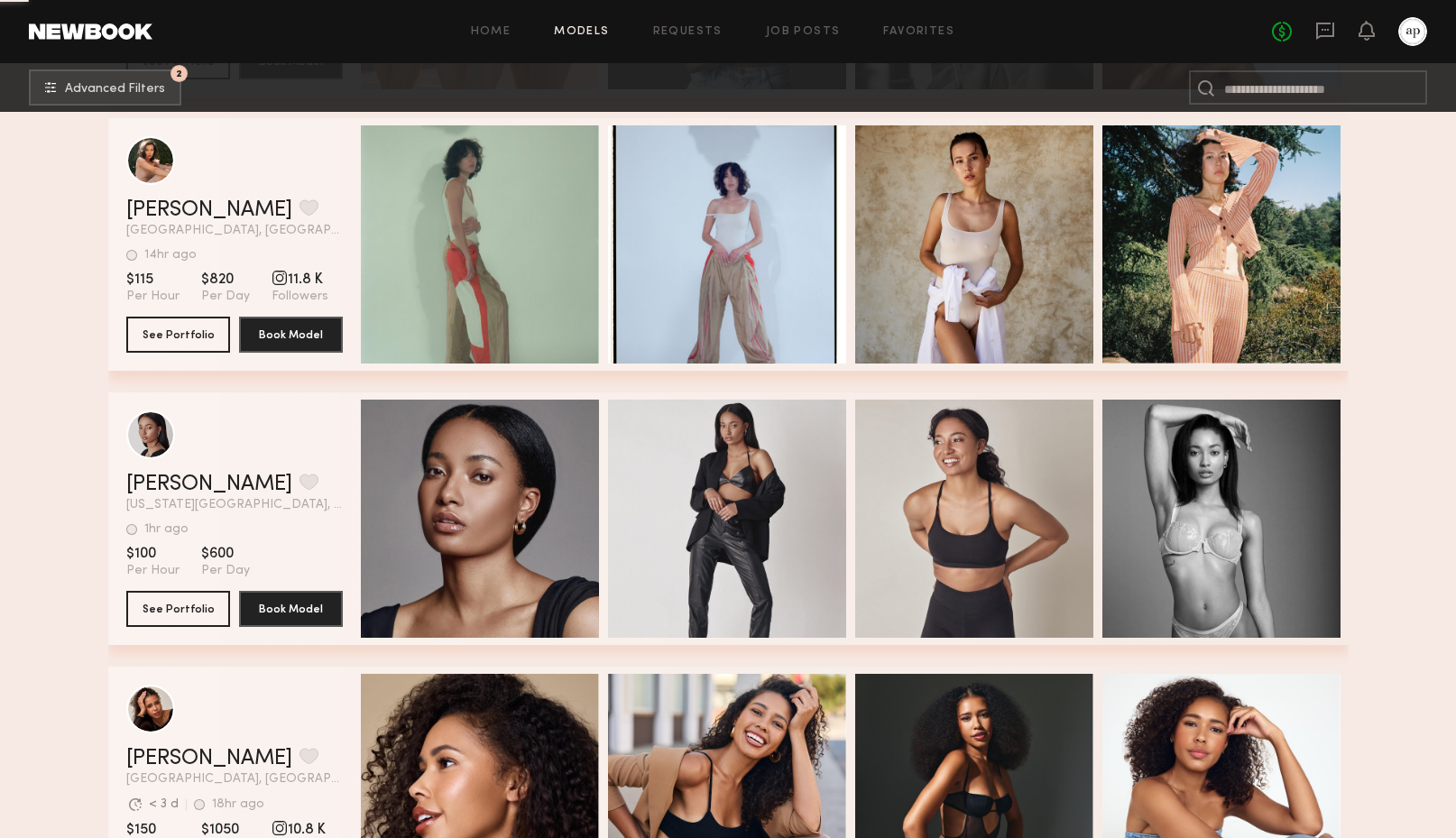scroll, scrollTop: 48591, scrollLeft: 0, axis: vertical 